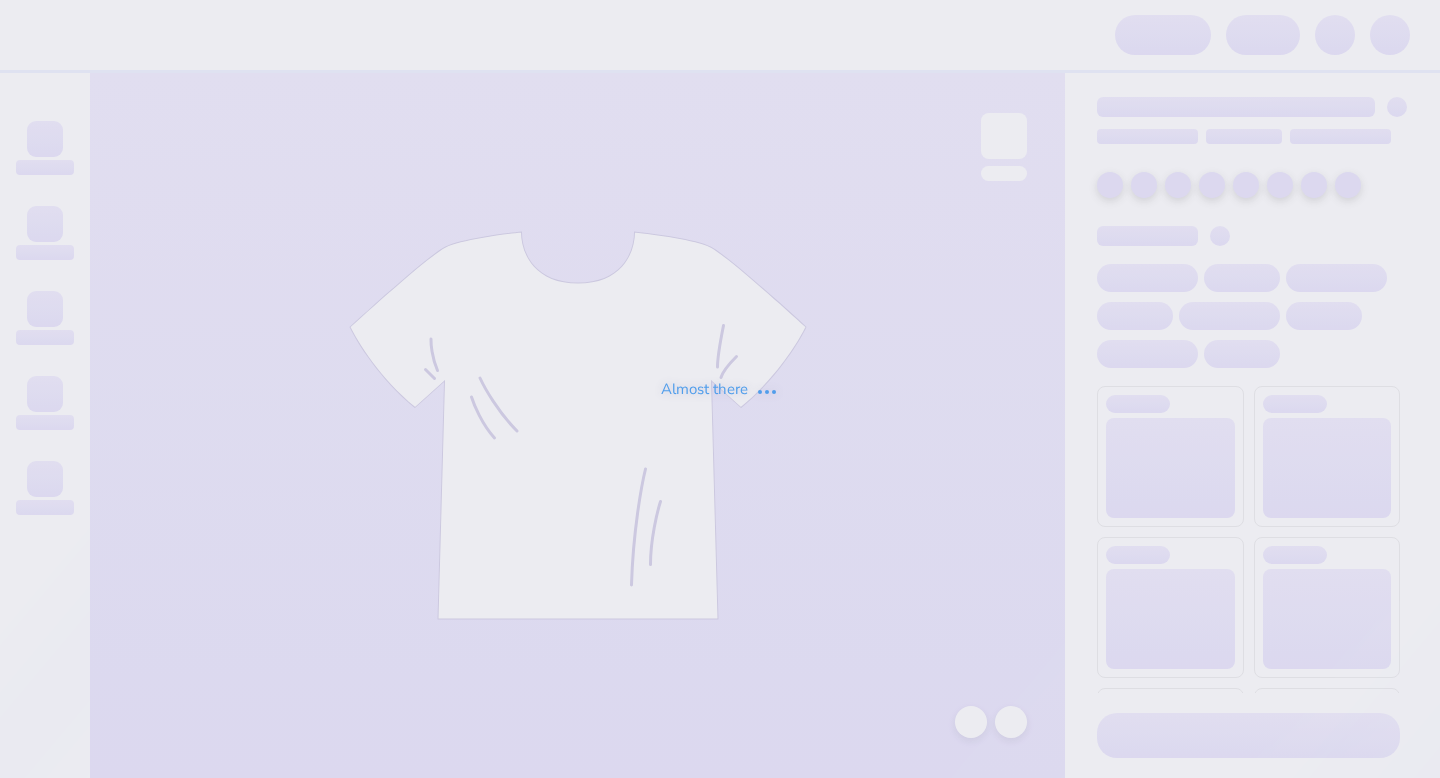 scroll, scrollTop: 0, scrollLeft: 0, axis: both 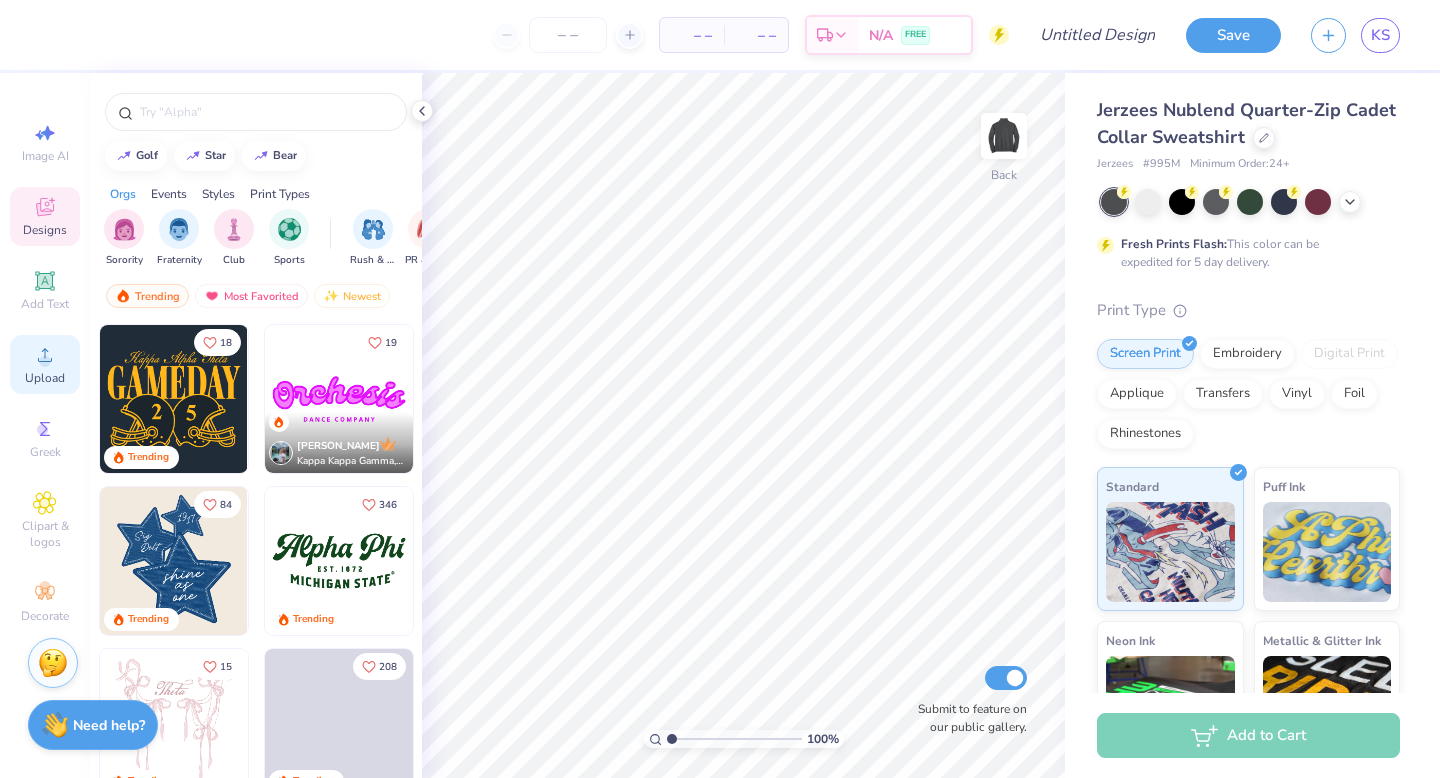 click on "Upload" at bounding box center [45, 378] 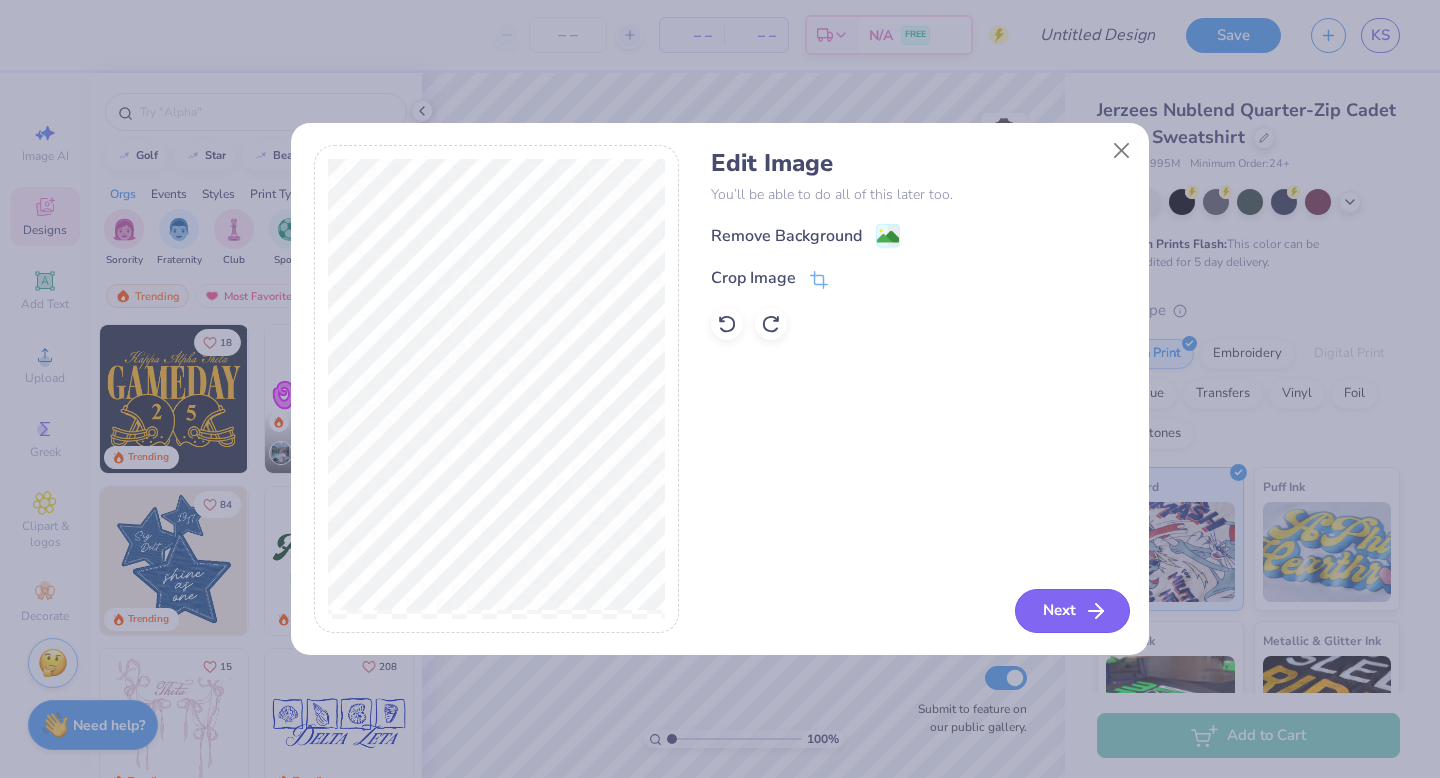 click 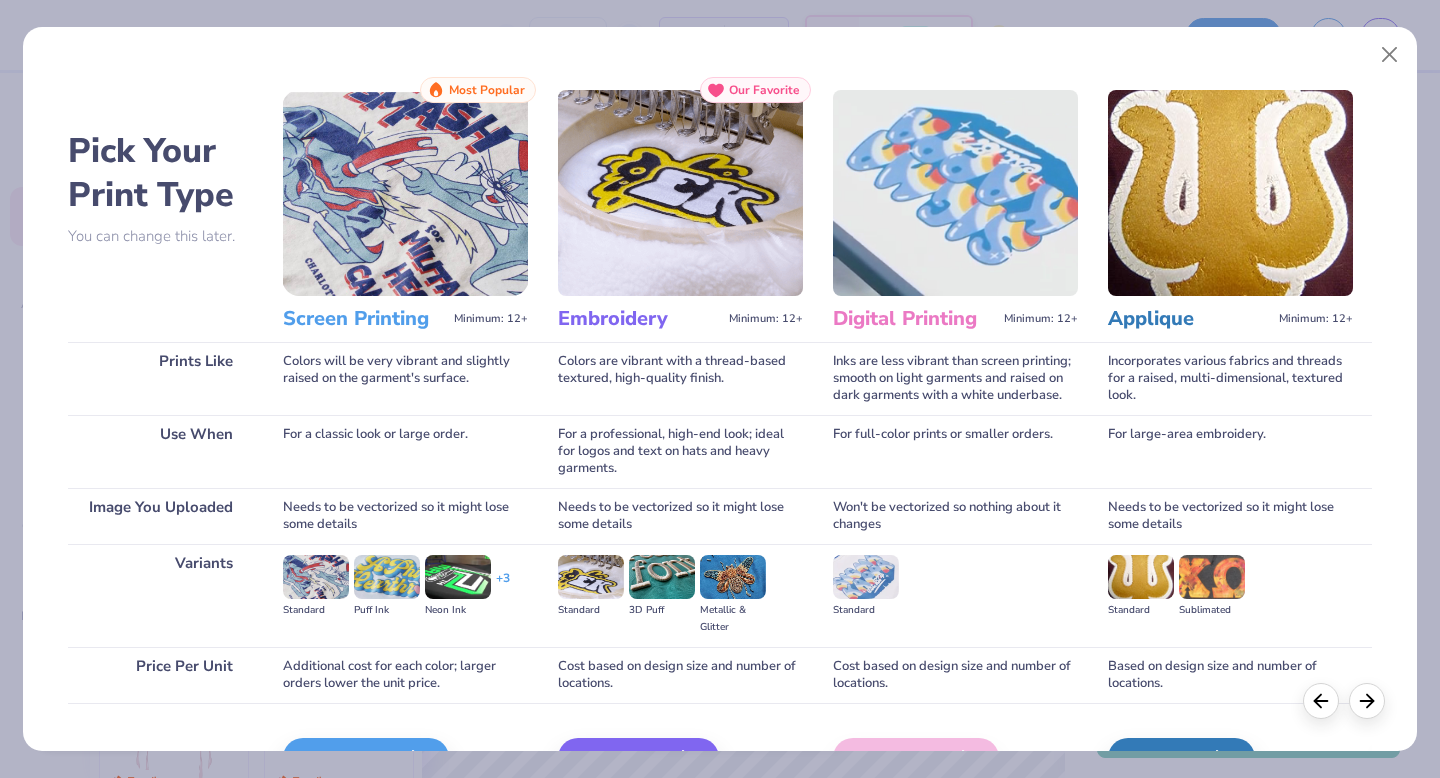 scroll, scrollTop: 119, scrollLeft: 0, axis: vertical 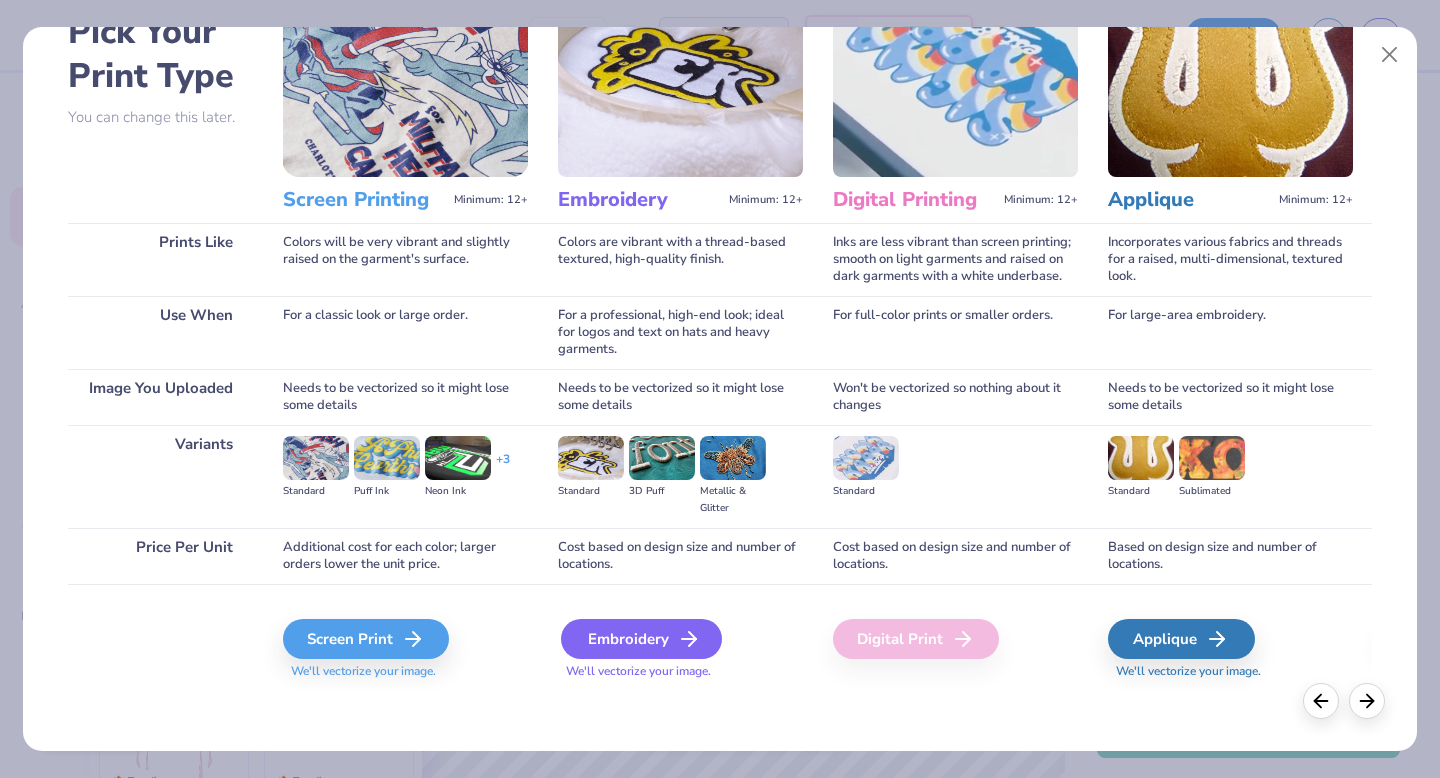 click on "Embroidery" at bounding box center (641, 639) 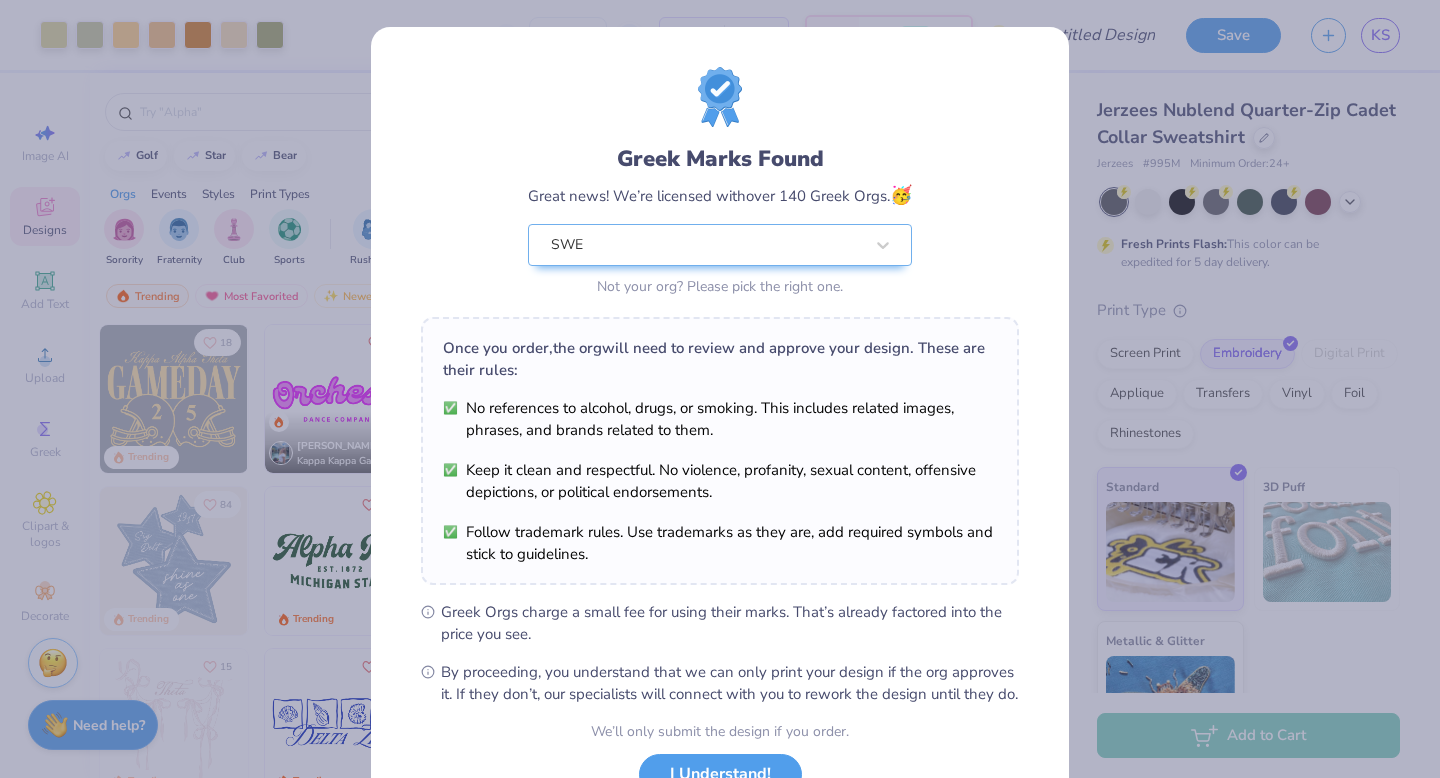 click on "Art colors – – Per Item – – Total Est. Delivery N/A FREE Design Title Save KS Image AI Designs Add Text Upload Greek Clipart & logos Decorate golf star bear Orgs Events Styles Print Types Sorority Fraternity Club Sports Rush & Bid PR & General Game Day Parent's Weekend Philanthropy Big Little Reveal Holidays Retreat Date Parties & Socials Greek Week Graduation Founder’s Day Spring Break Formal & Semi Classic Minimalist Varsity 80s & 90s Y2K 60s & 70s Handdrawn Typography Grunge Cartoons Embroidery Screen Print Patches Applique Digital Print Transfers Vinyl Trending Most Favorited Newest 18 Trending 19 Blake Maguire Kappa Kappa Gamma, University of Virginia 84 Trending 346 Trending 15 Trending 208 Trending 7 Trending 10 Trending 40 Trending 110 Trending 100  % Back W 7.94 H 3.43 Y 10.29 Center Middle Top Bottom Submit to feature on our public gallery. Jerzees Nublend Quarter-Zip Cadet Collar Sweatshirt Jerzees # 995M Minimum Order:  24 +   Fresh Prints Flash: Print Type Vinyl" at bounding box center [720, 389] 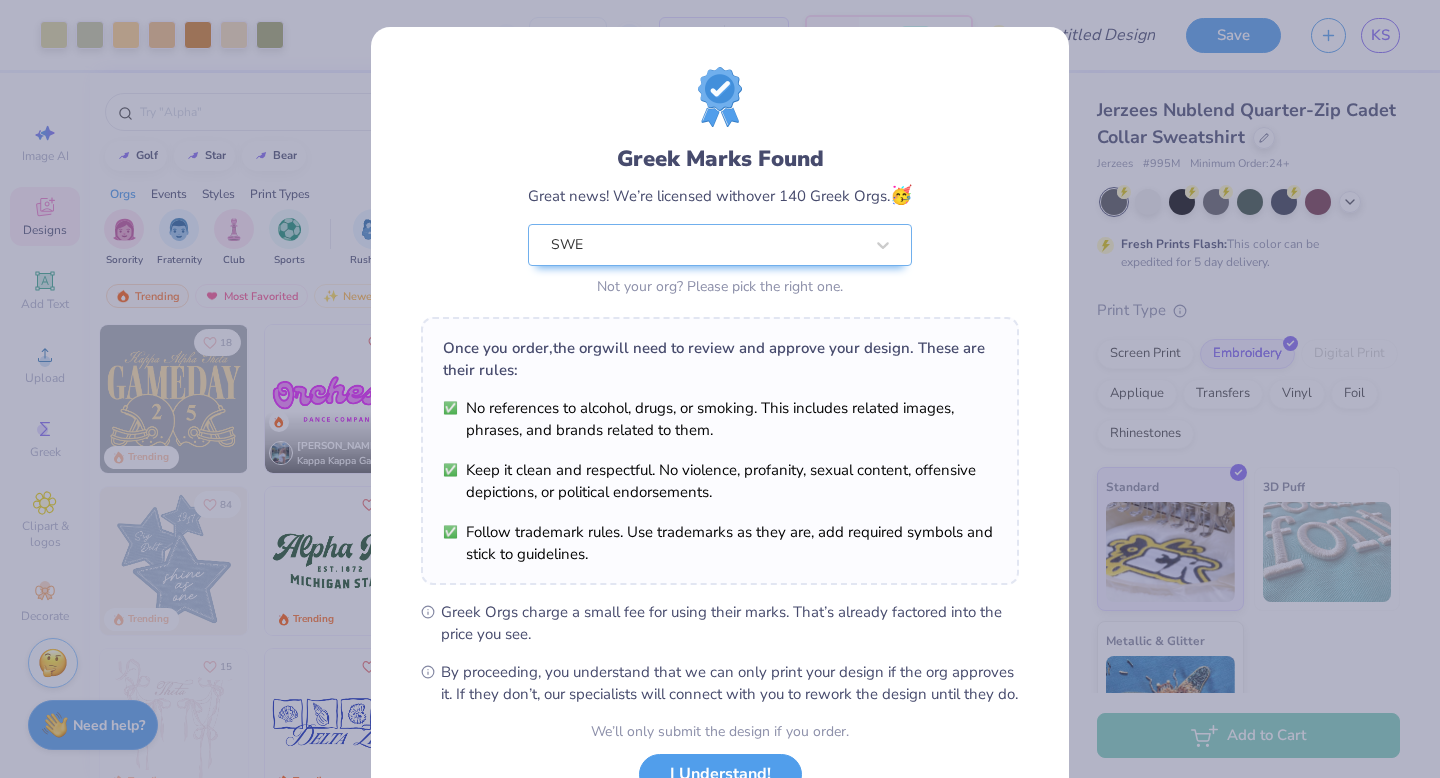 type on "5.04" 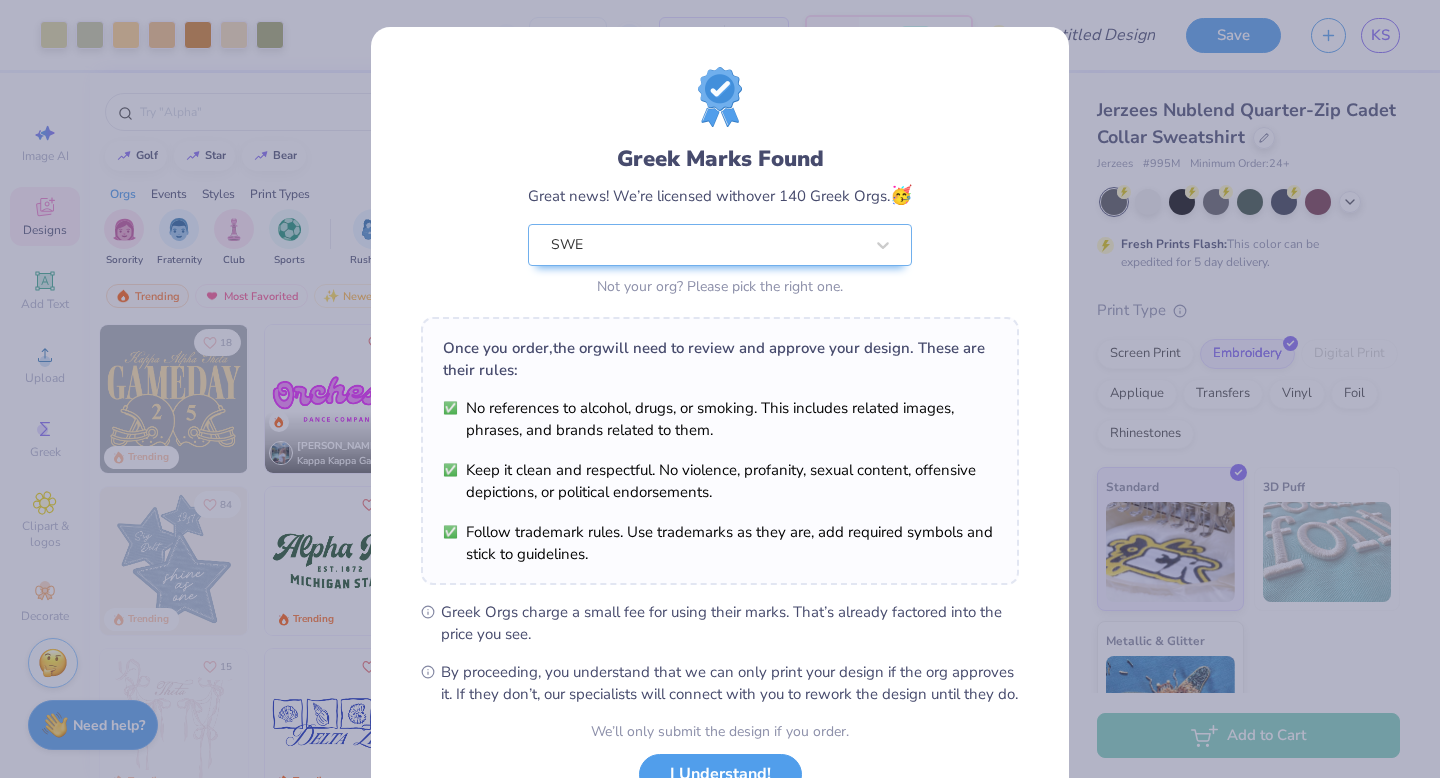 type on "2.18" 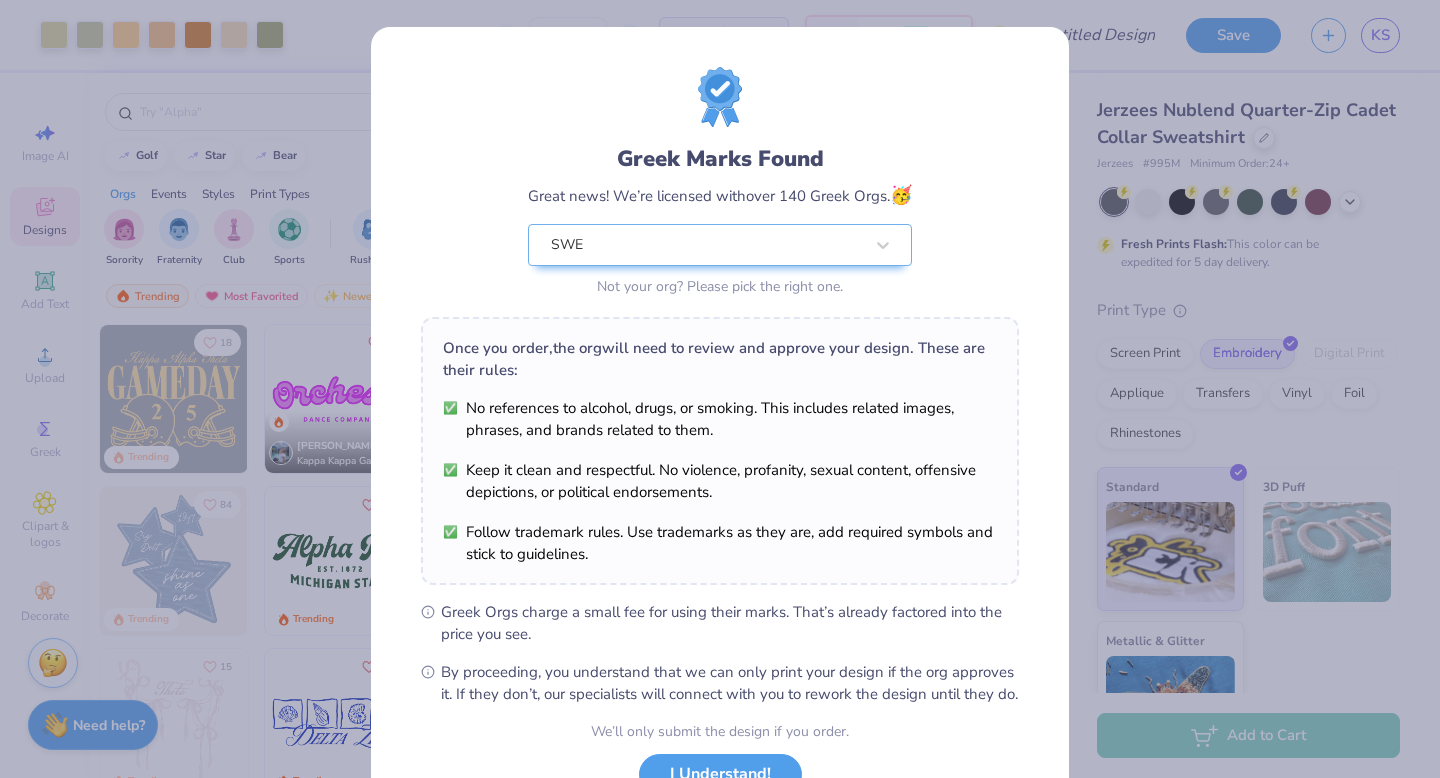 scroll, scrollTop: 158, scrollLeft: 0, axis: vertical 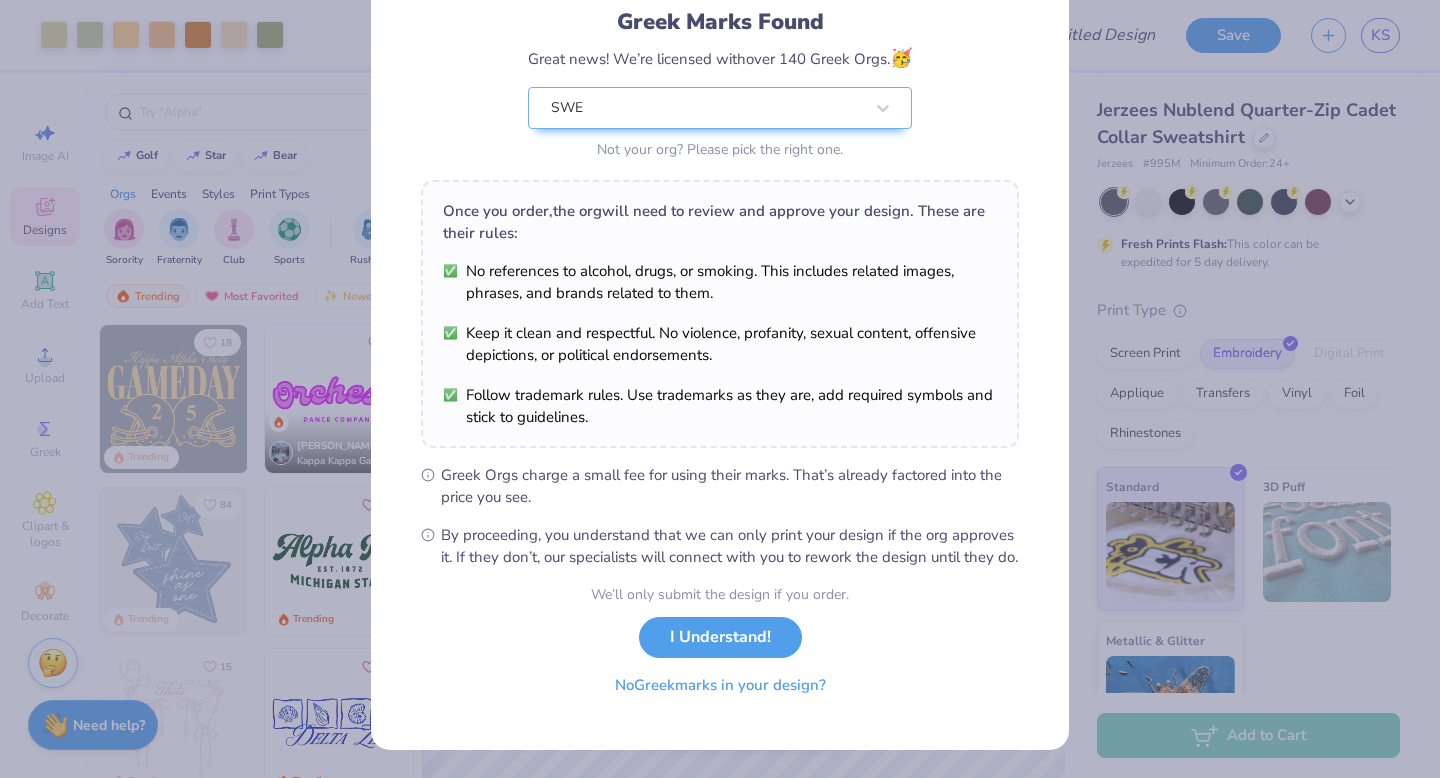 click on "No  Greek  marks in your design?" at bounding box center (720, 685) 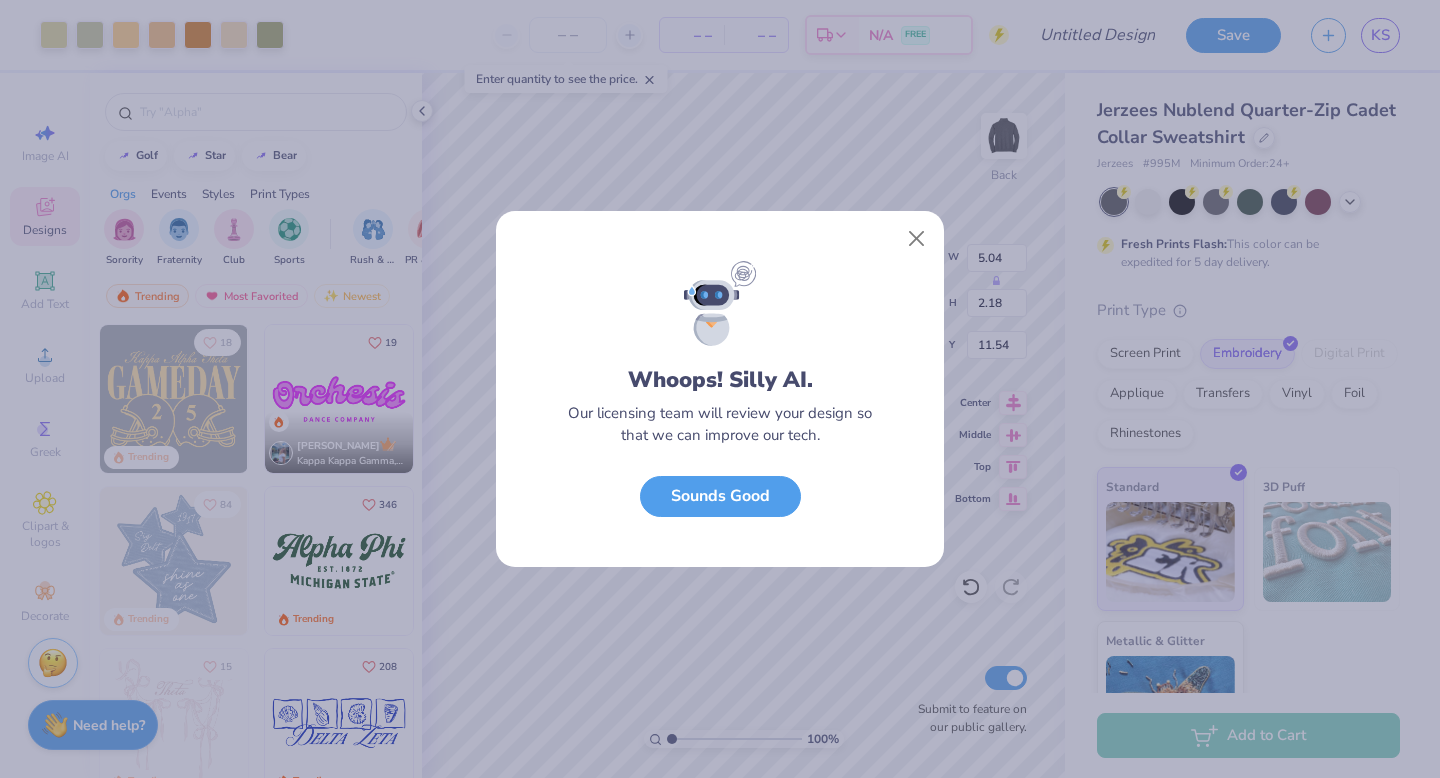 scroll, scrollTop: 0, scrollLeft: 0, axis: both 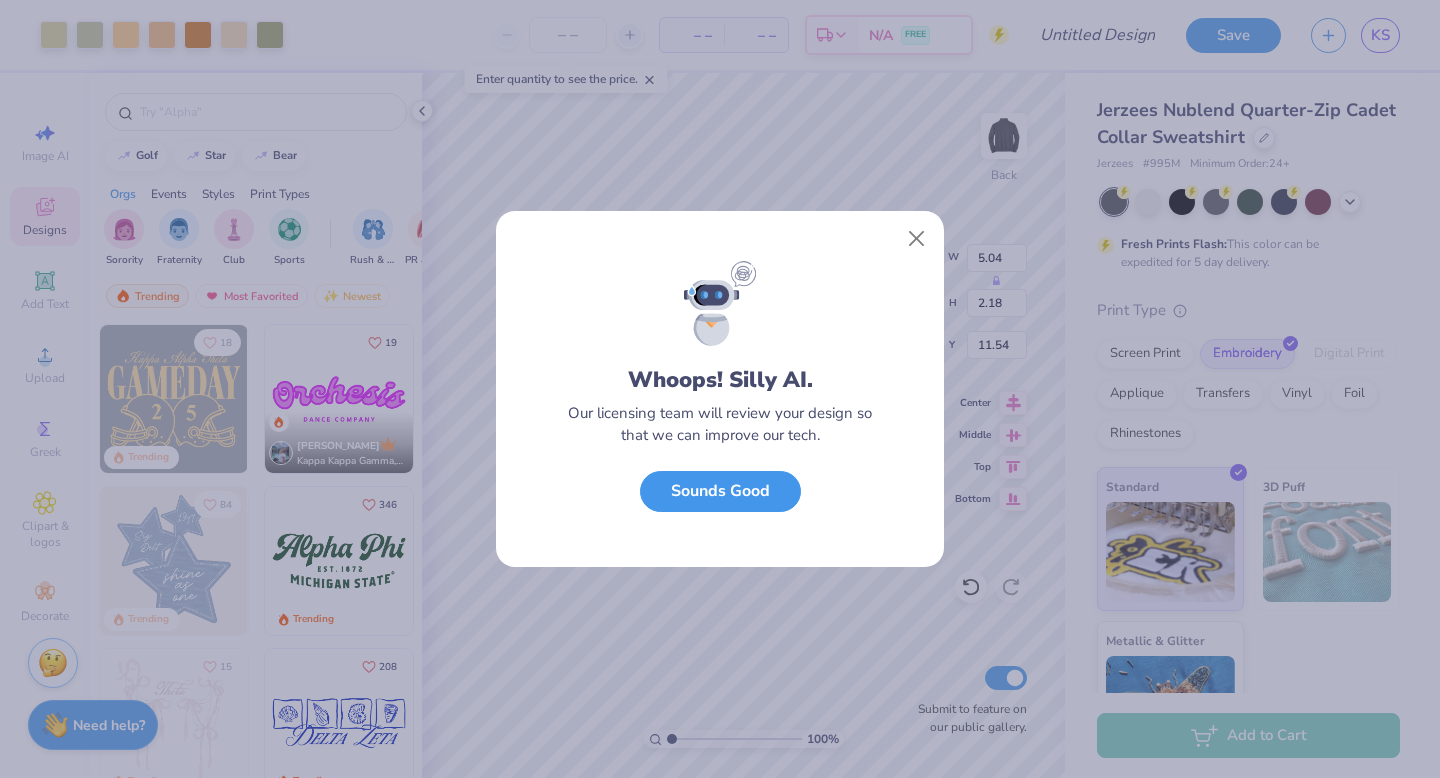 click on "Sounds Good" at bounding box center [720, 491] 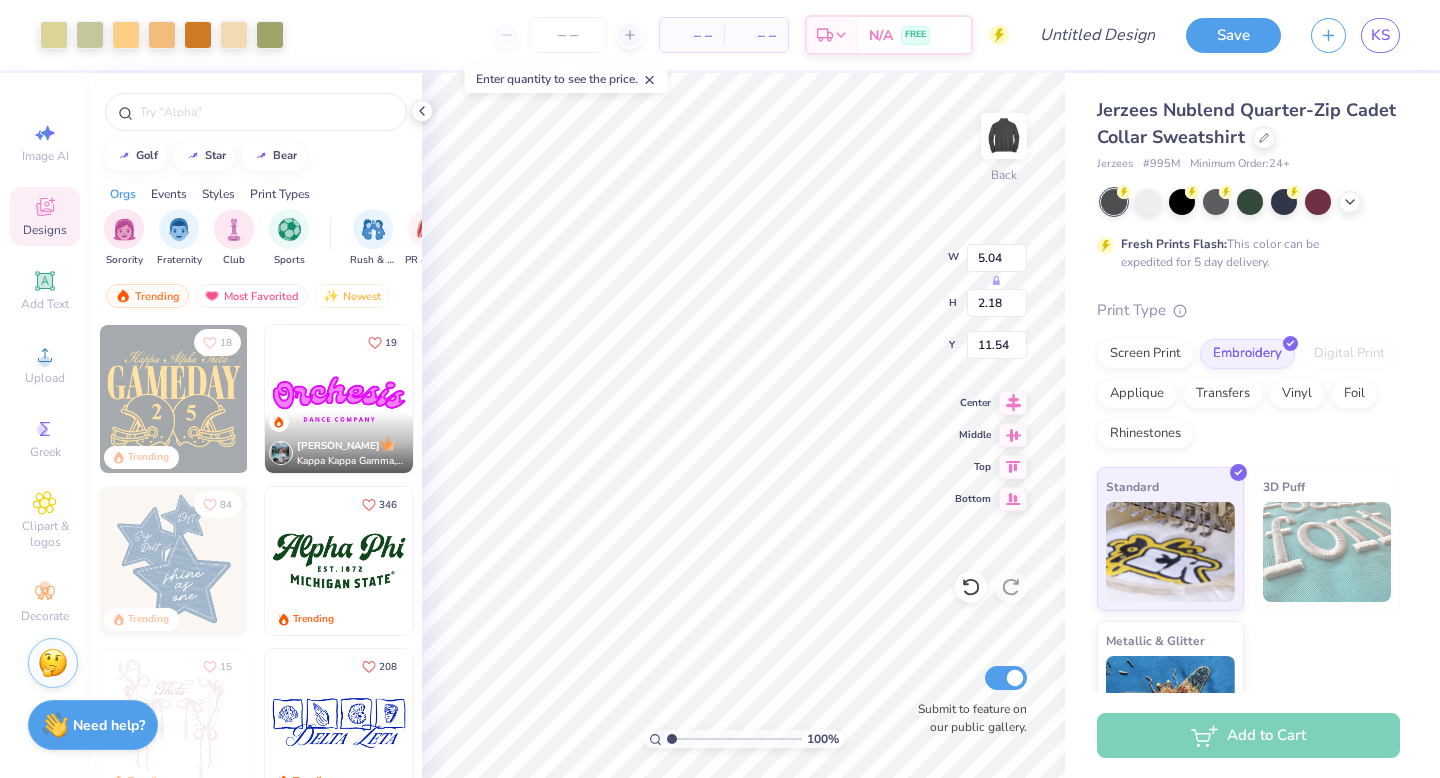 type on "3.00" 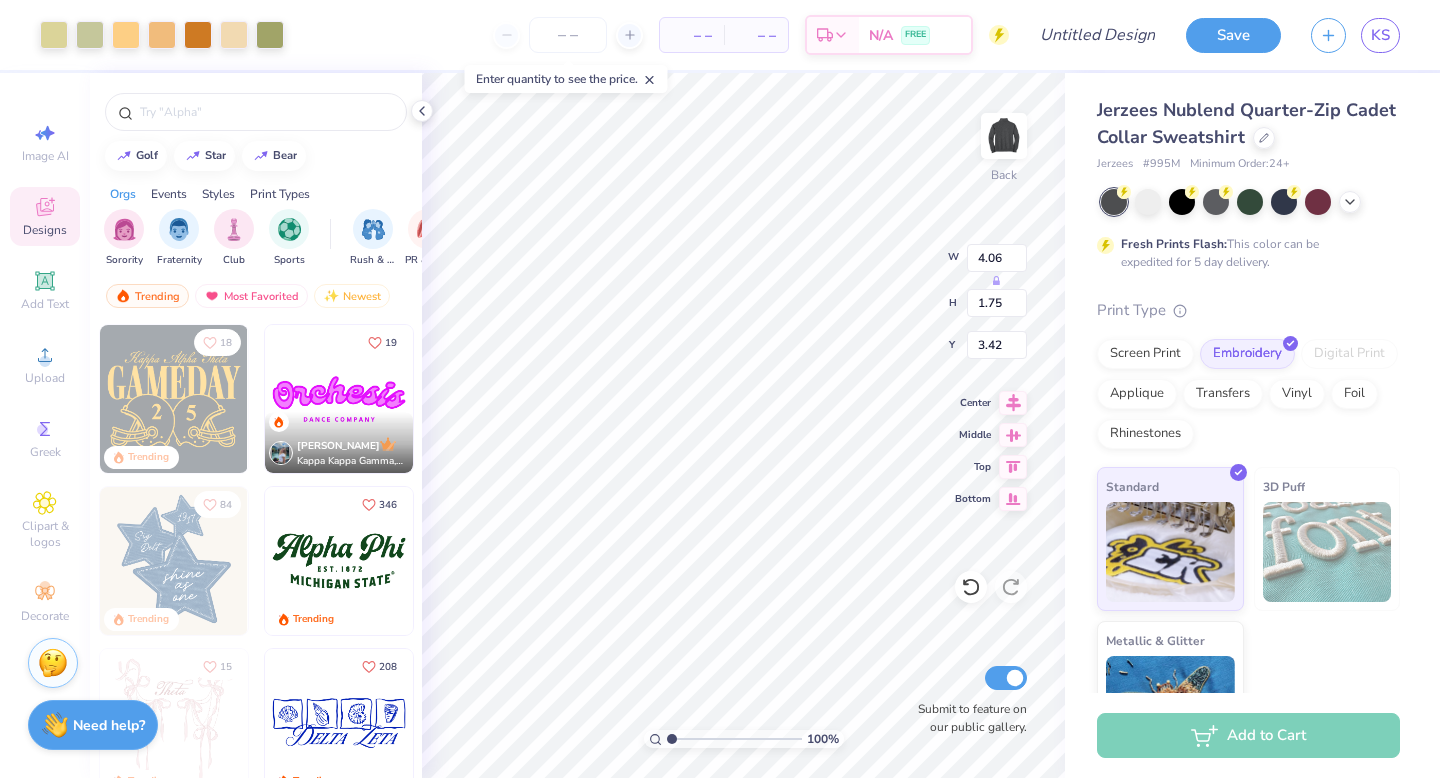 type on "4.06" 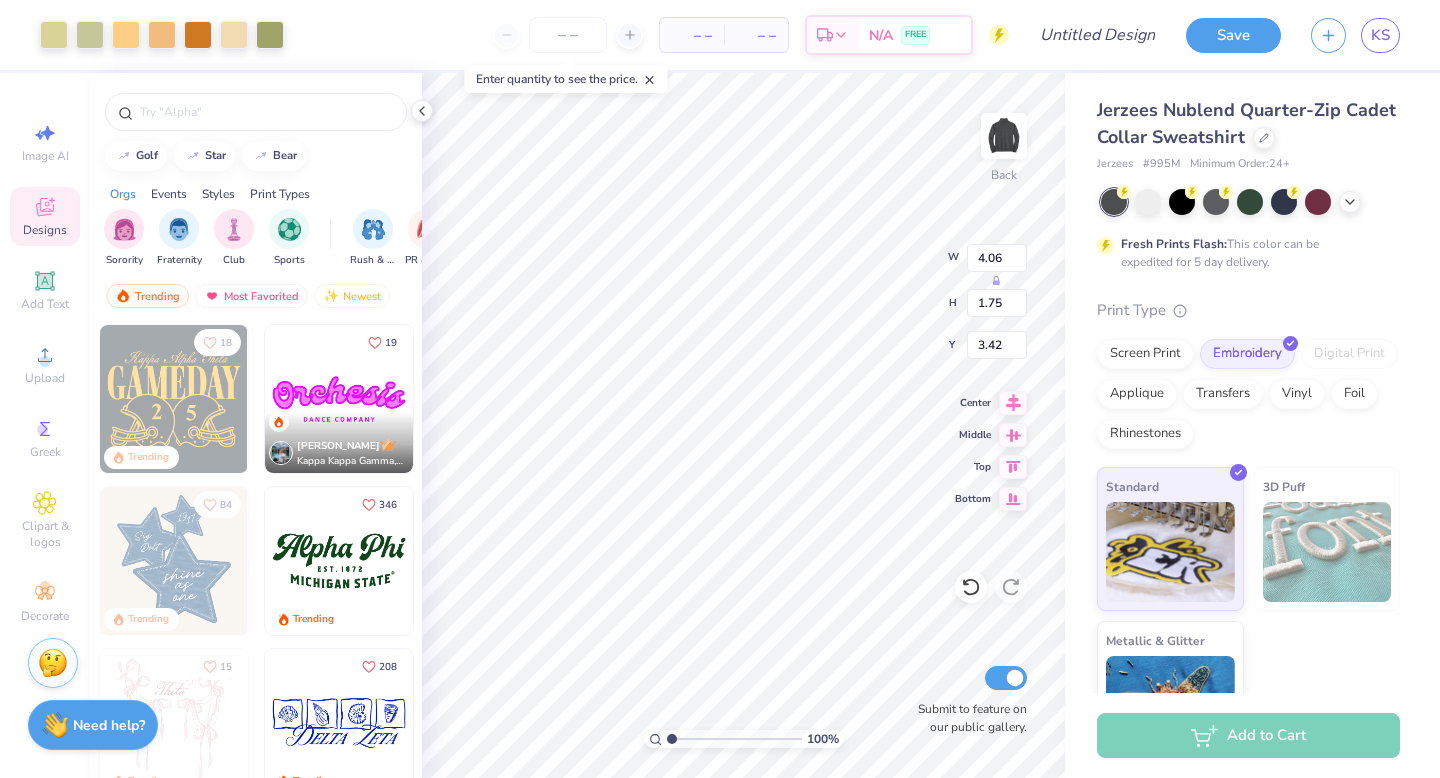 type on "1.75" 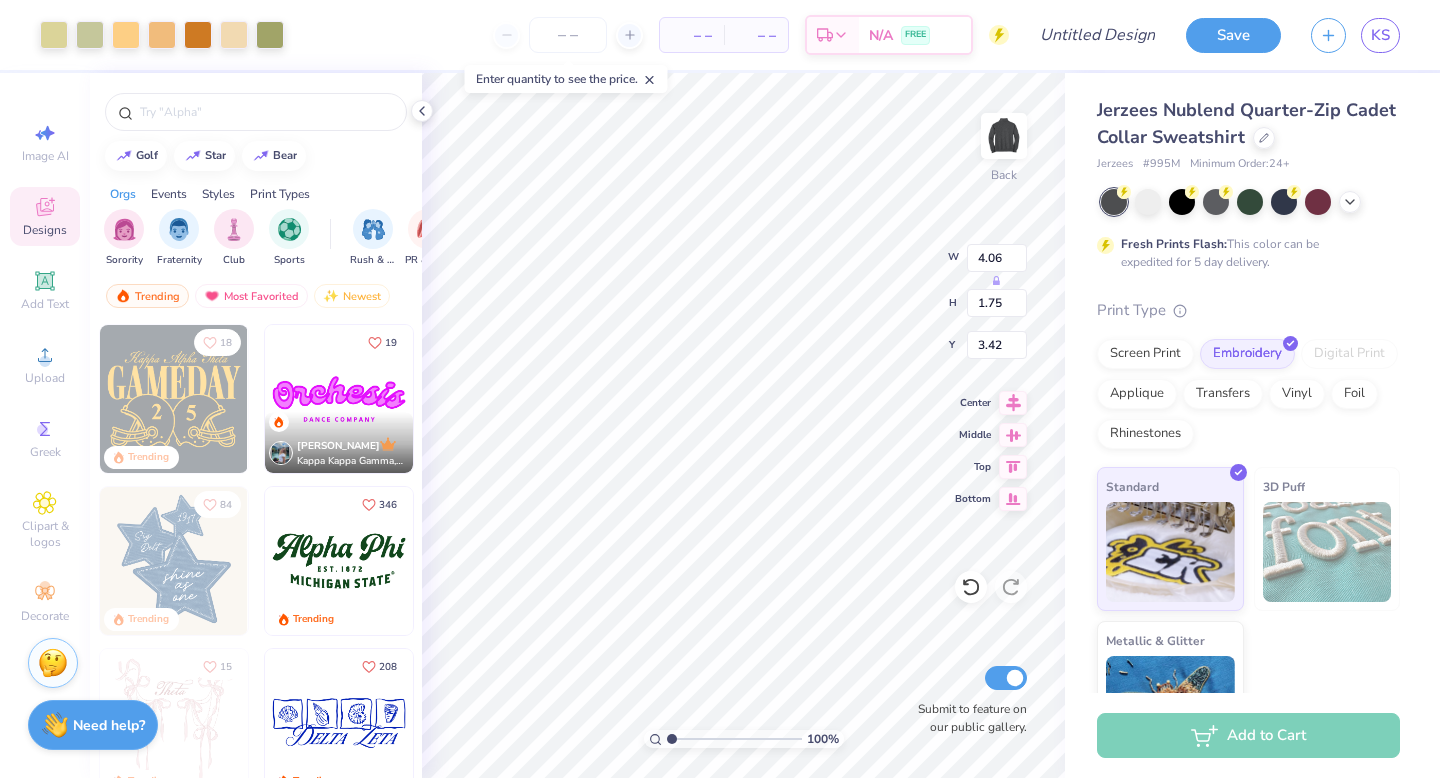 type on "3.00" 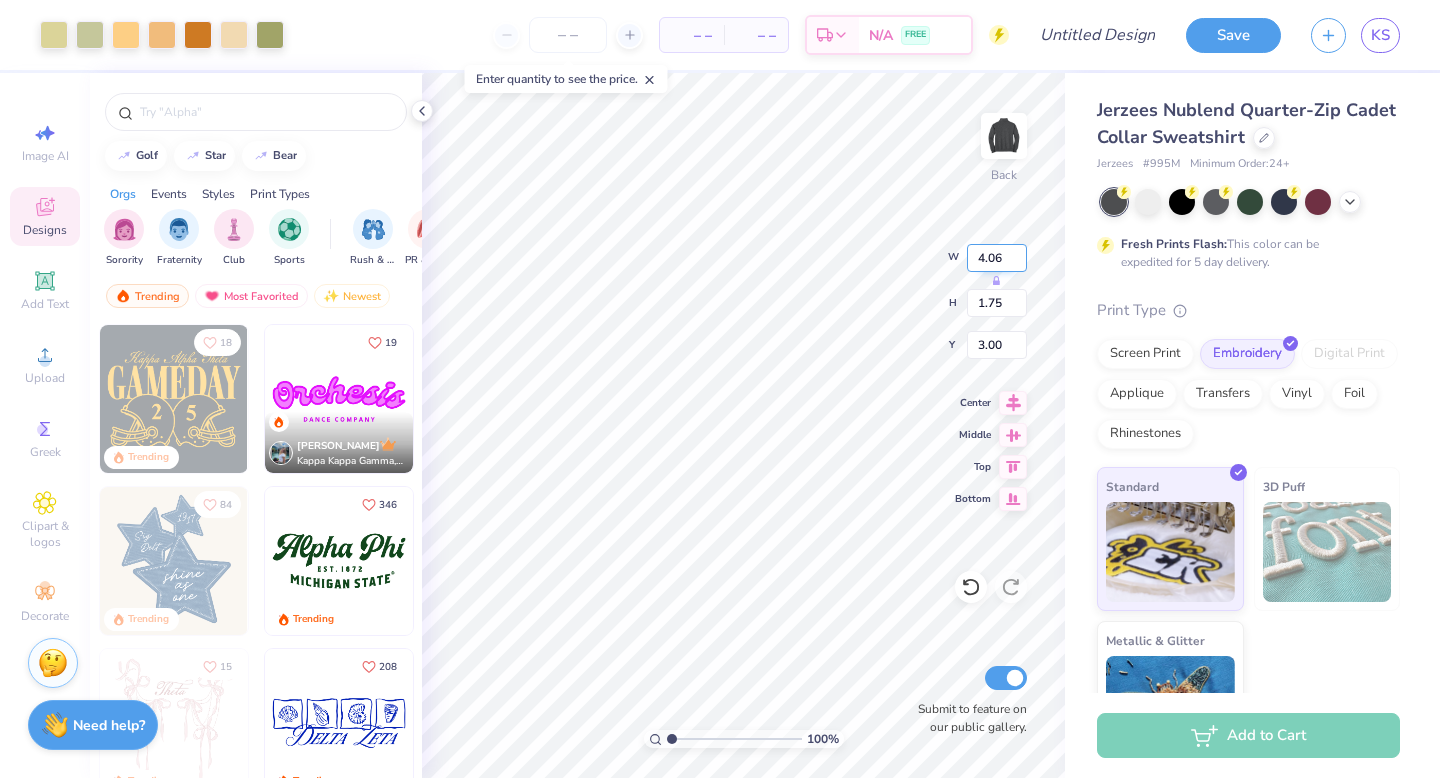 click on "4.06" at bounding box center [997, 258] 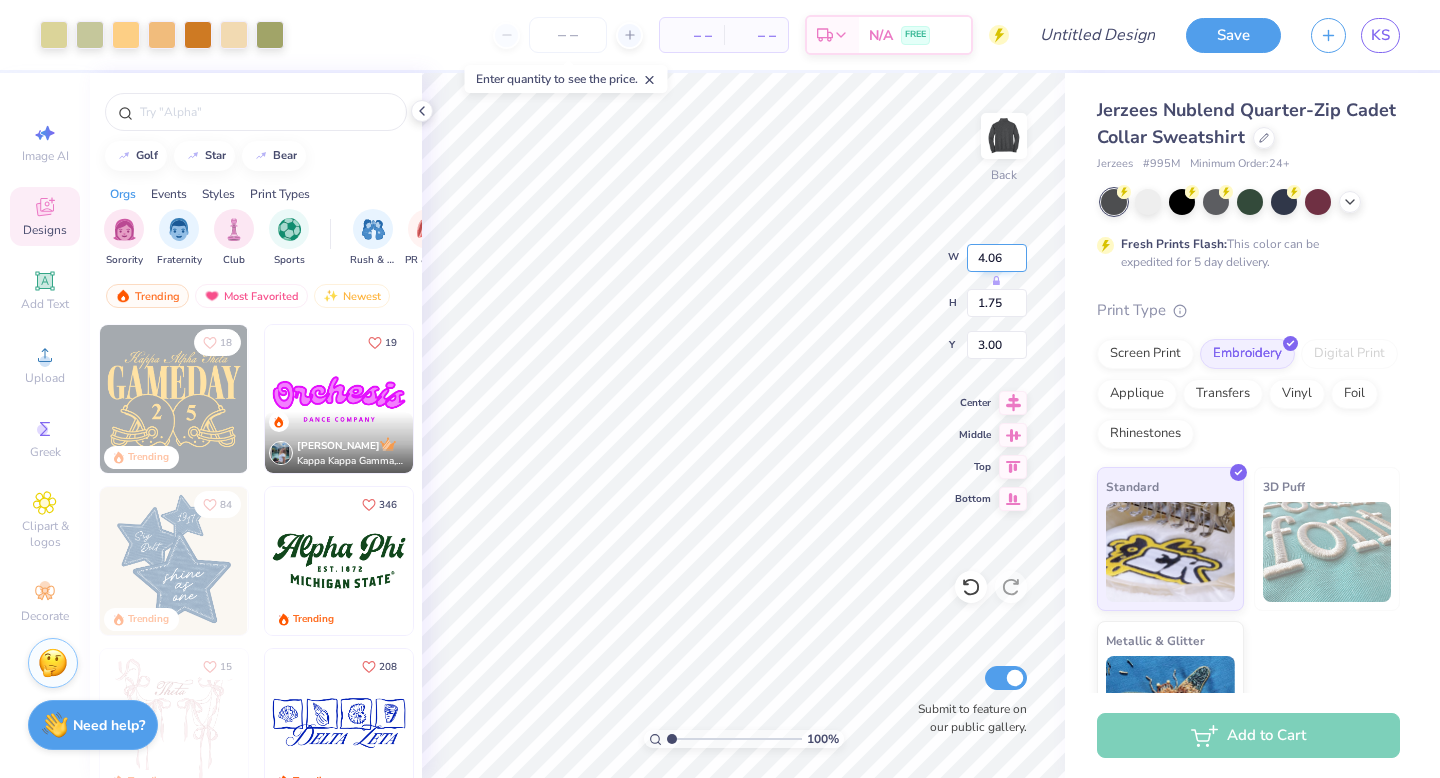 click on "4.06" at bounding box center [997, 258] 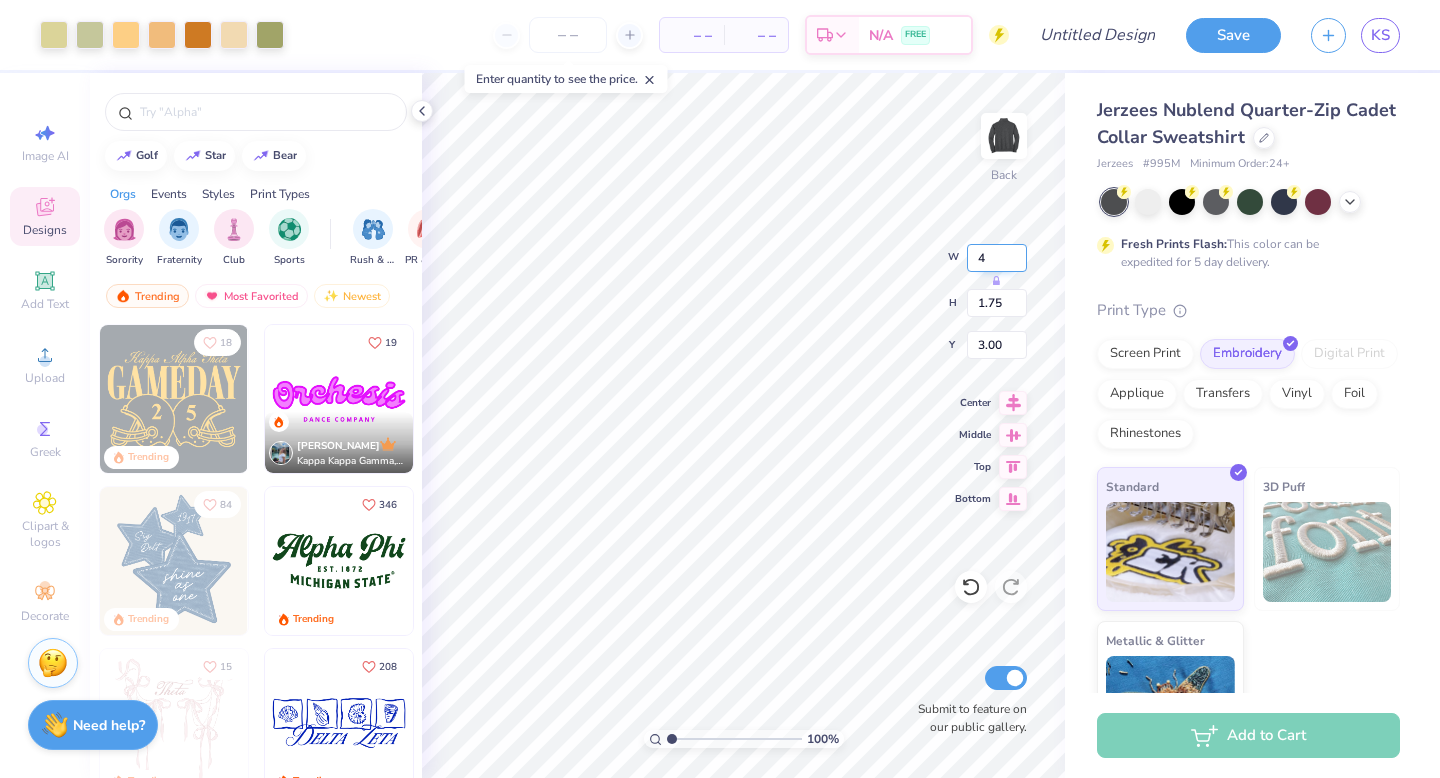 type on "4.00" 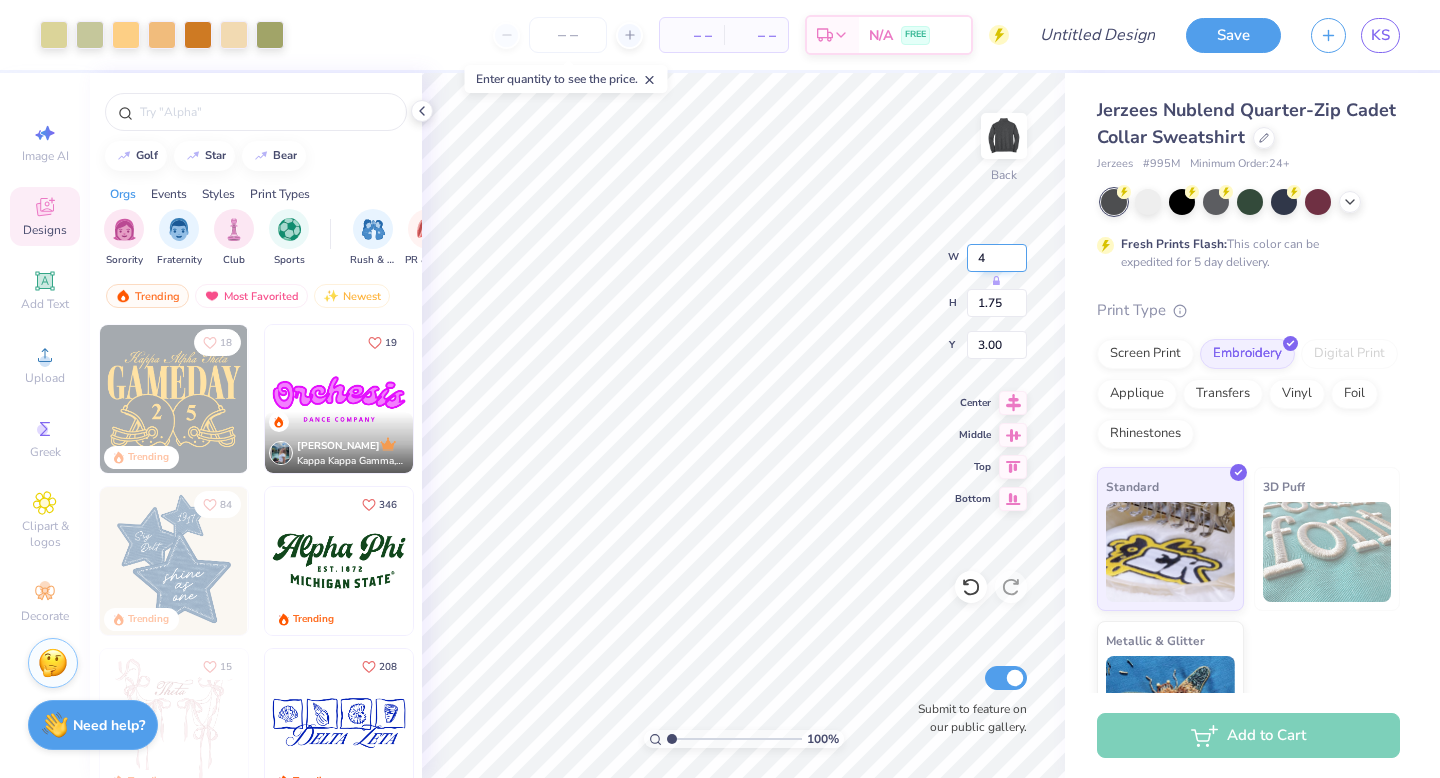 type on "1.73" 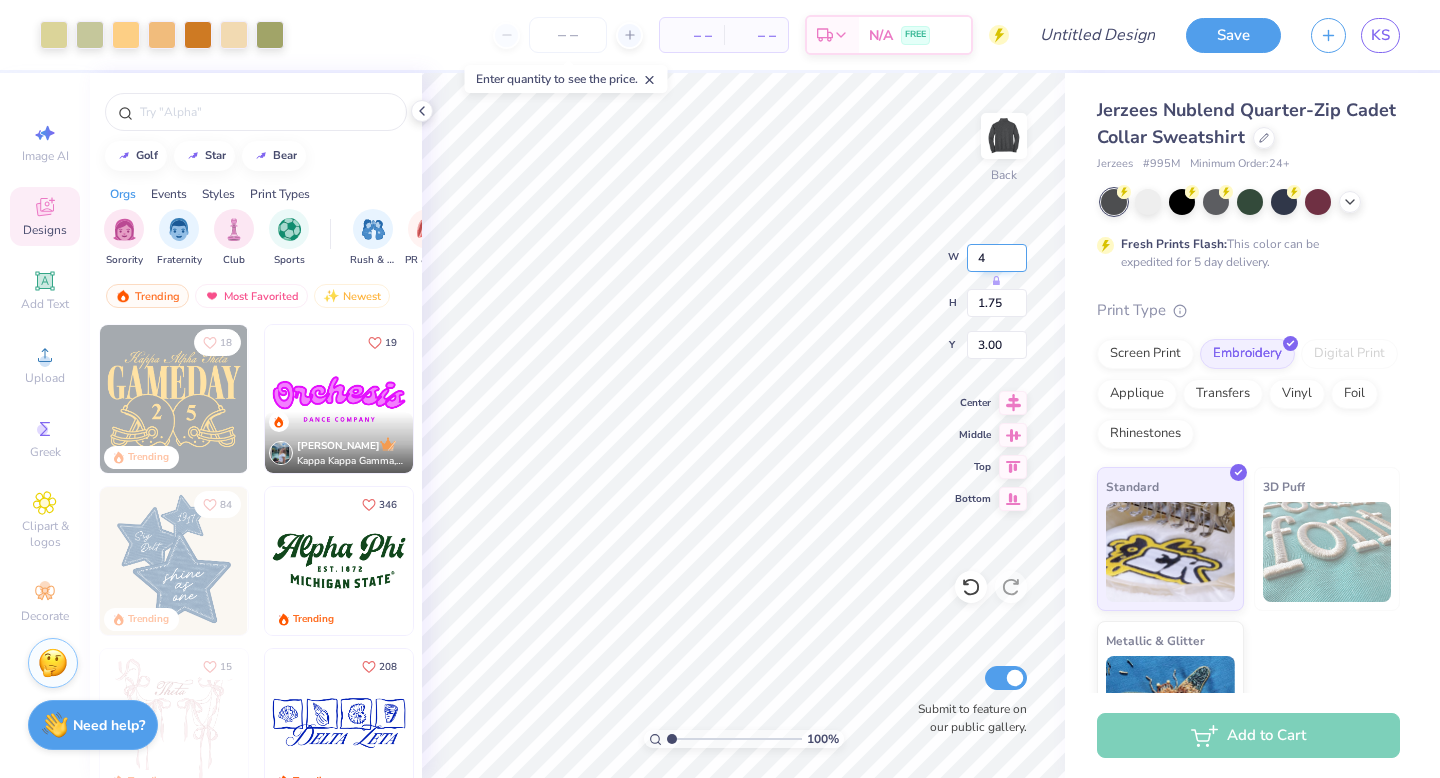 type on "3.01" 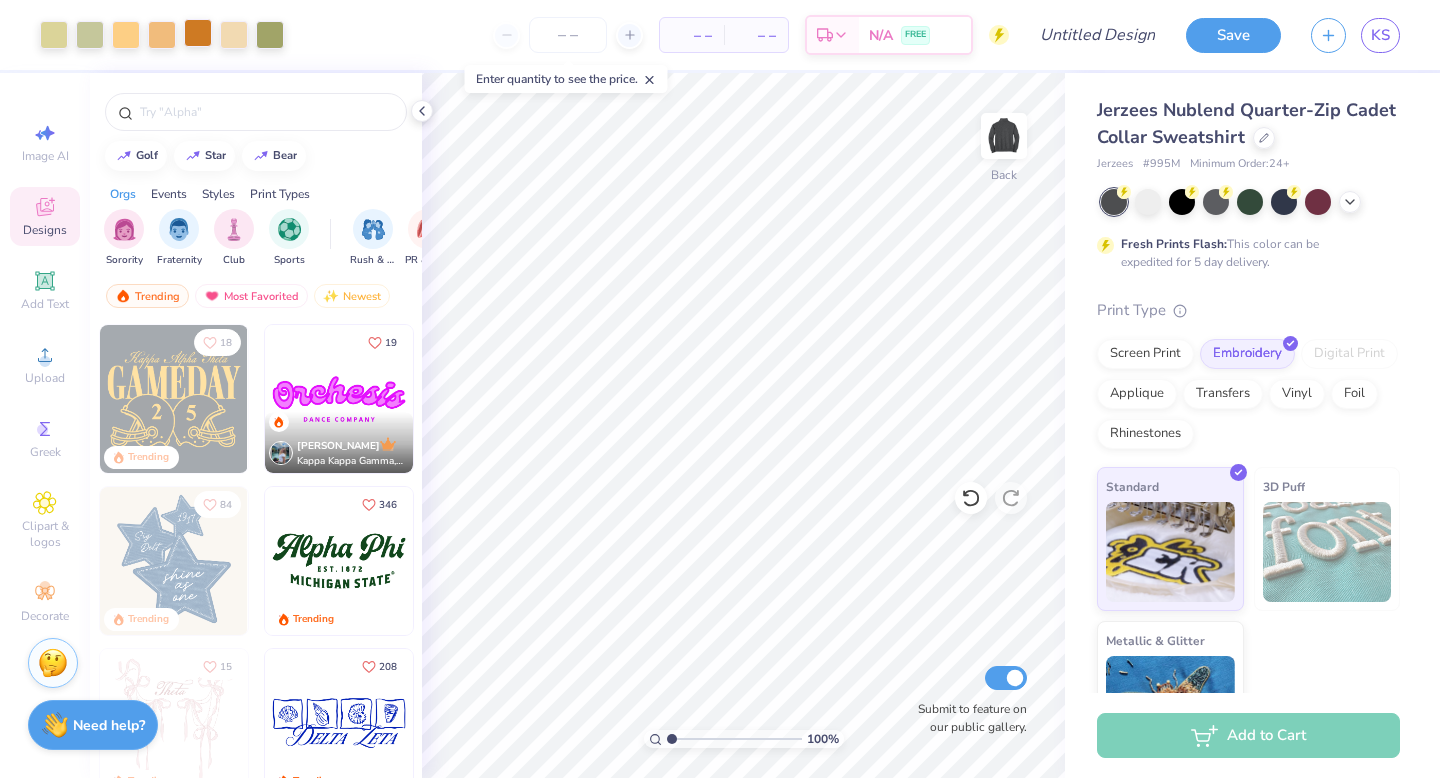 click at bounding box center (198, 33) 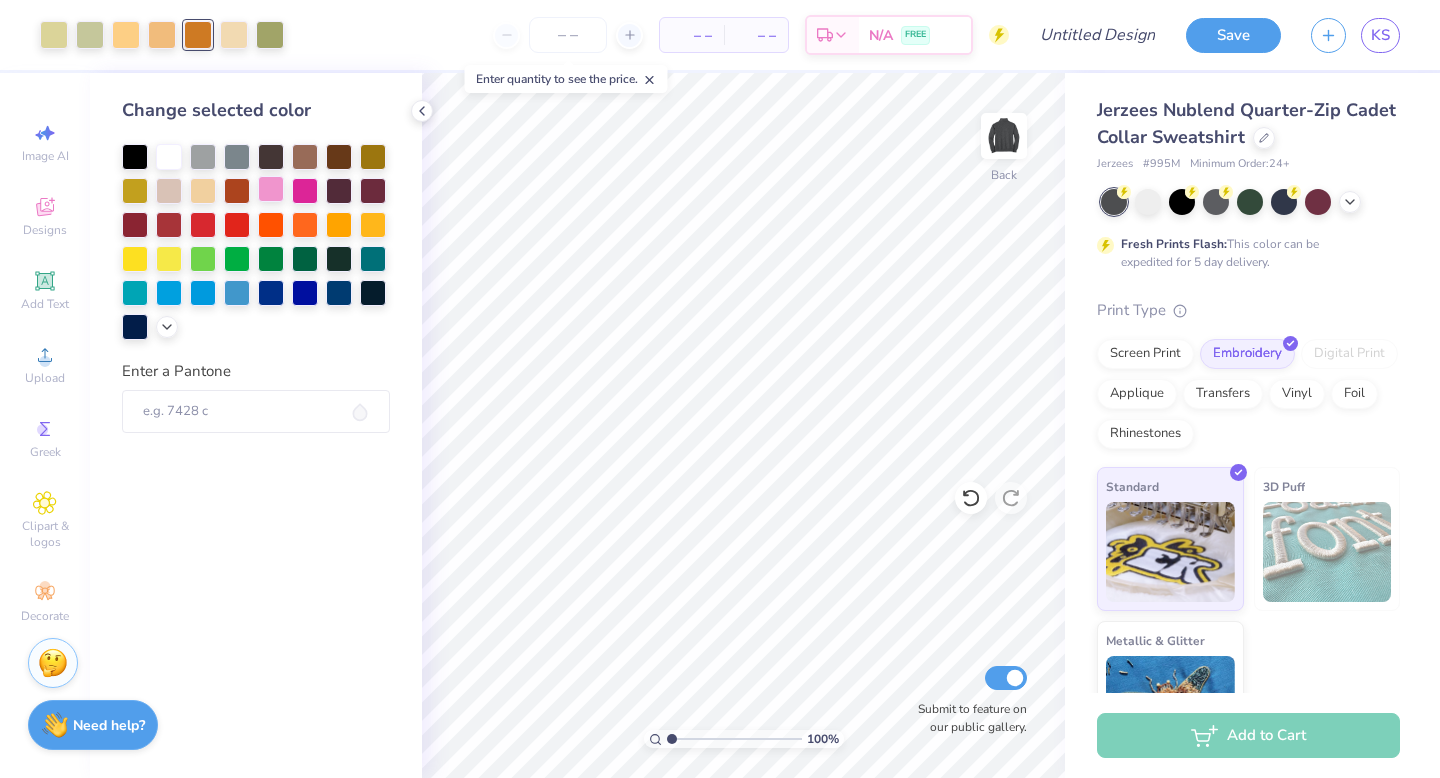 click at bounding box center [271, 189] 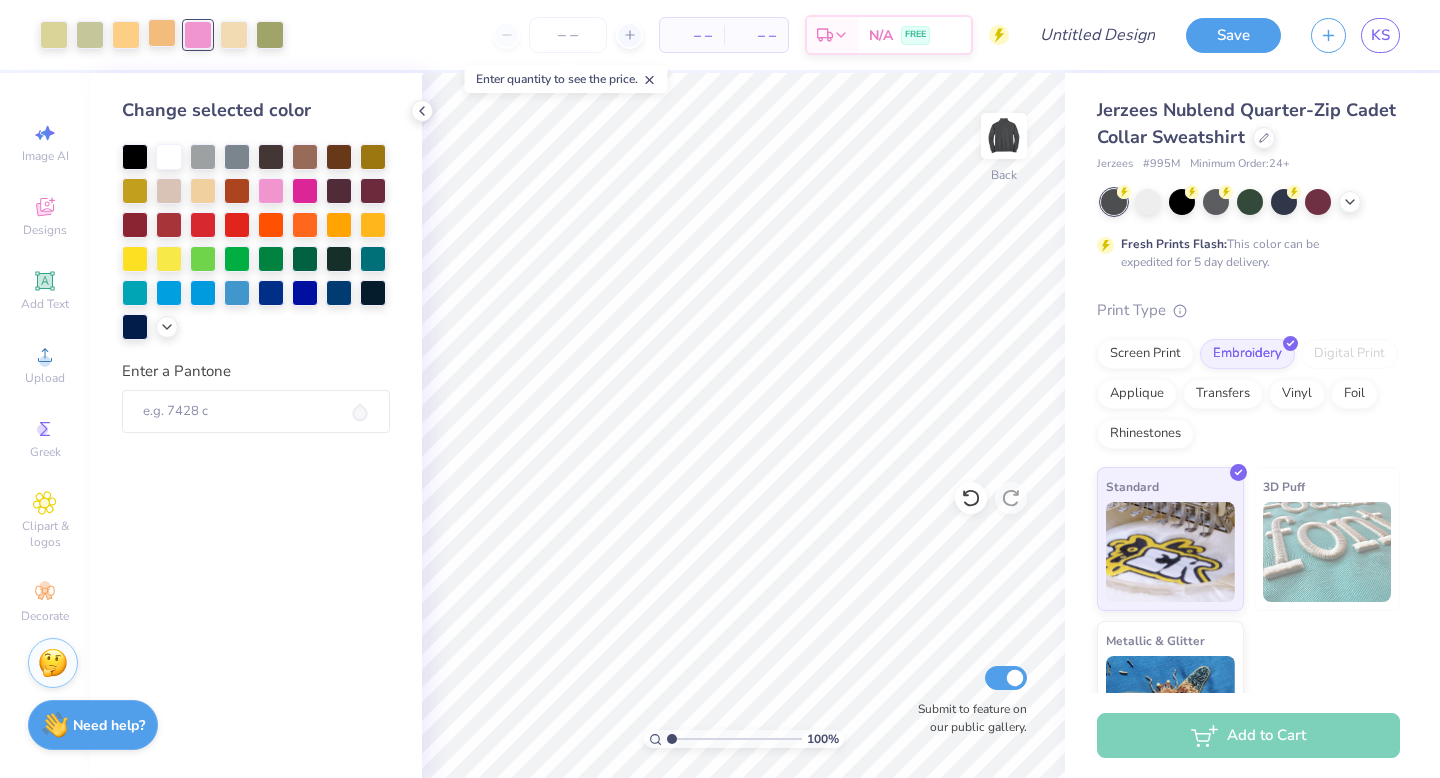 click at bounding box center (162, 33) 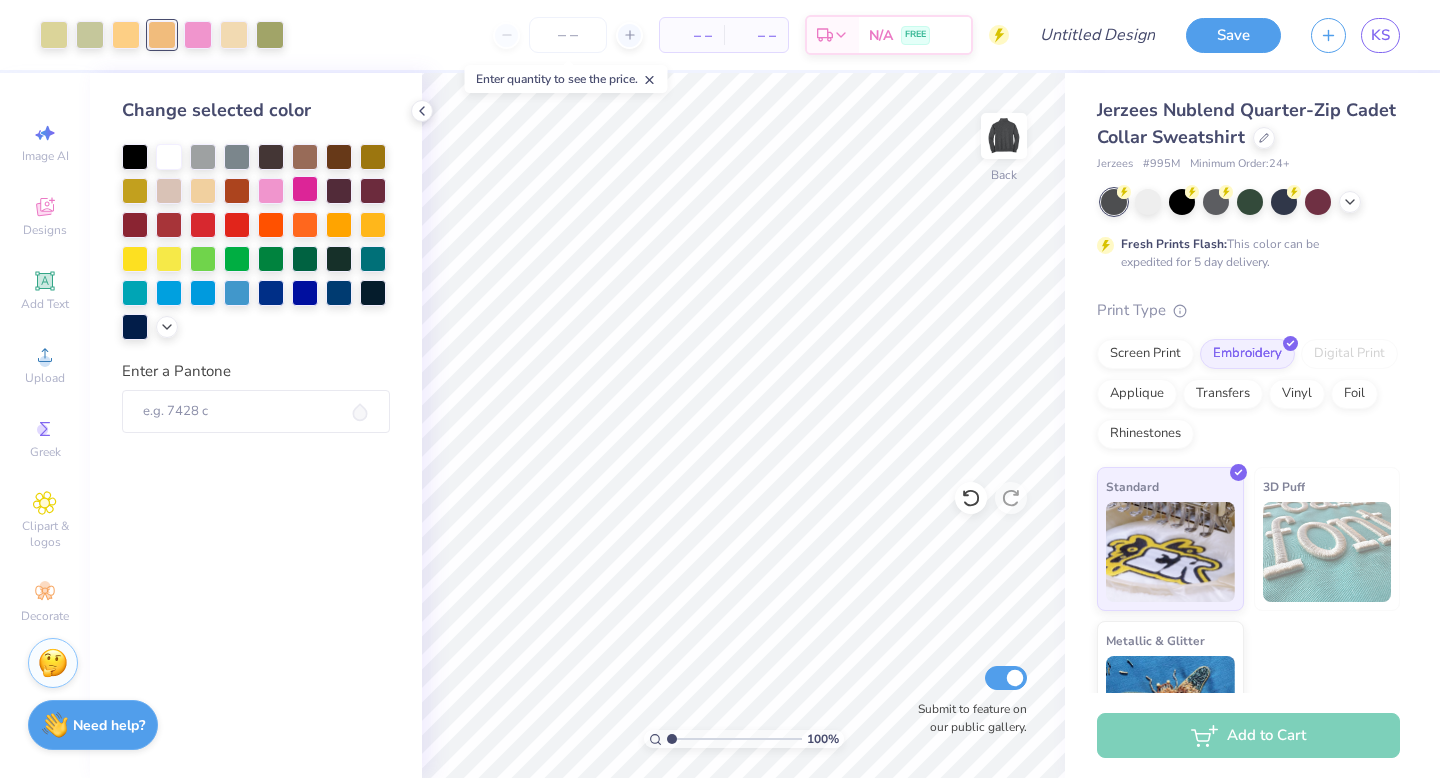click at bounding box center (305, 189) 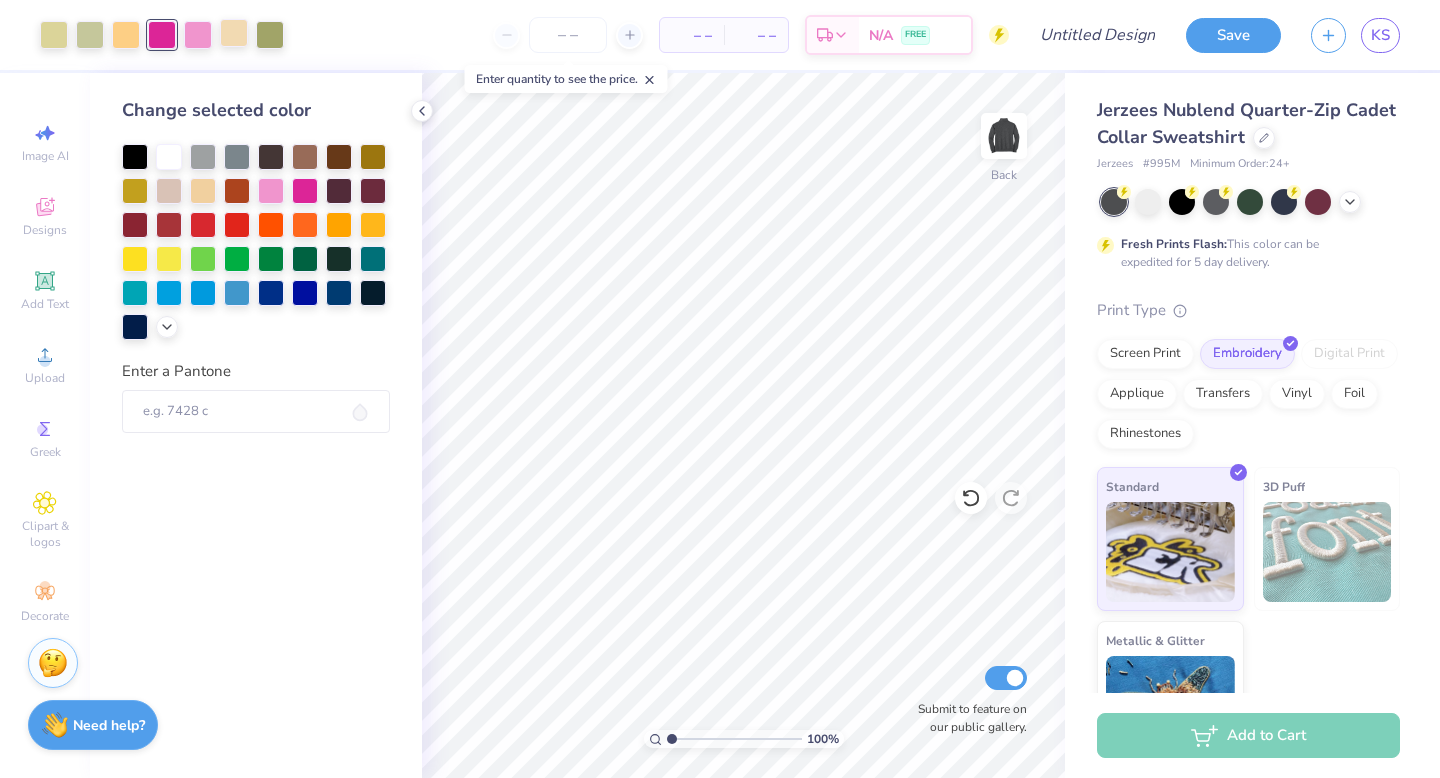 click at bounding box center [234, 33] 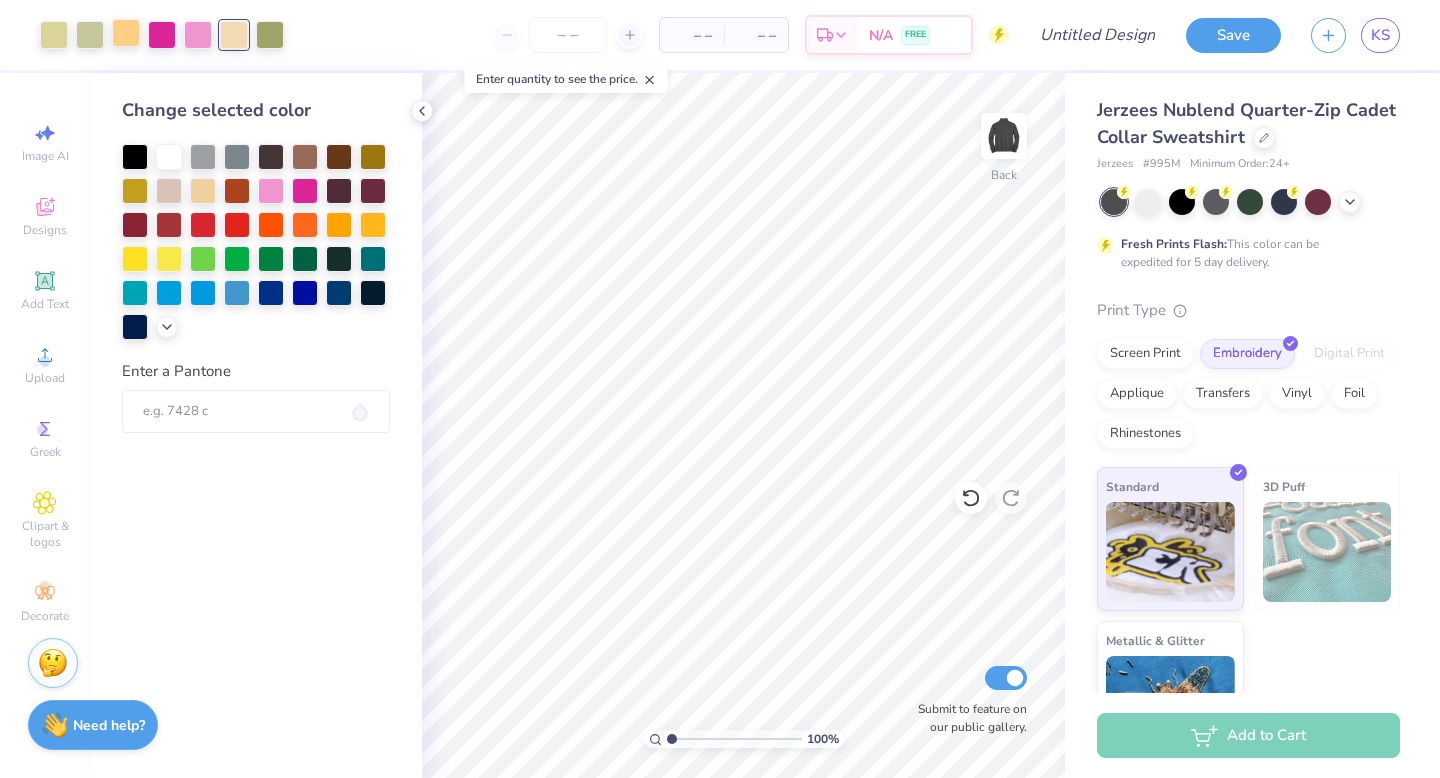 click at bounding box center (126, 33) 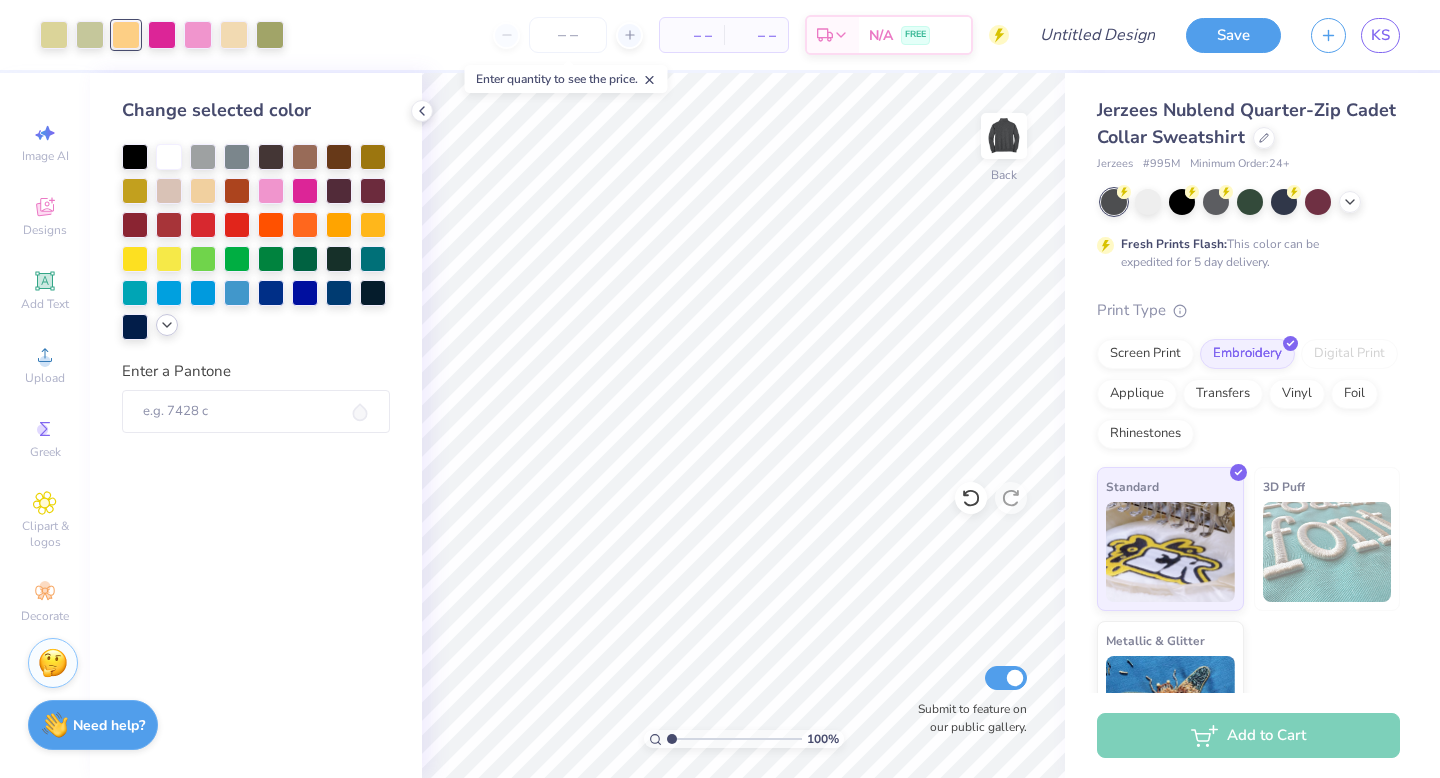 click at bounding box center (167, 325) 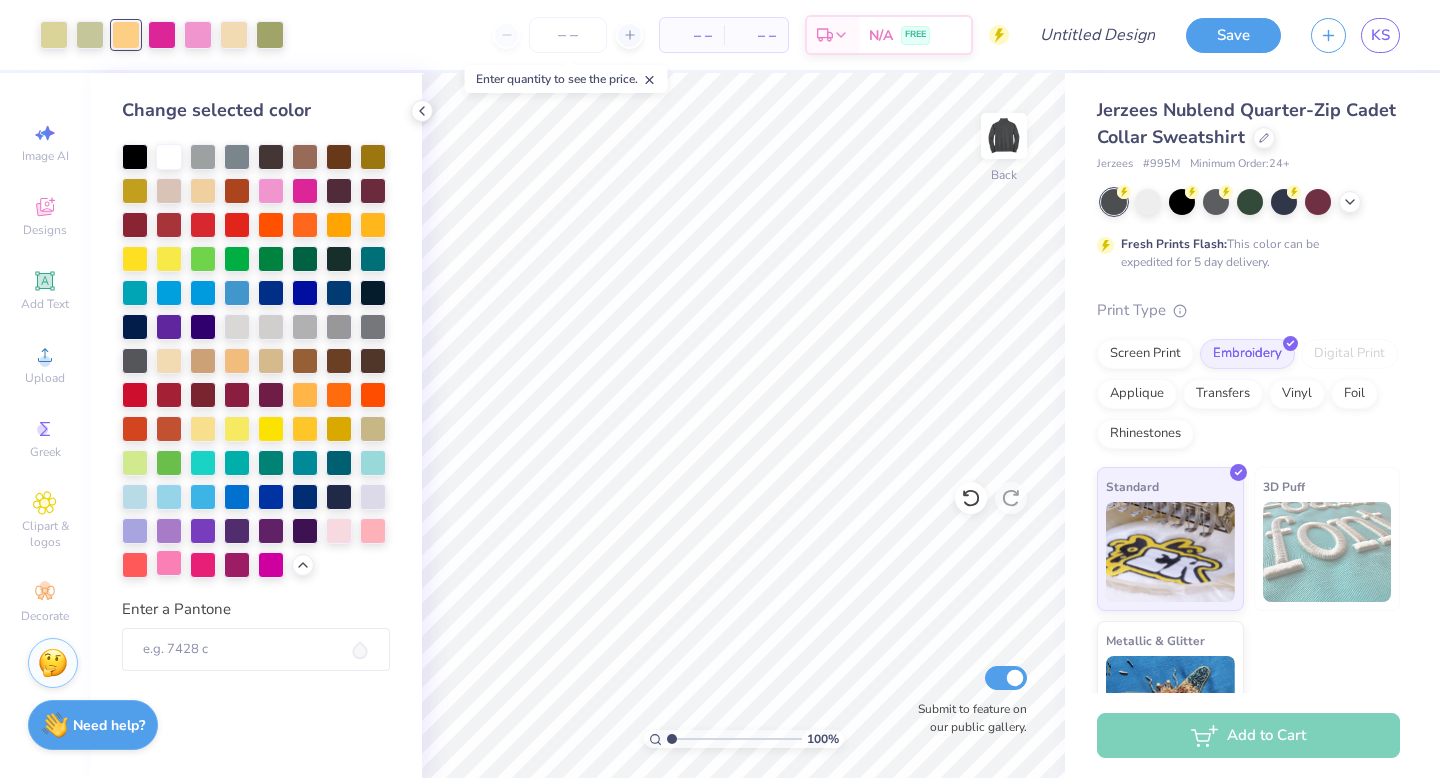 click at bounding box center [169, 563] 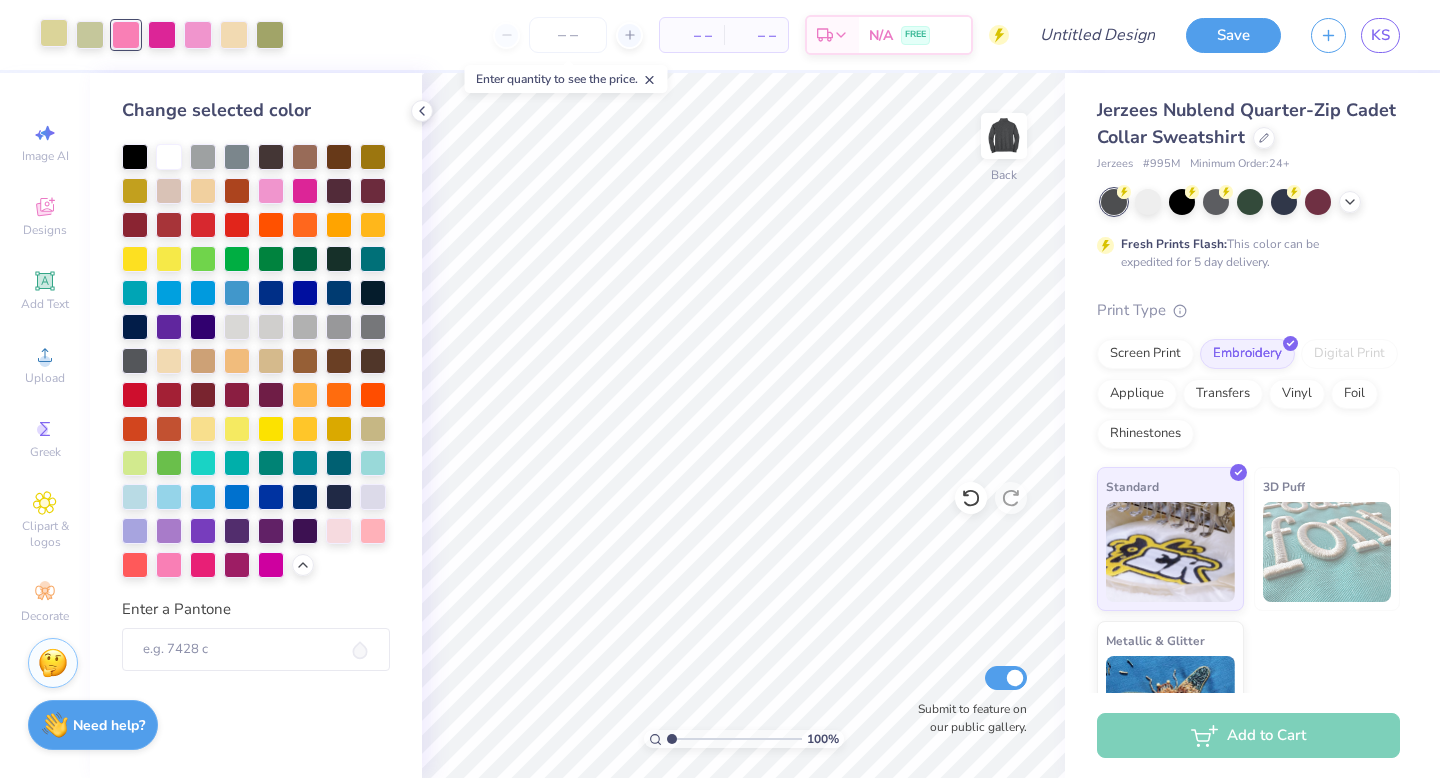 click at bounding box center [54, 33] 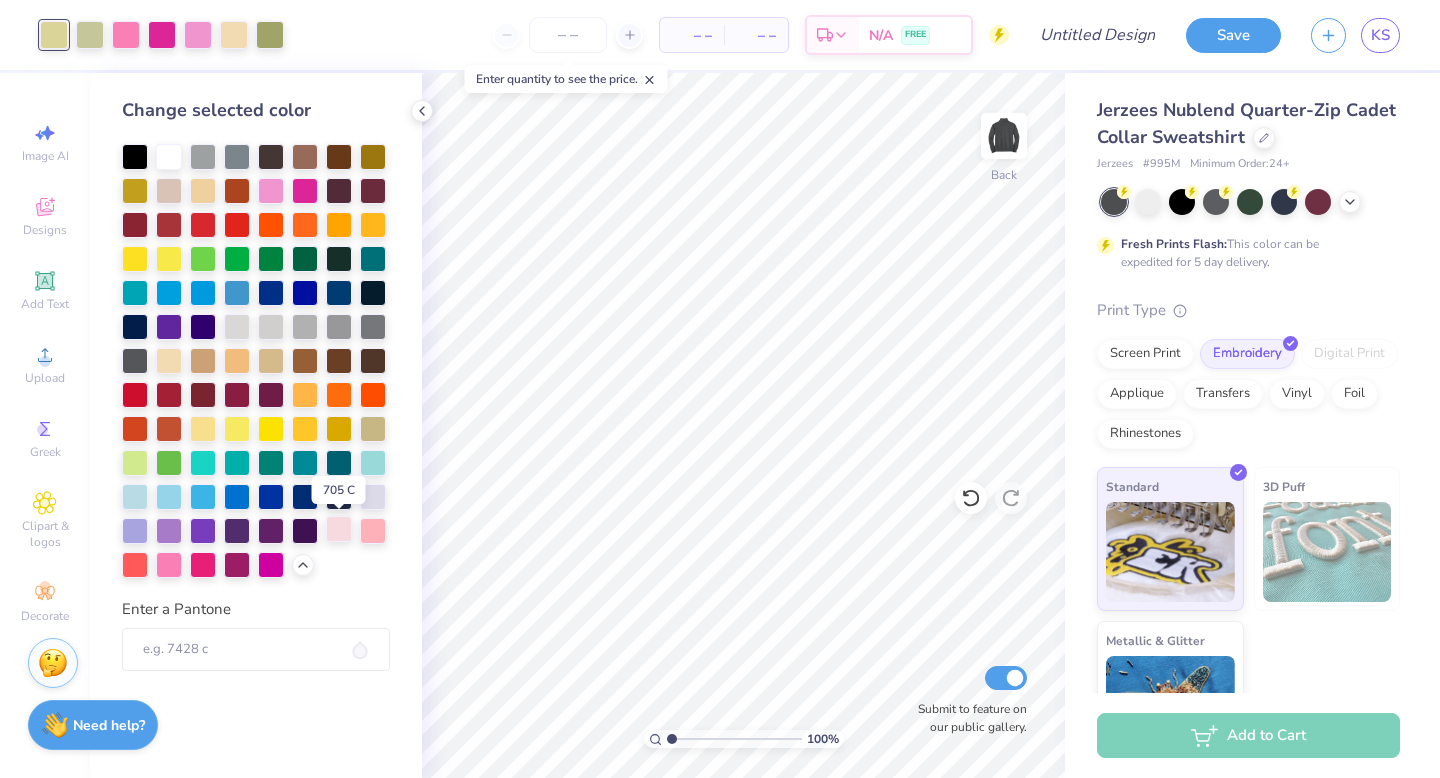 click at bounding box center (339, 529) 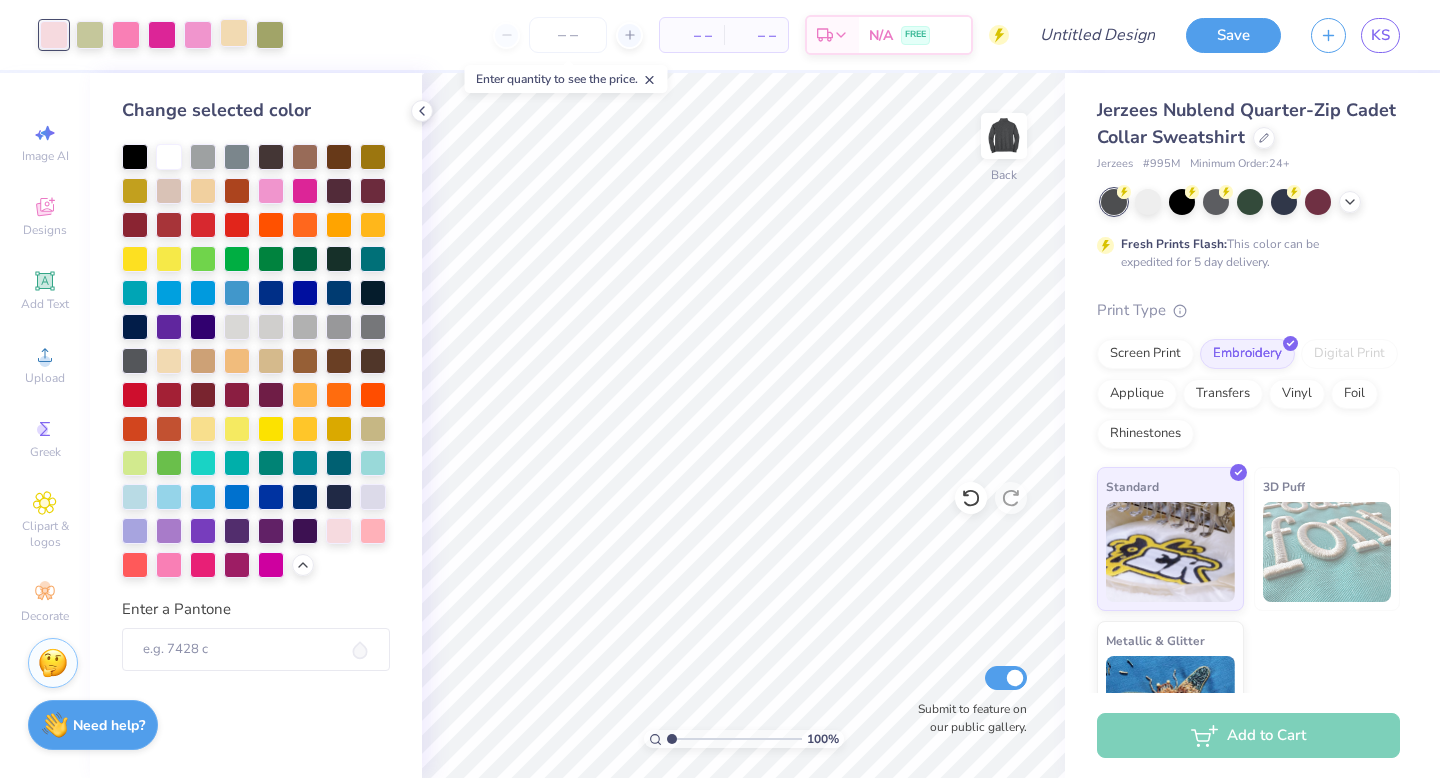 click at bounding box center [234, 33] 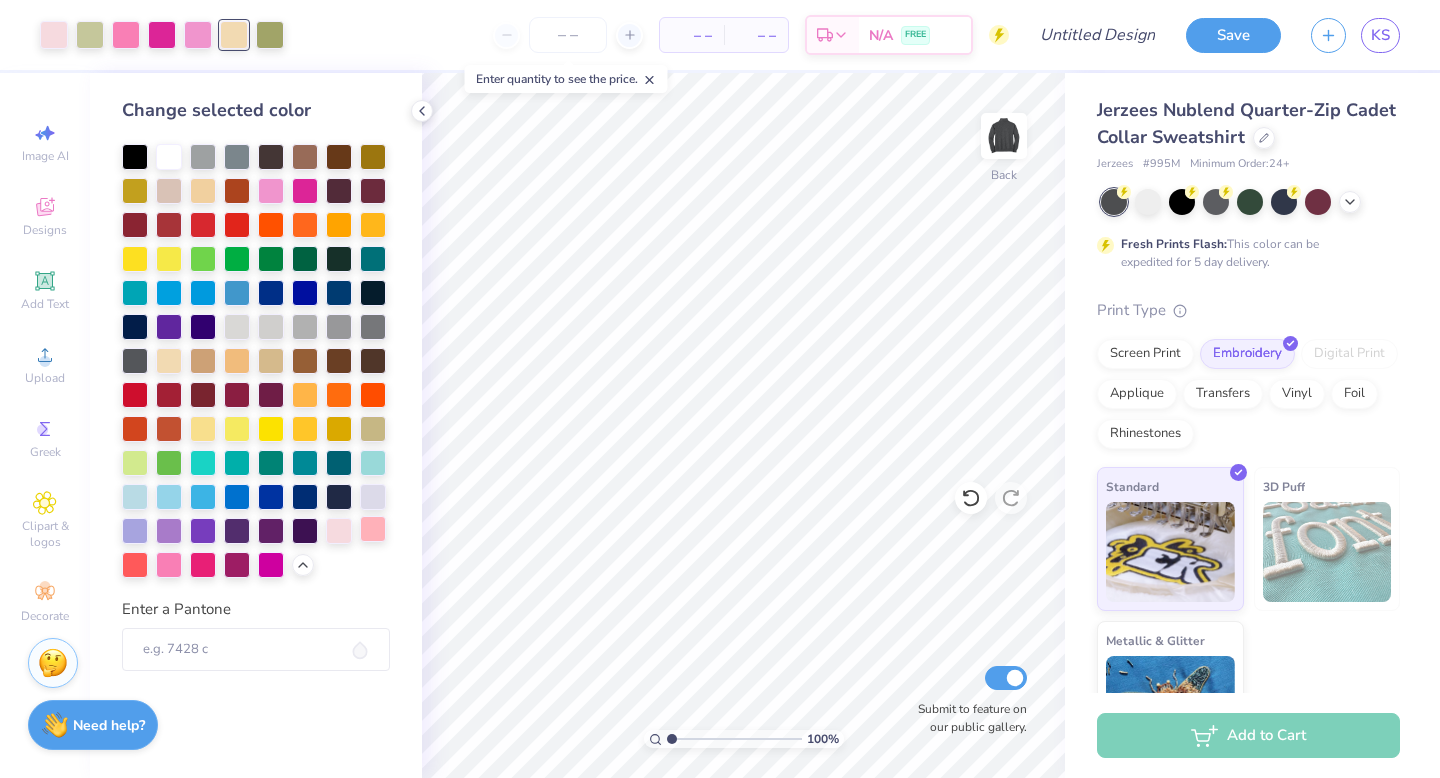 click at bounding box center (373, 529) 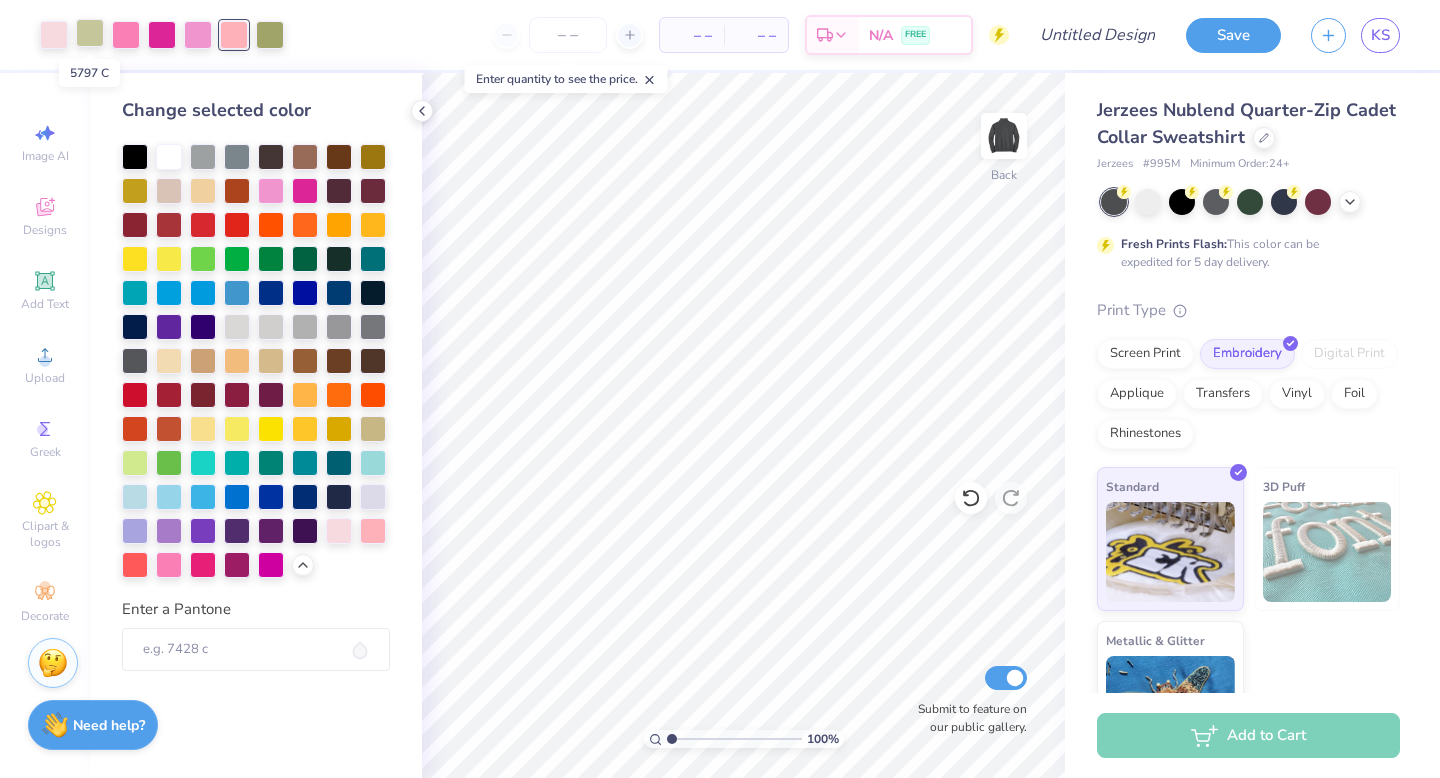click at bounding box center (90, 33) 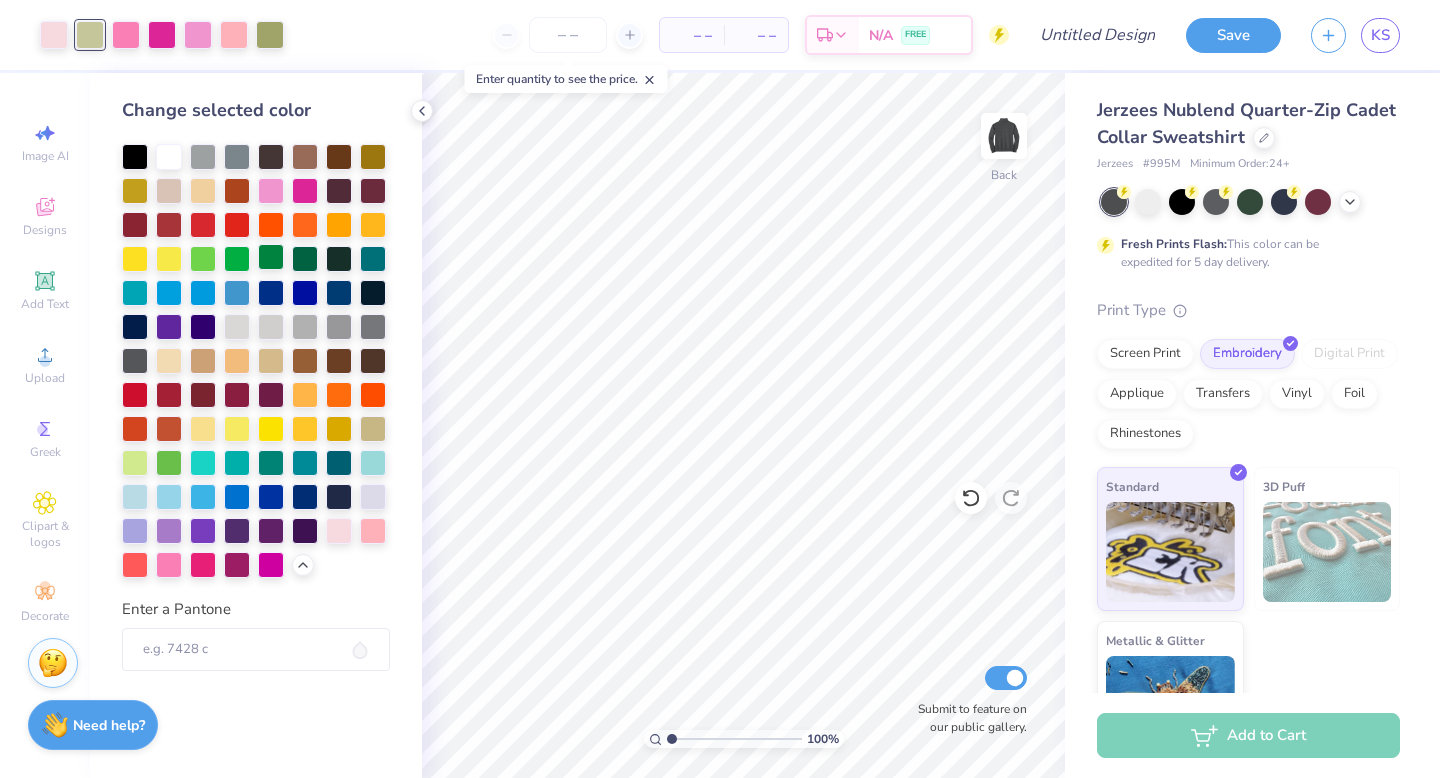click at bounding box center [271, 257] 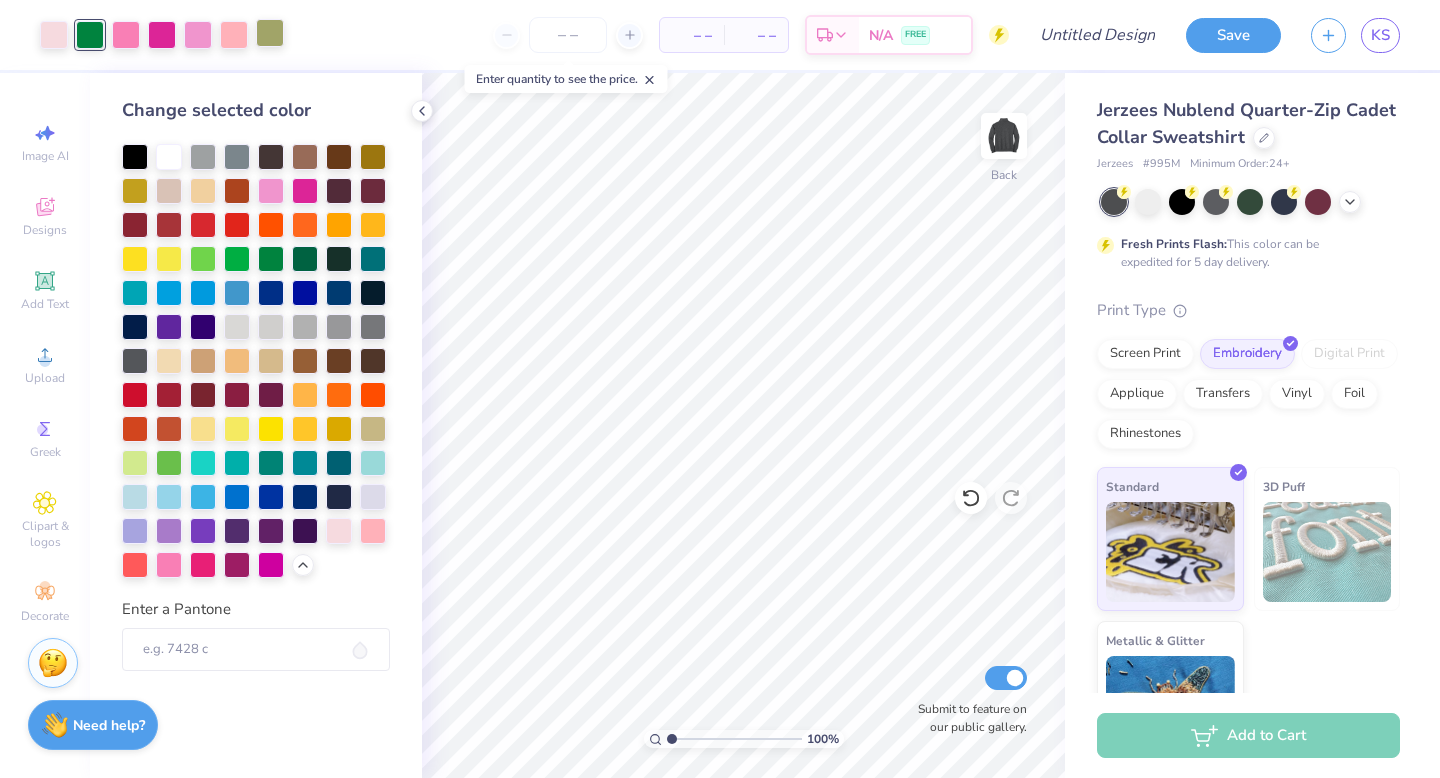 click at bounding box center [270, 33] 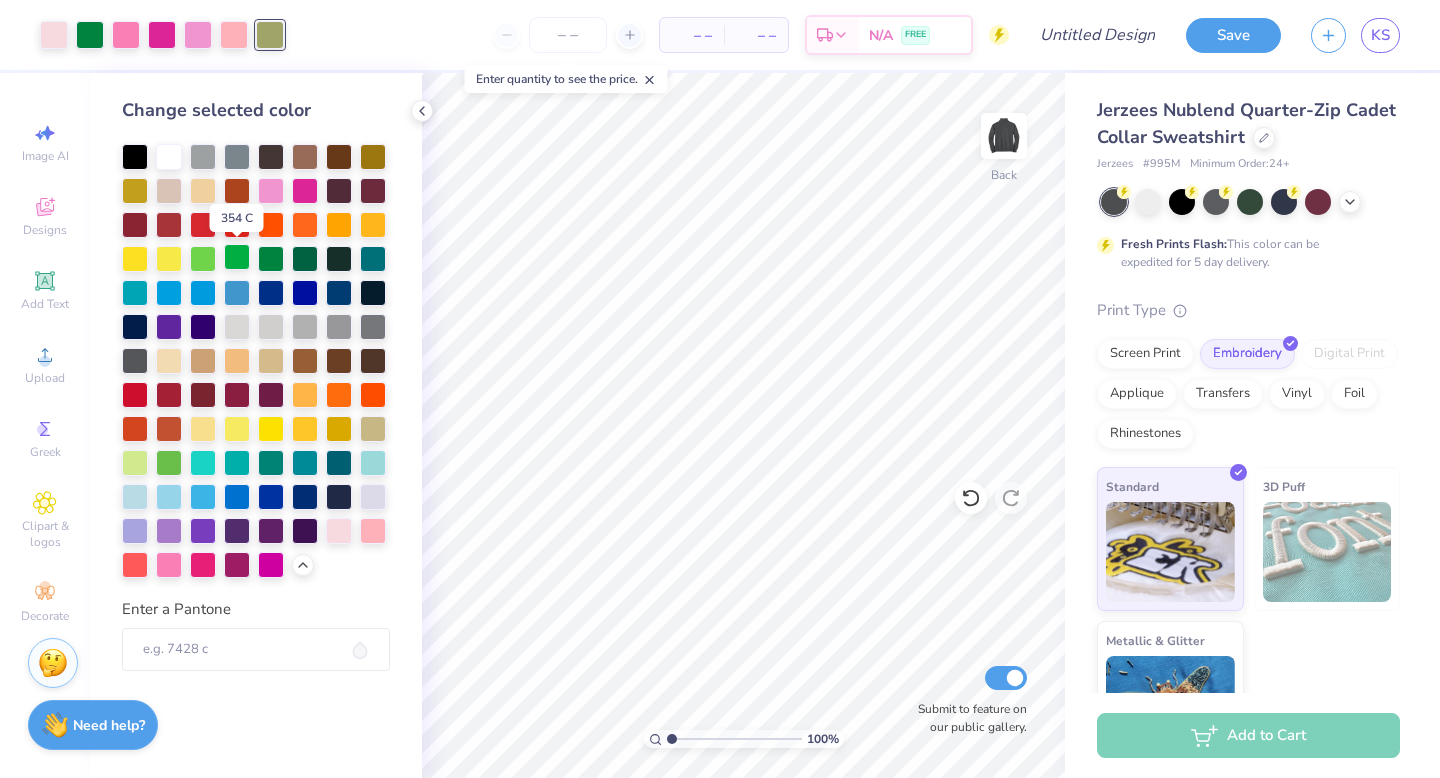 click at bounding box center [237, 257] 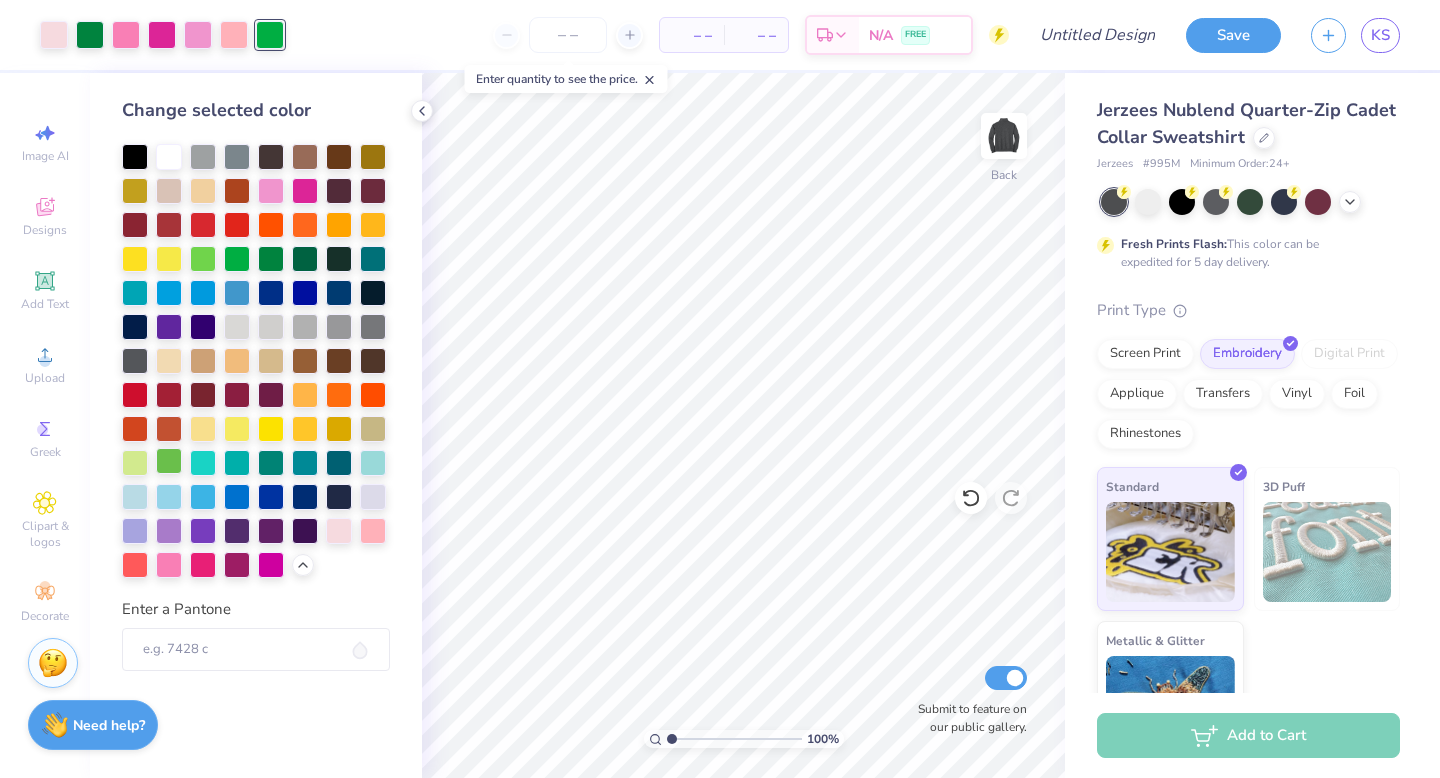 click at bounding box center [169, 461] 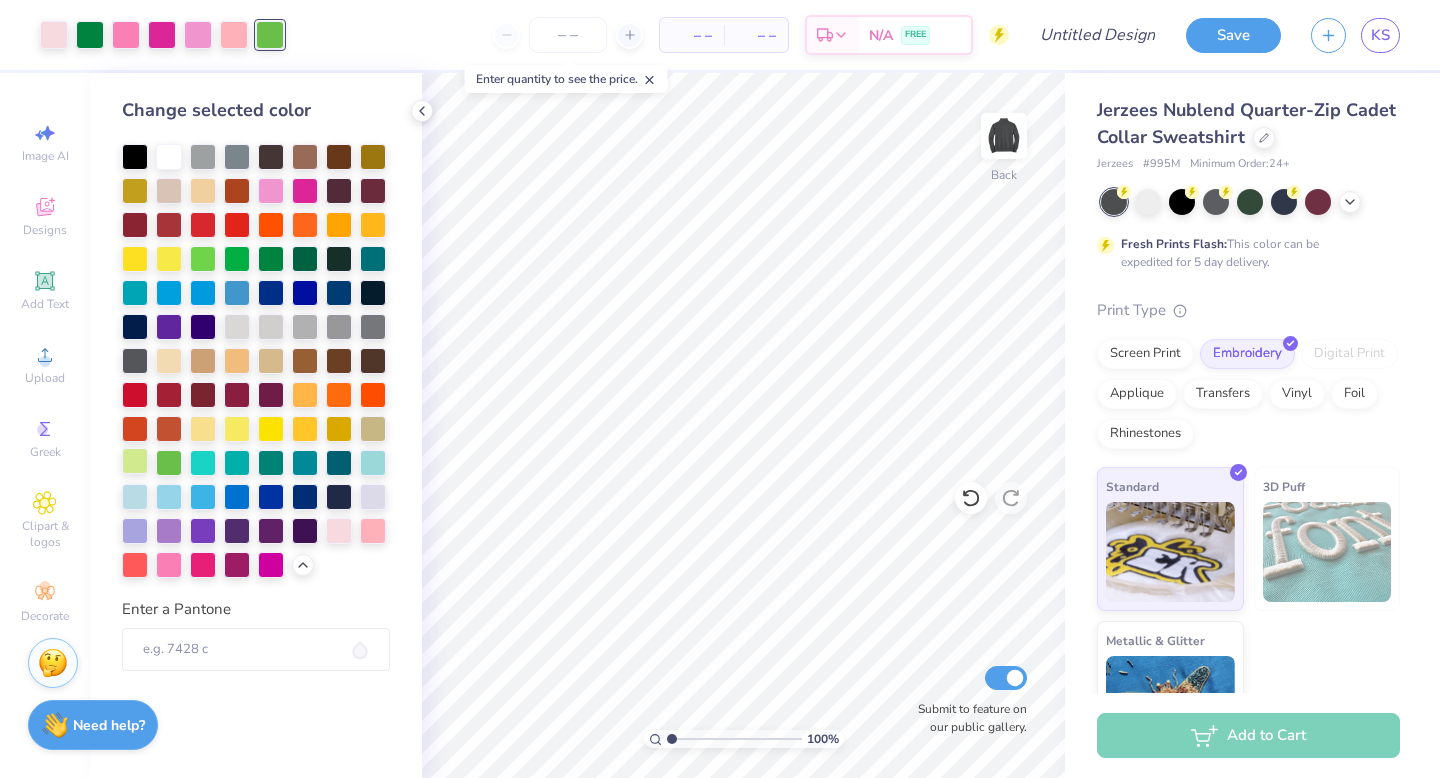 click at bounding box center (135, 461) 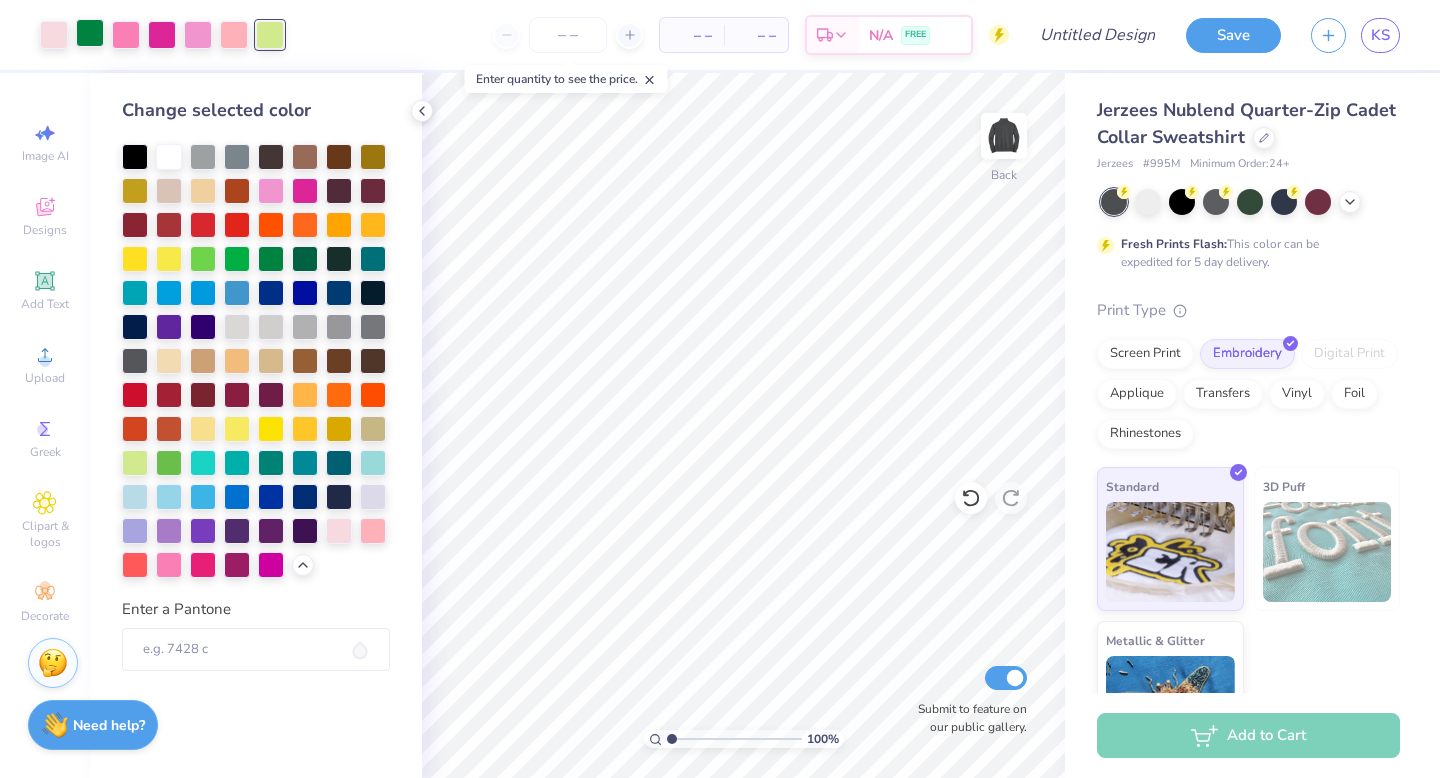 click at bounding box center (90, 33) 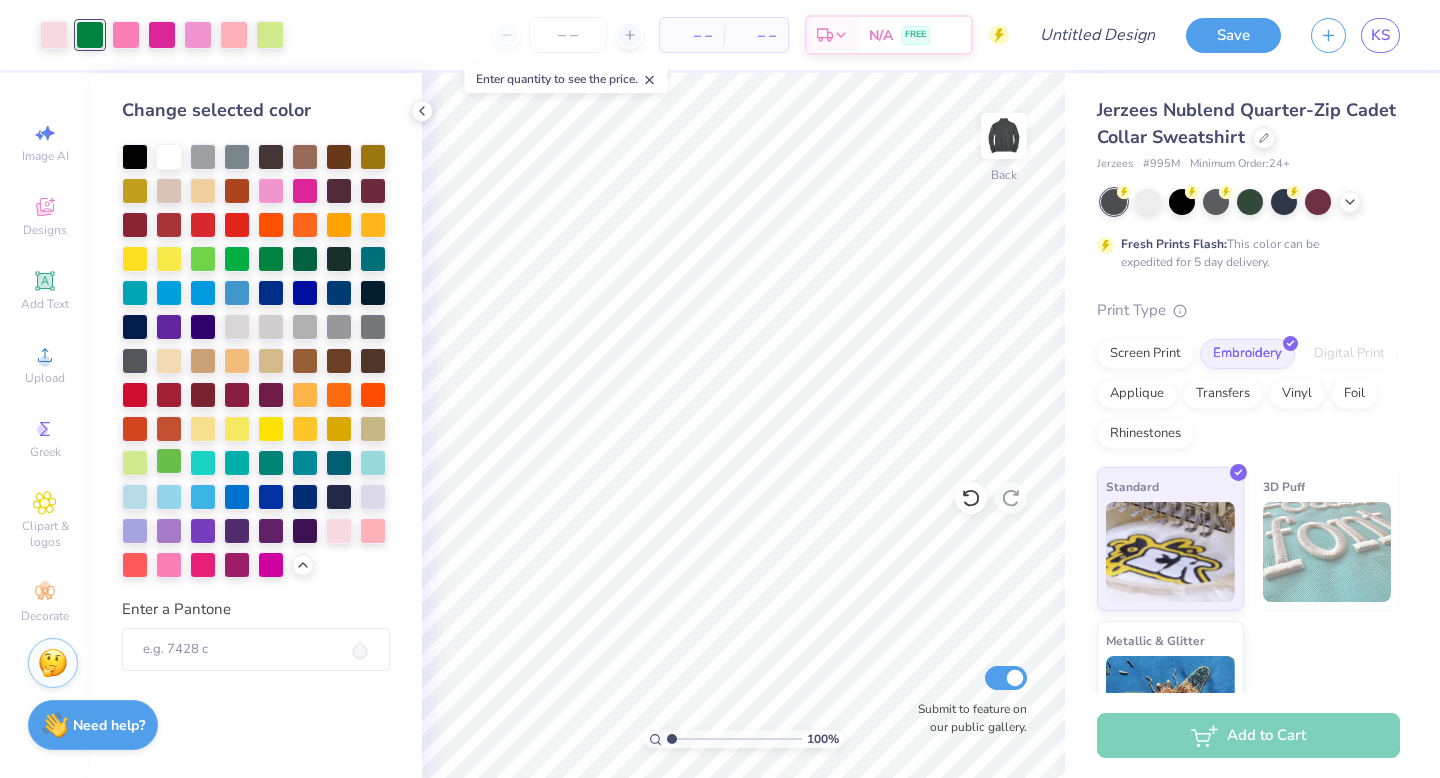 click at bounding box center [169, 461] 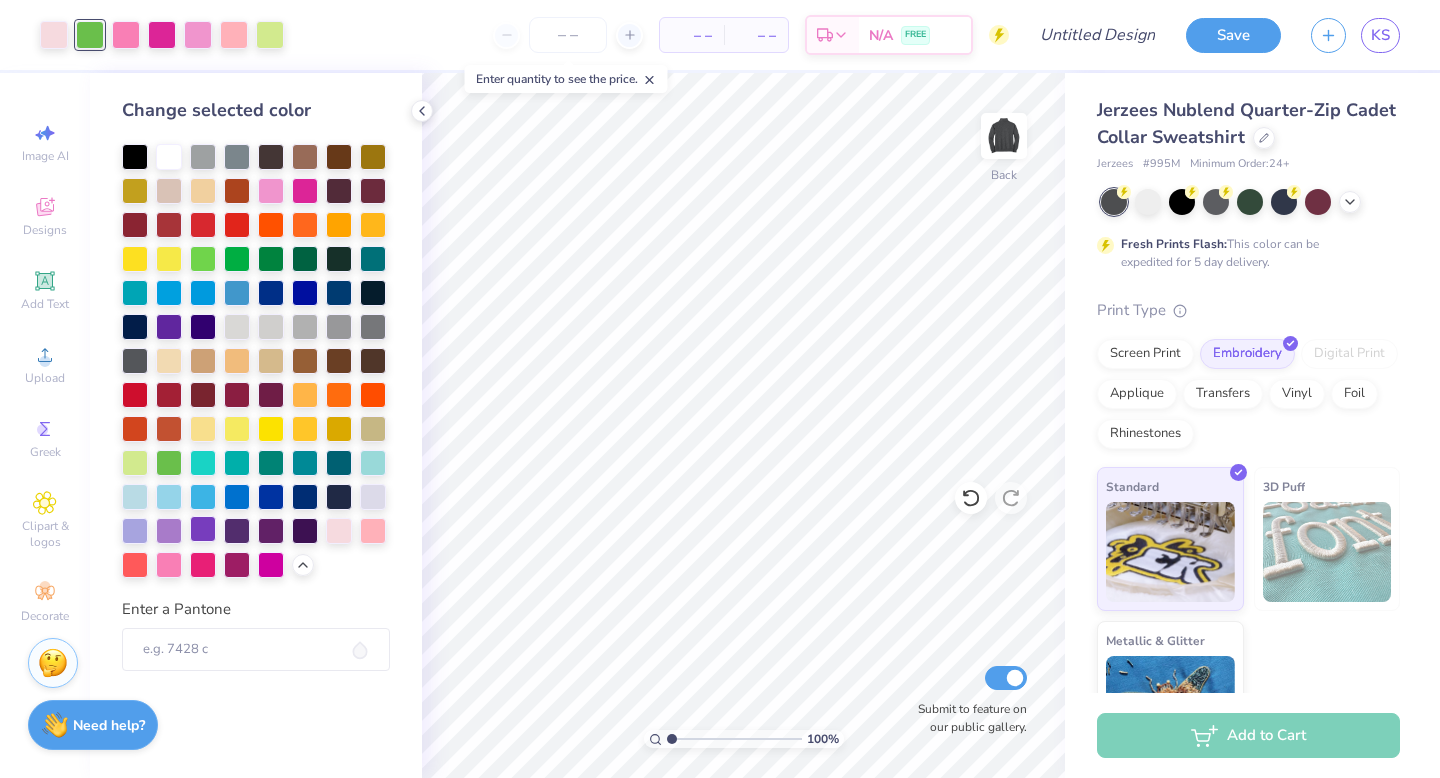 click at bounding box center [203, 529] 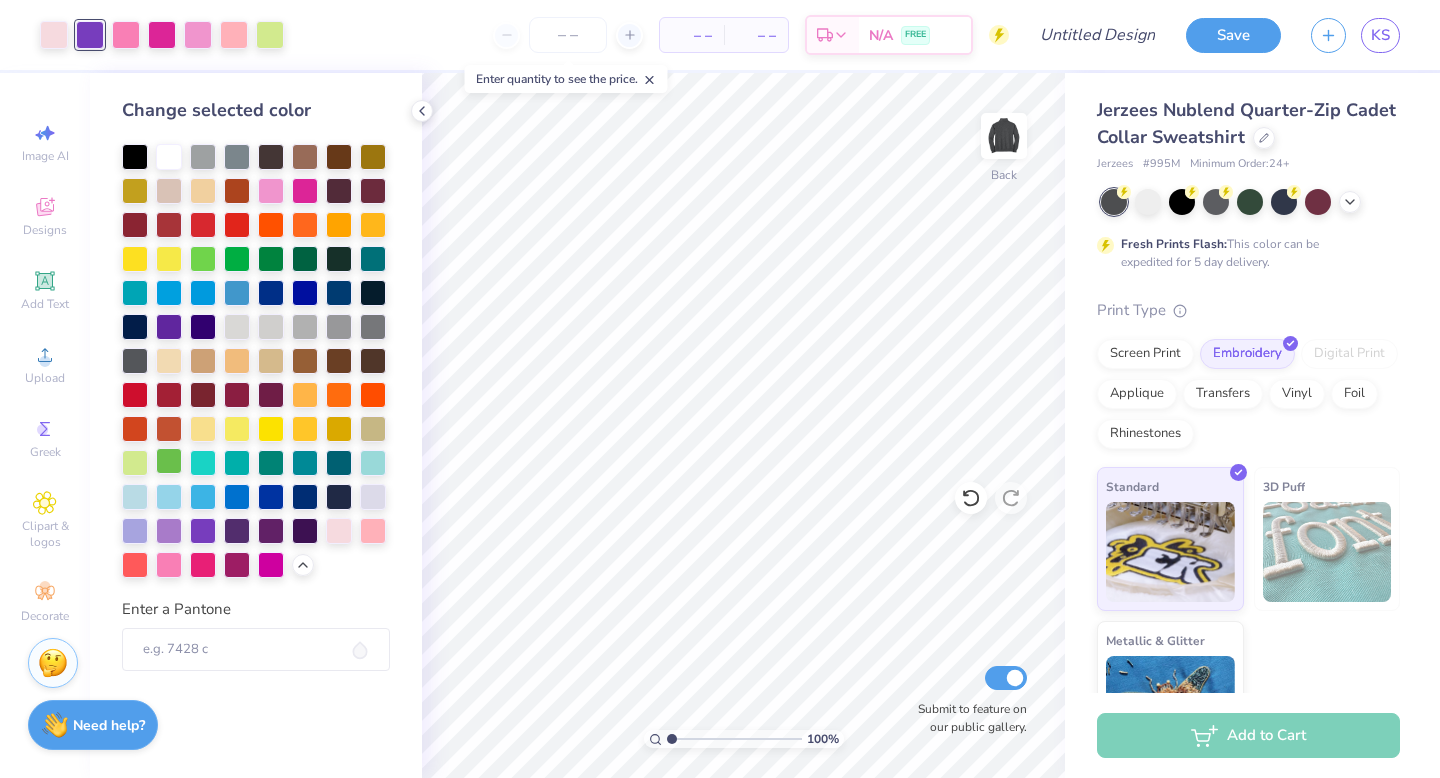 click at bounding box center (169, 461) 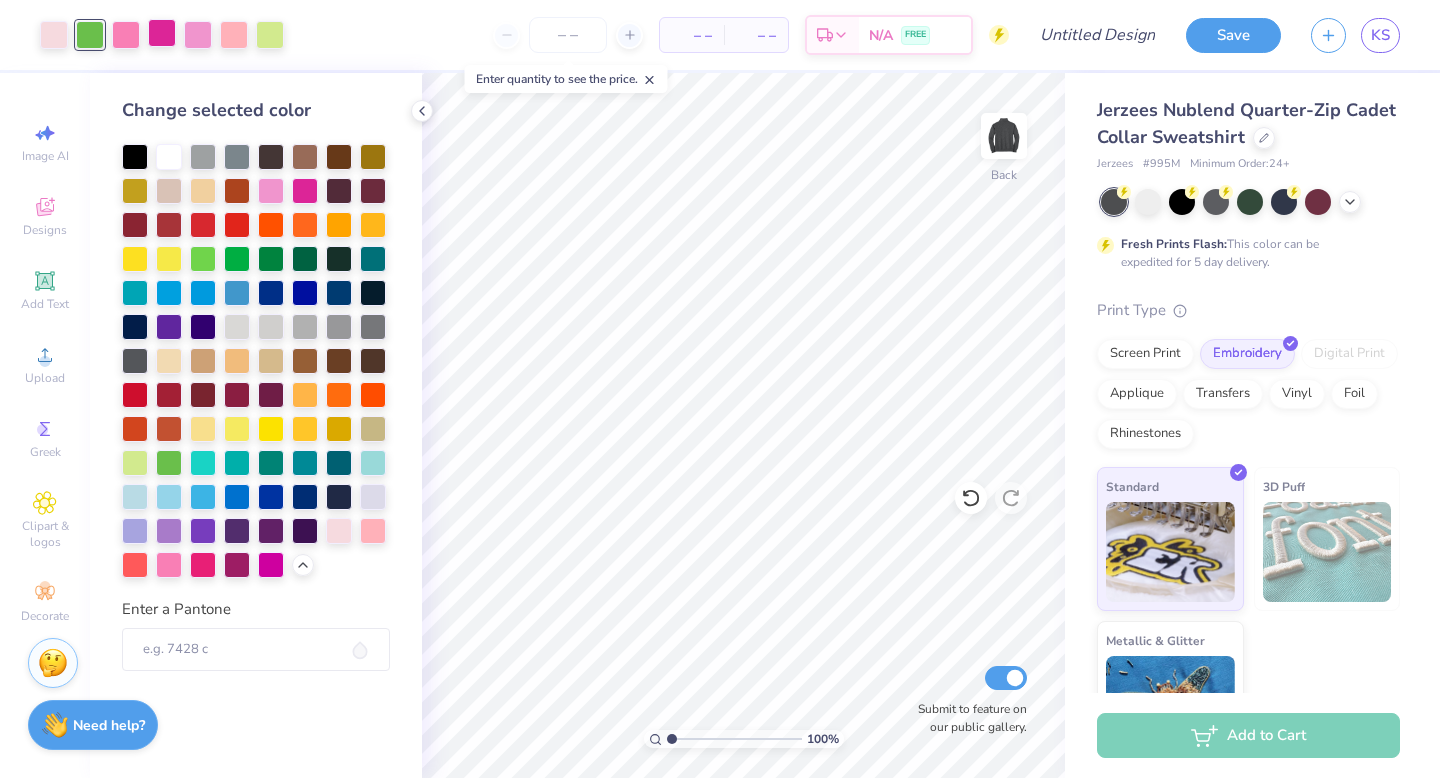 click at bounding box center [162, 33] 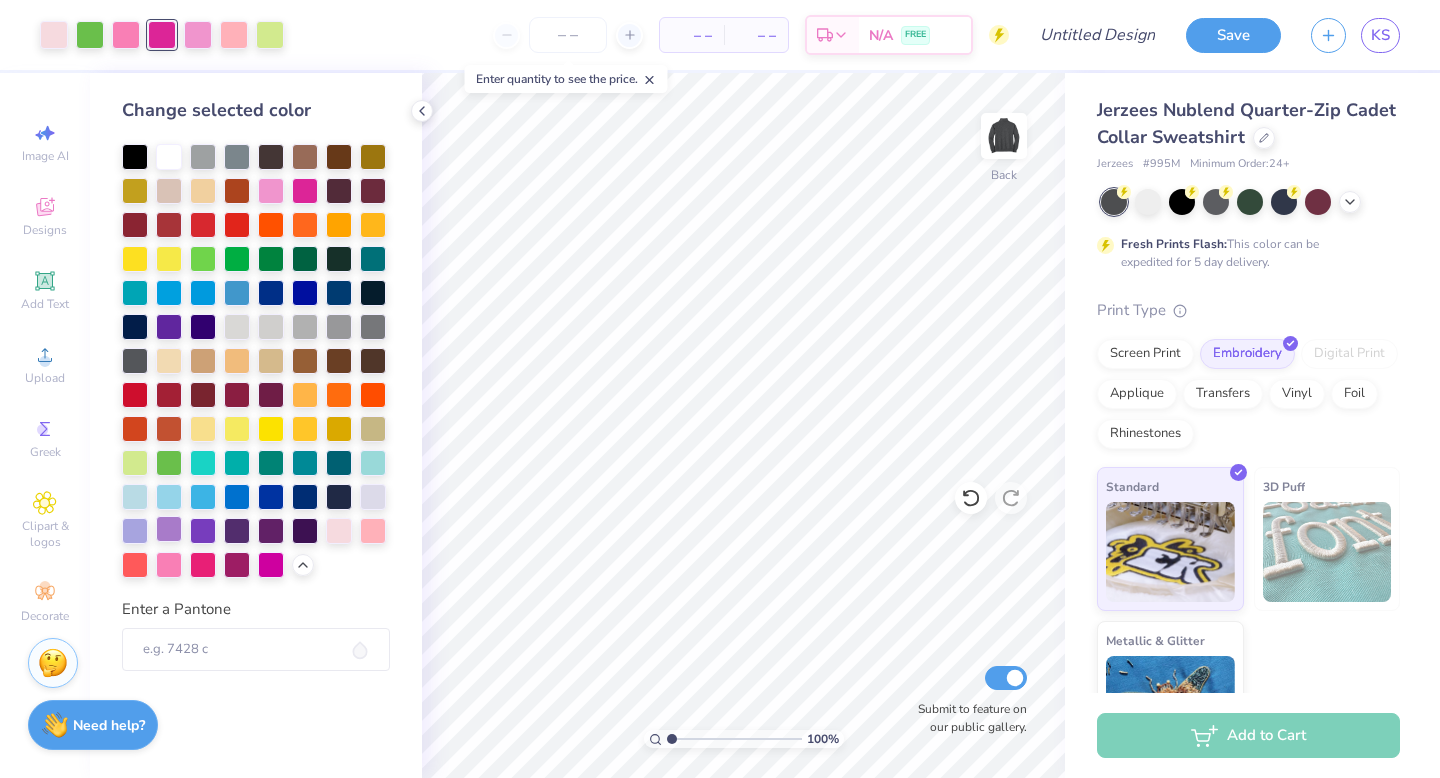 click at bounding box center [169, 529] 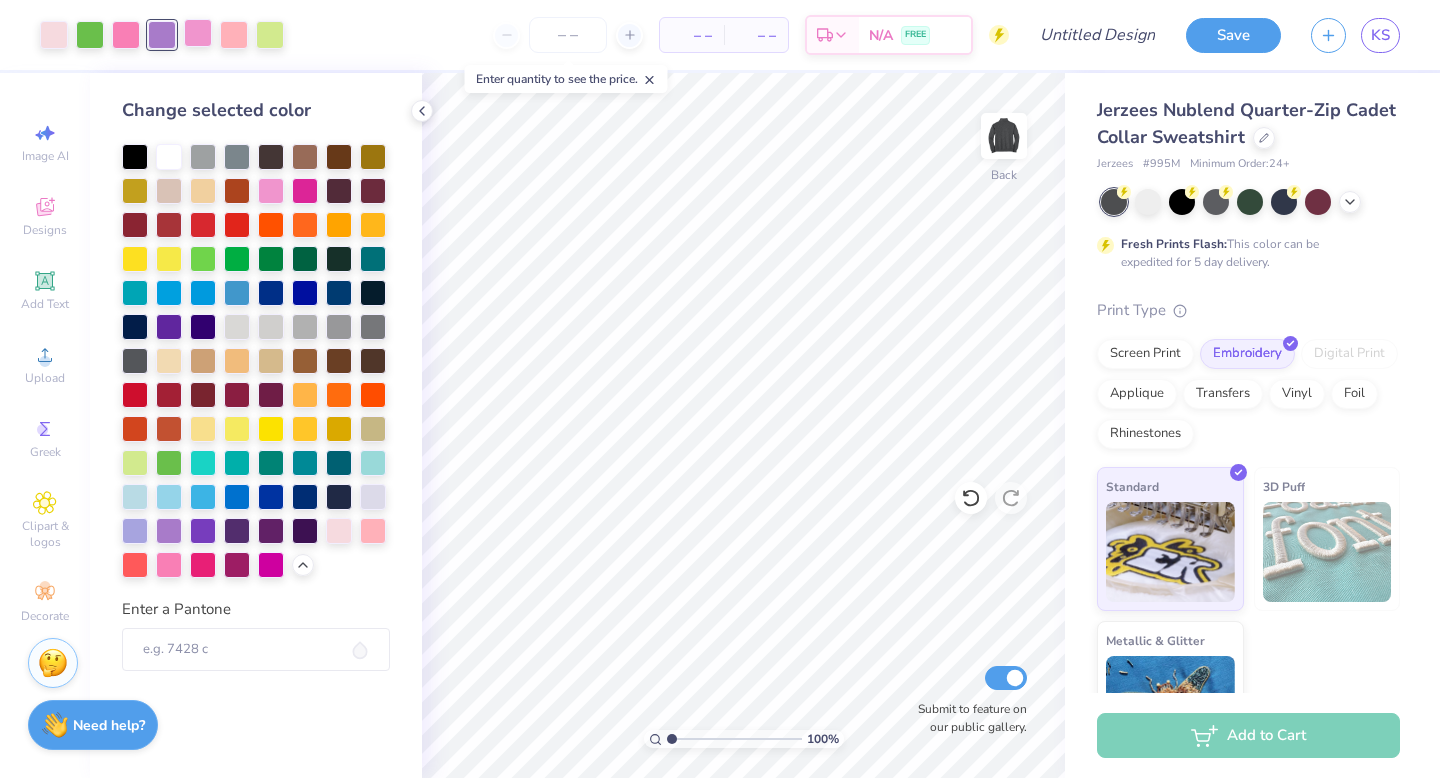 click at bounding box center (198, 33) 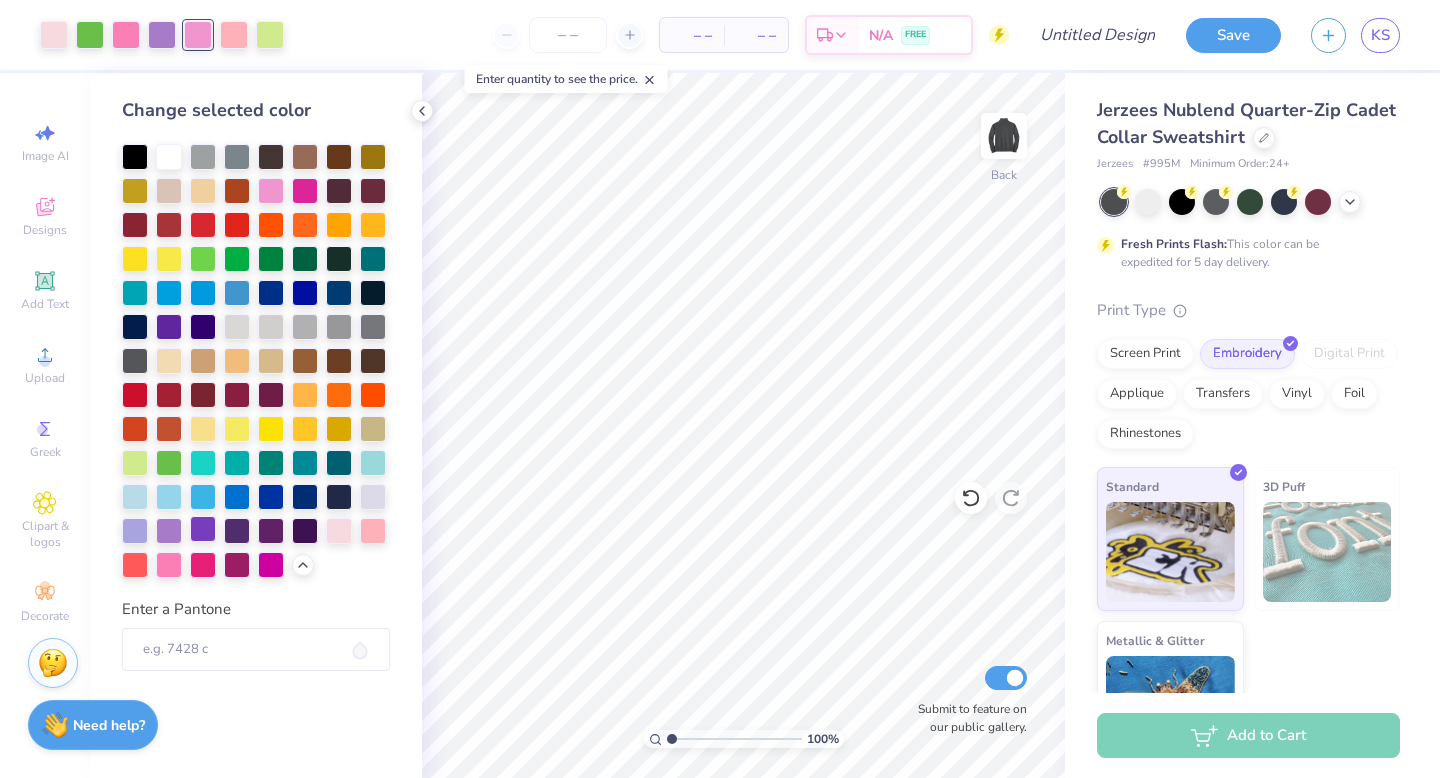 click at bounding box center [203, 529] 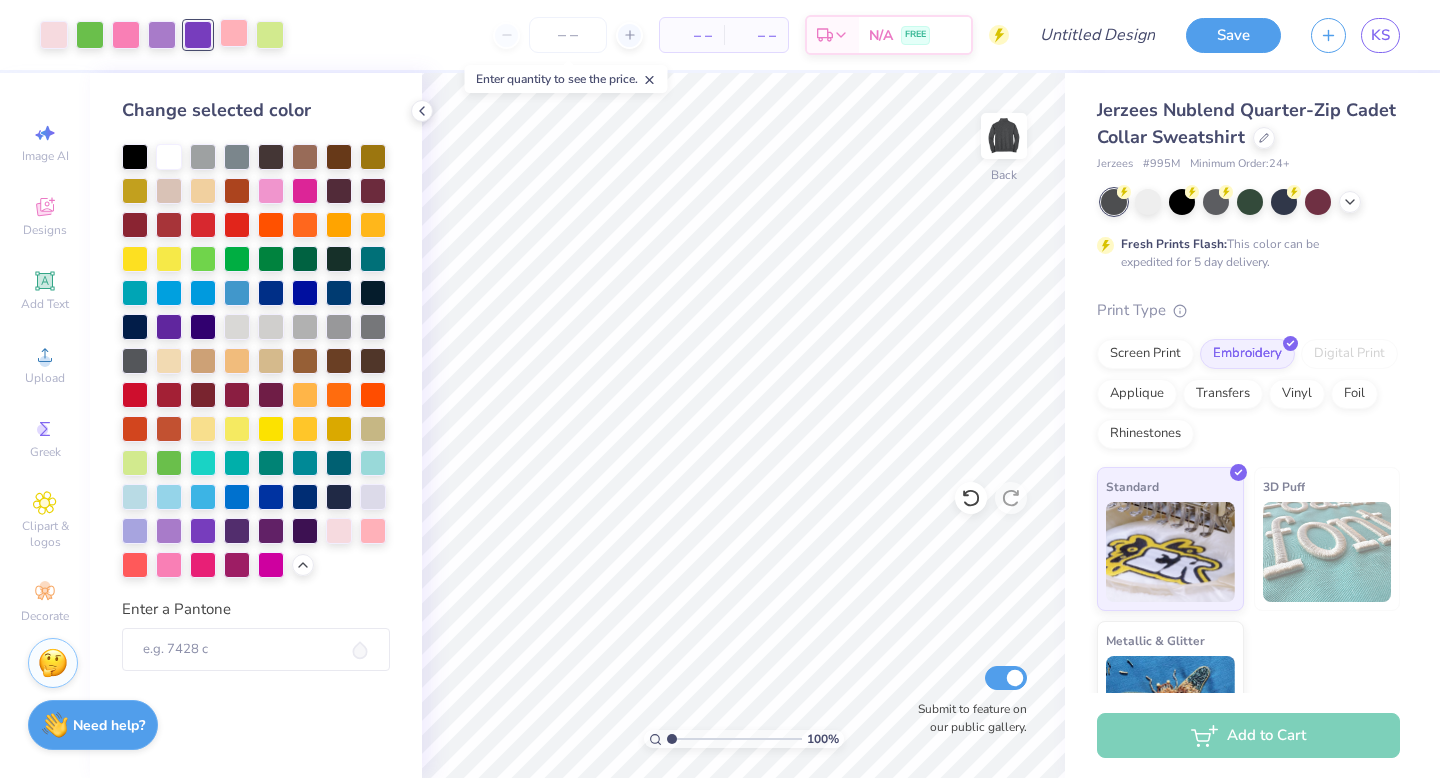click at bounding box center [234, 33] 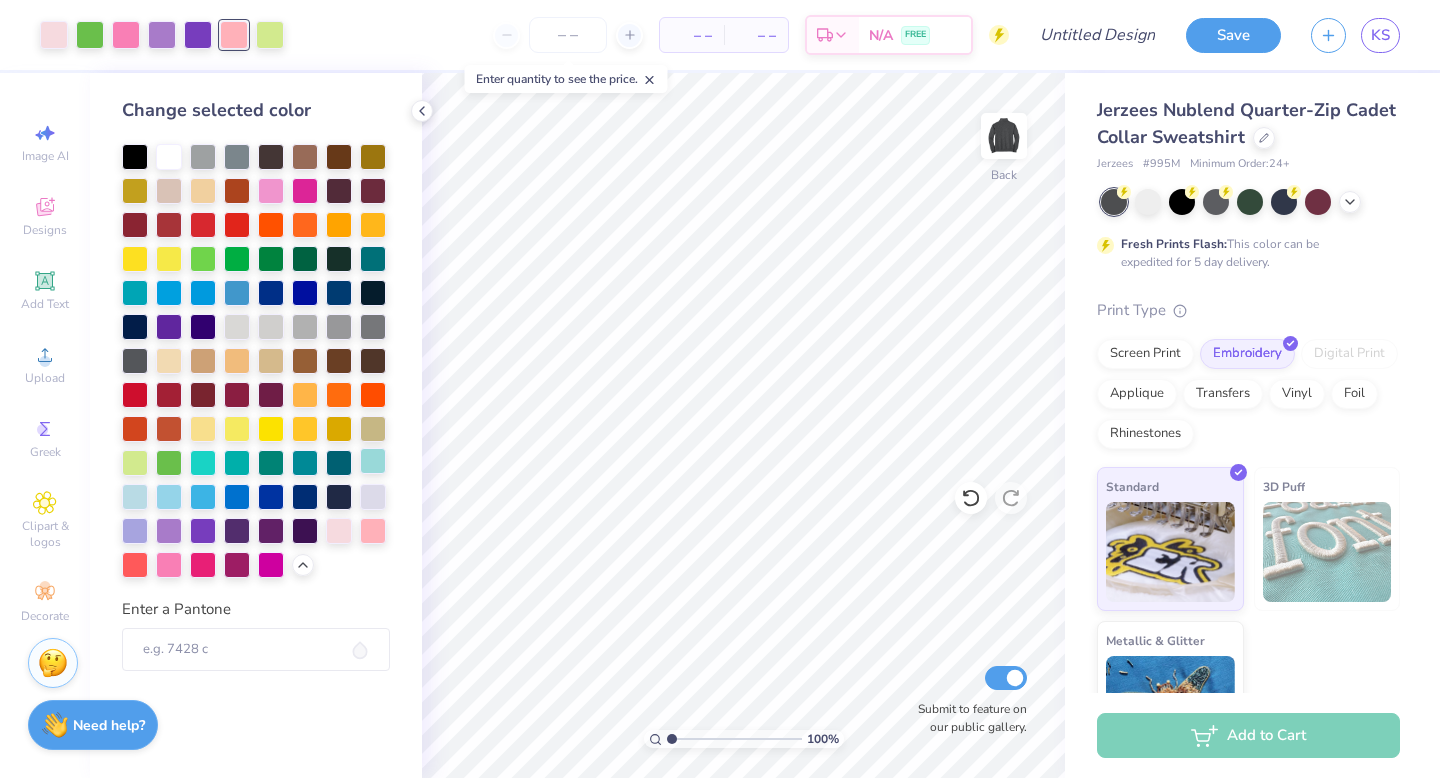click at bounding box center (373, 497) 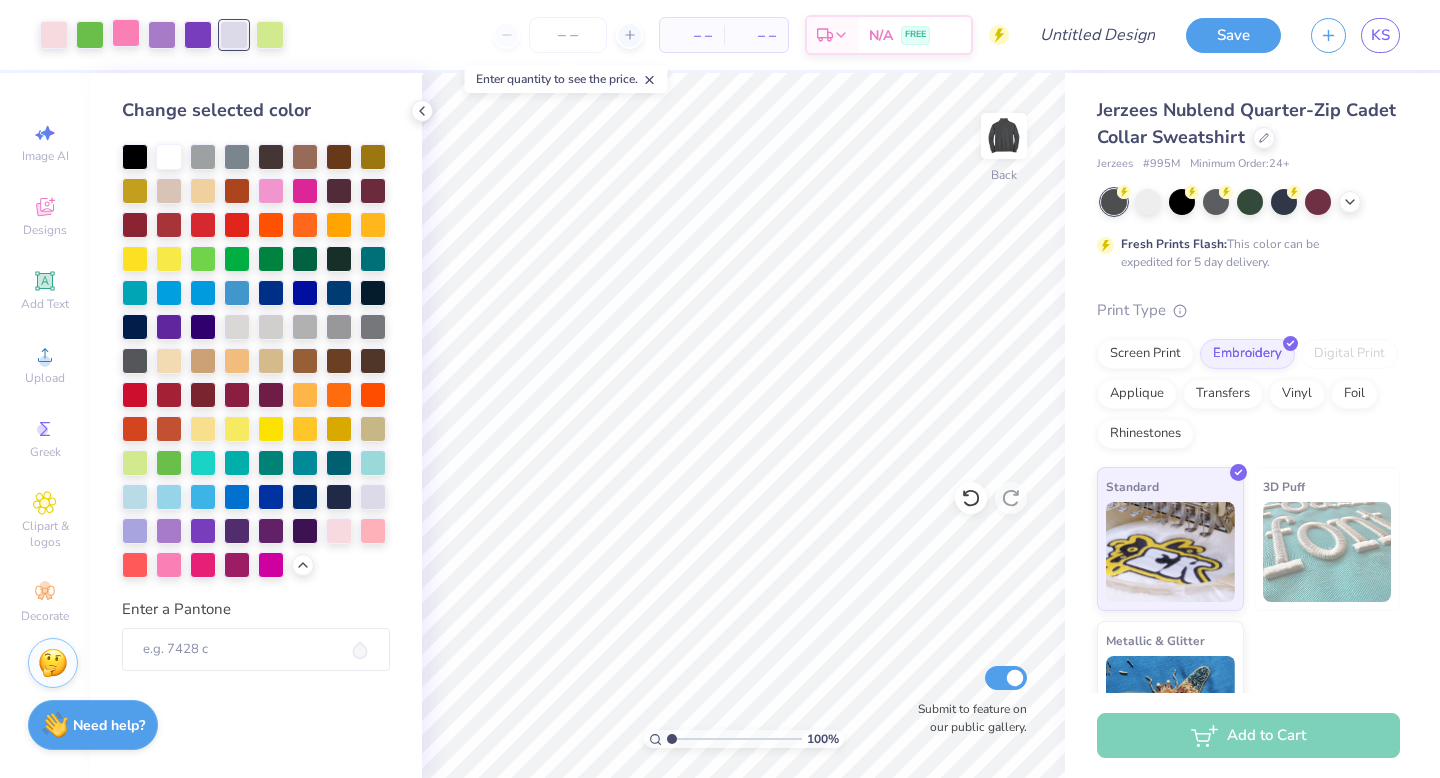 click at bounding box center [126, 33] 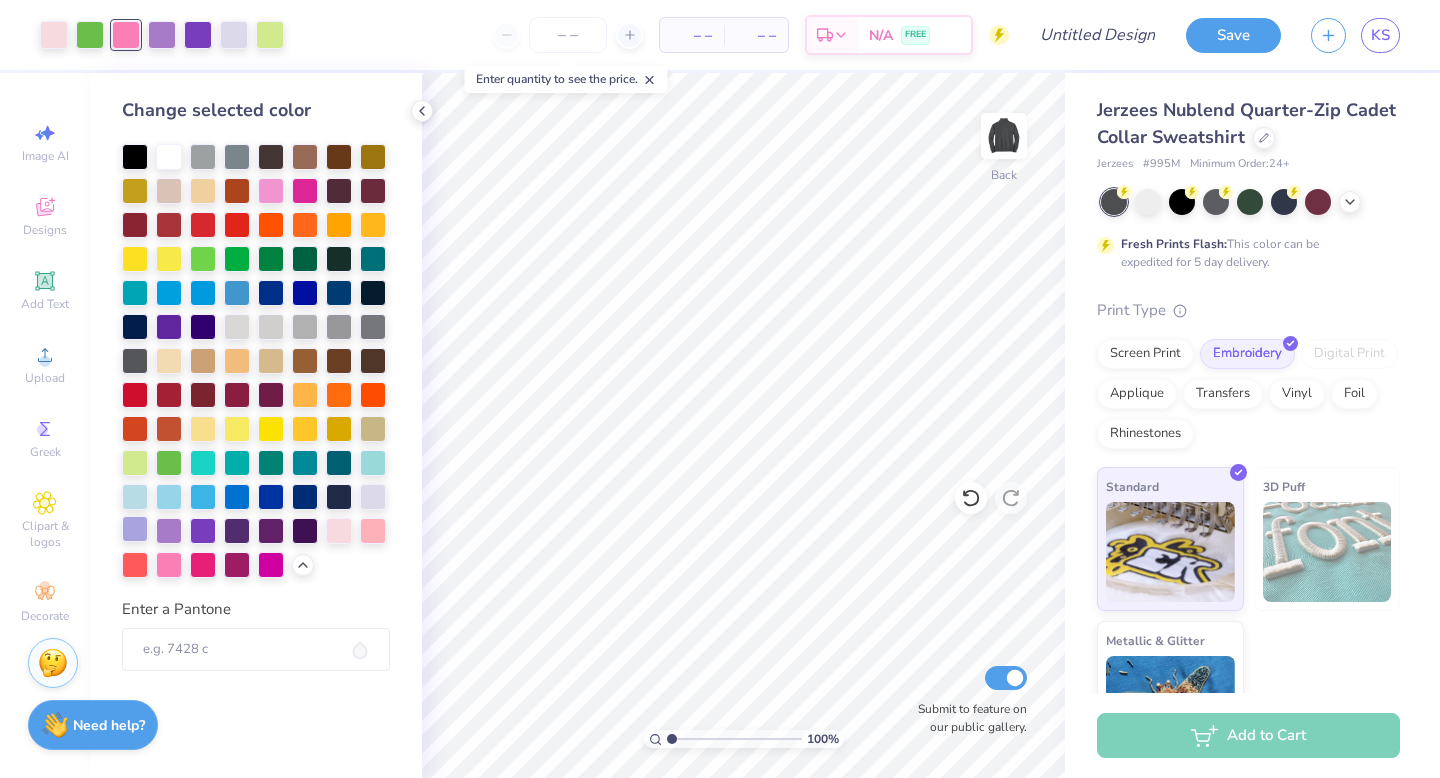click at bounding box center [135, 529] 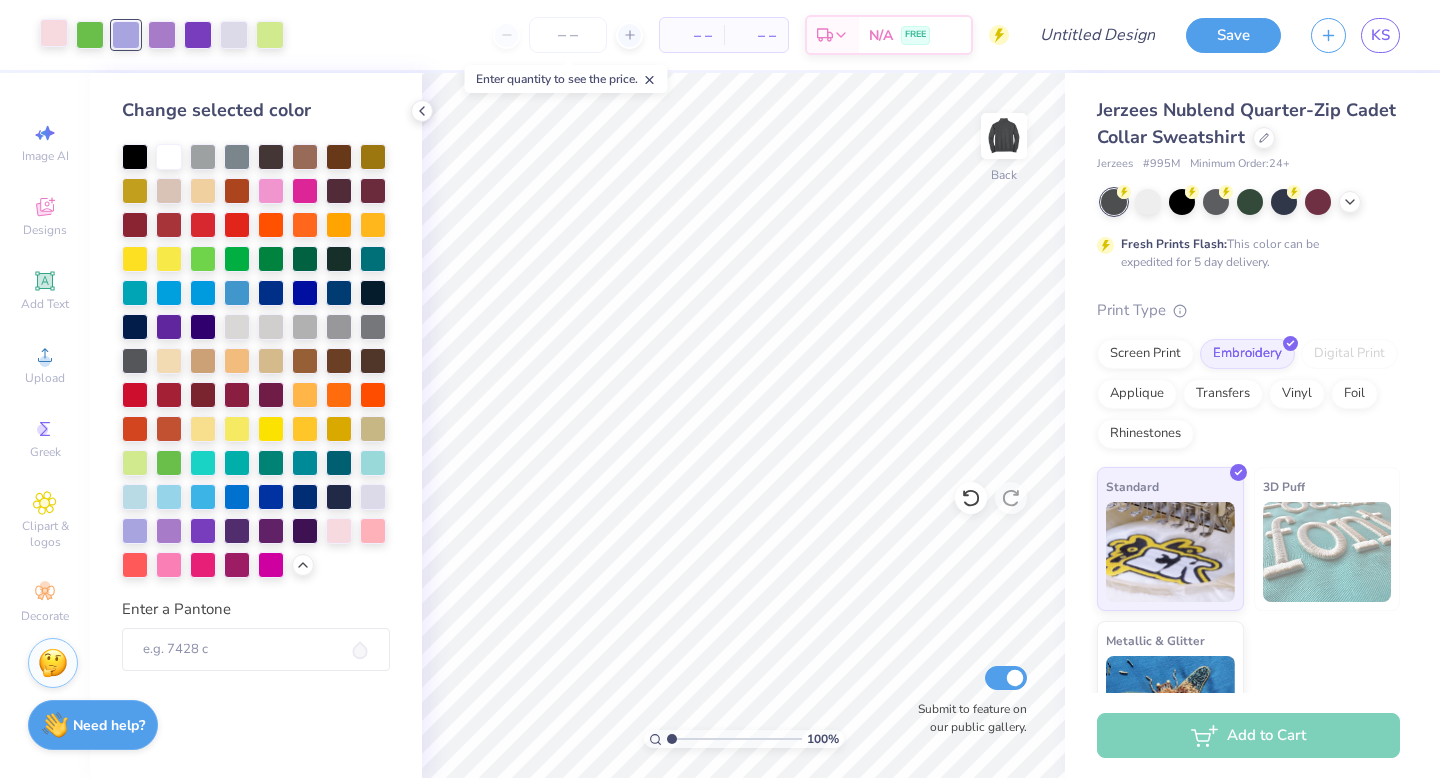 click at bounding box center [54, 33] 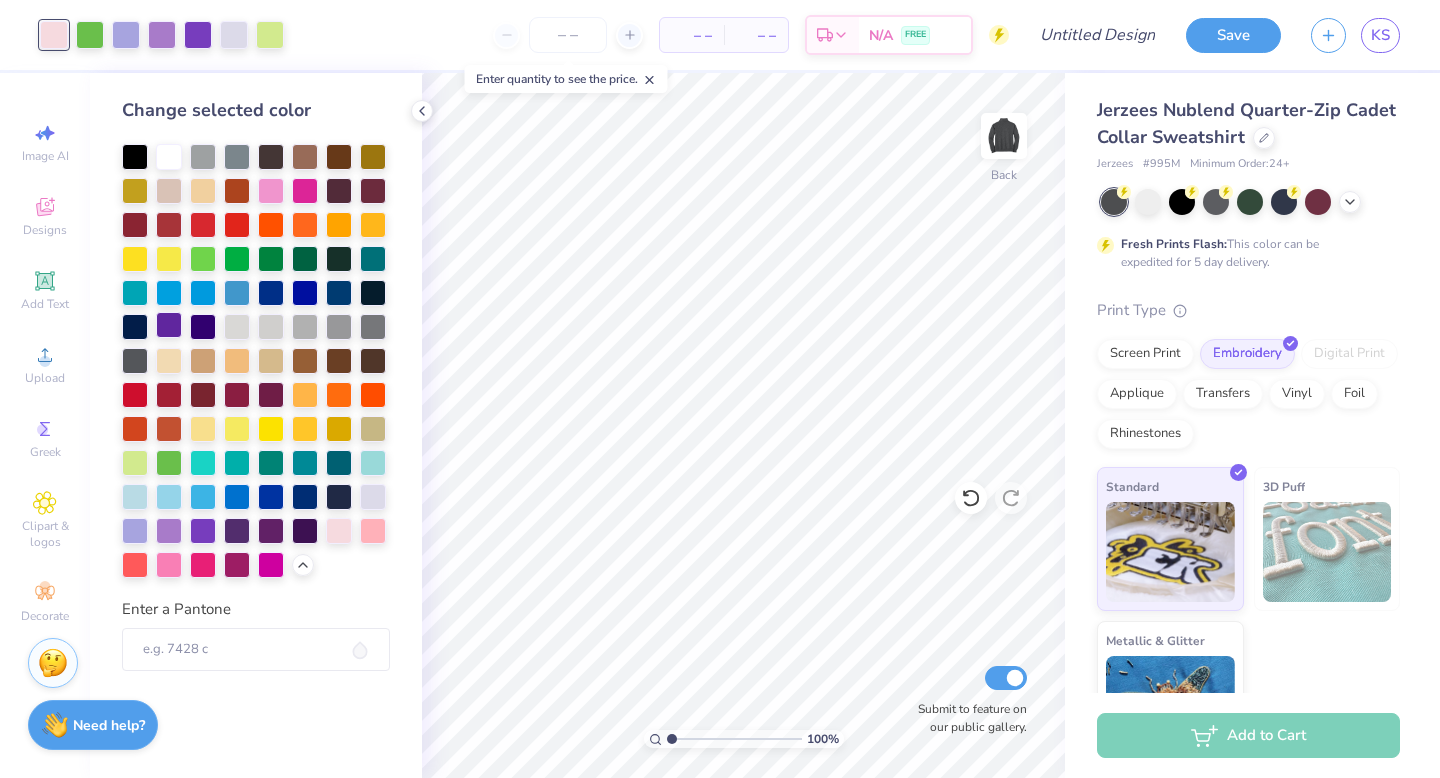 click at bounding box center [169, 325] 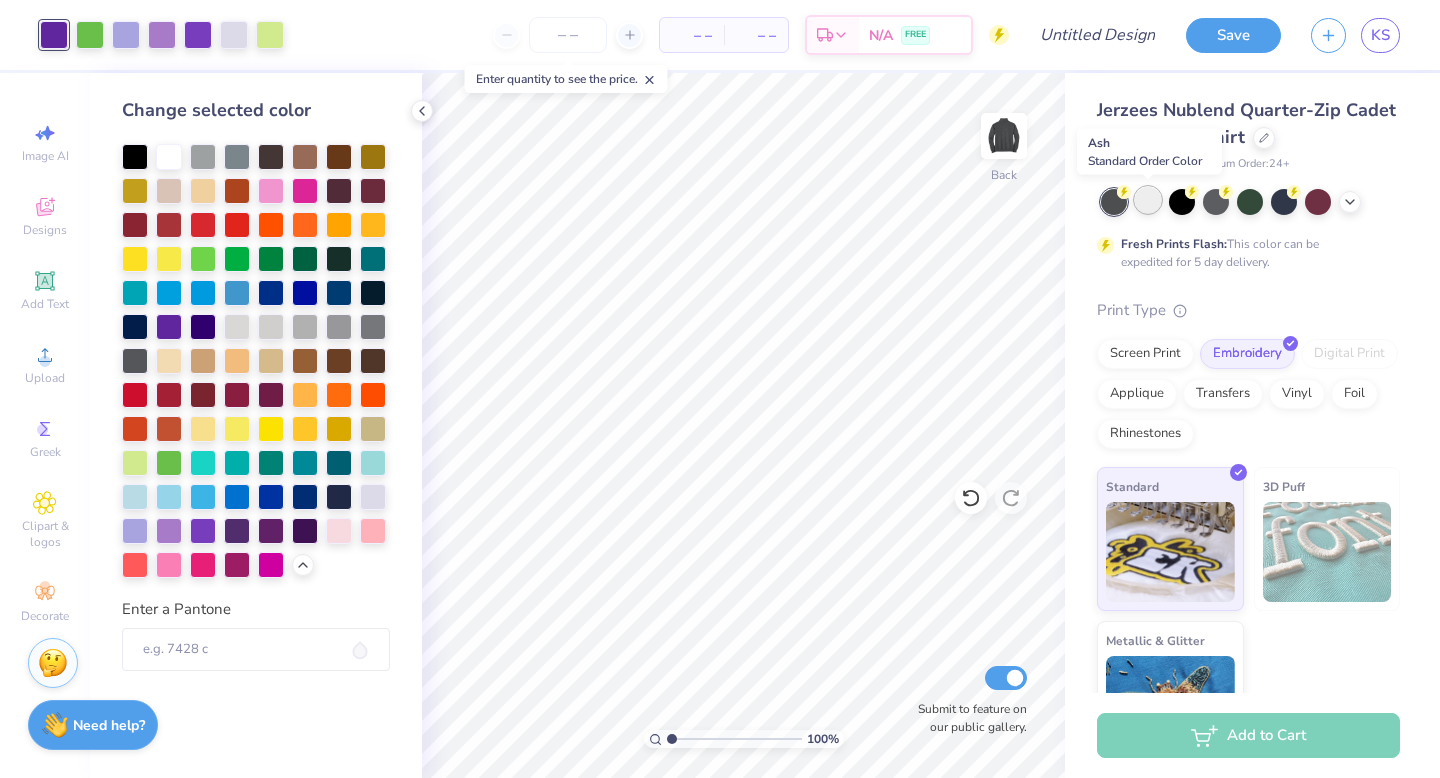 click at bounding box center [1148, 200] 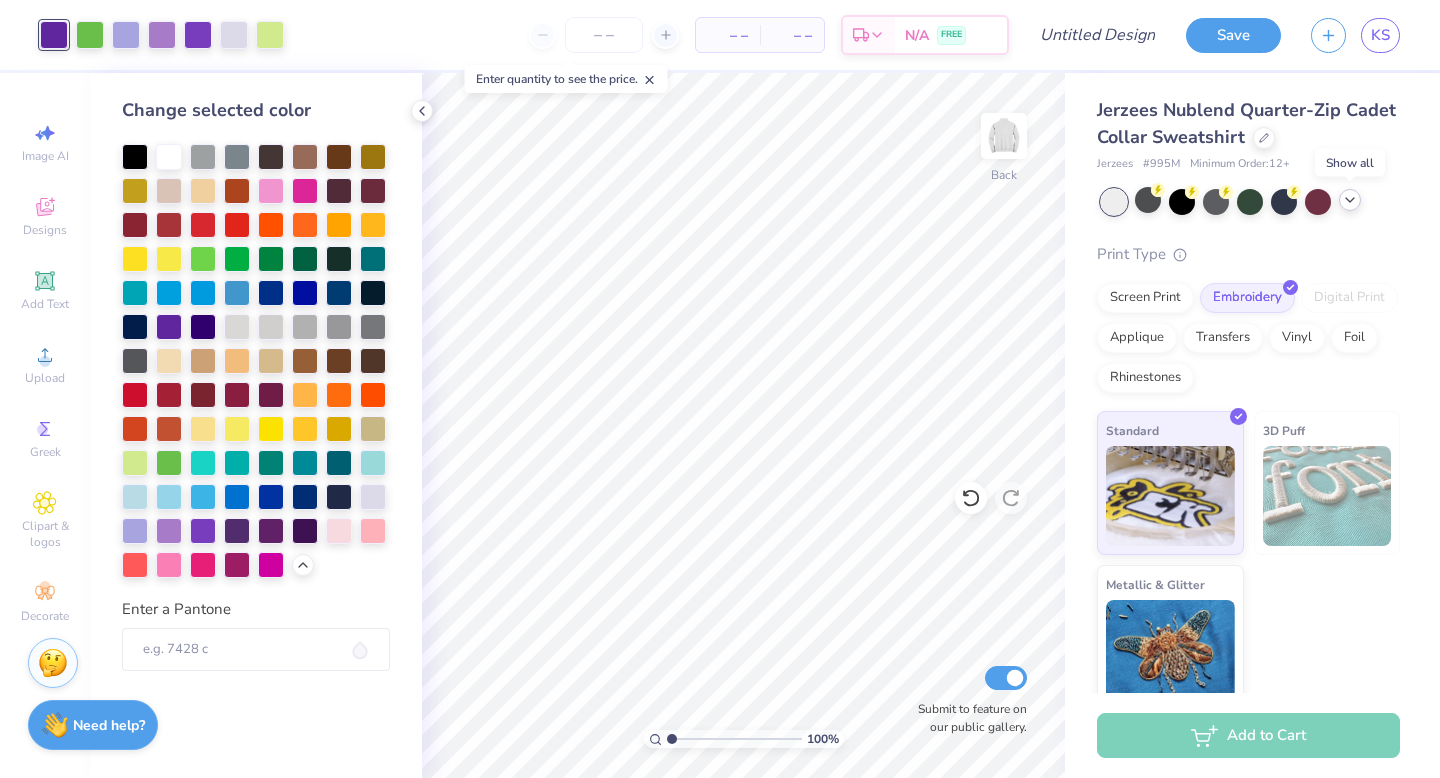 click at bounding box center (1350, 200) 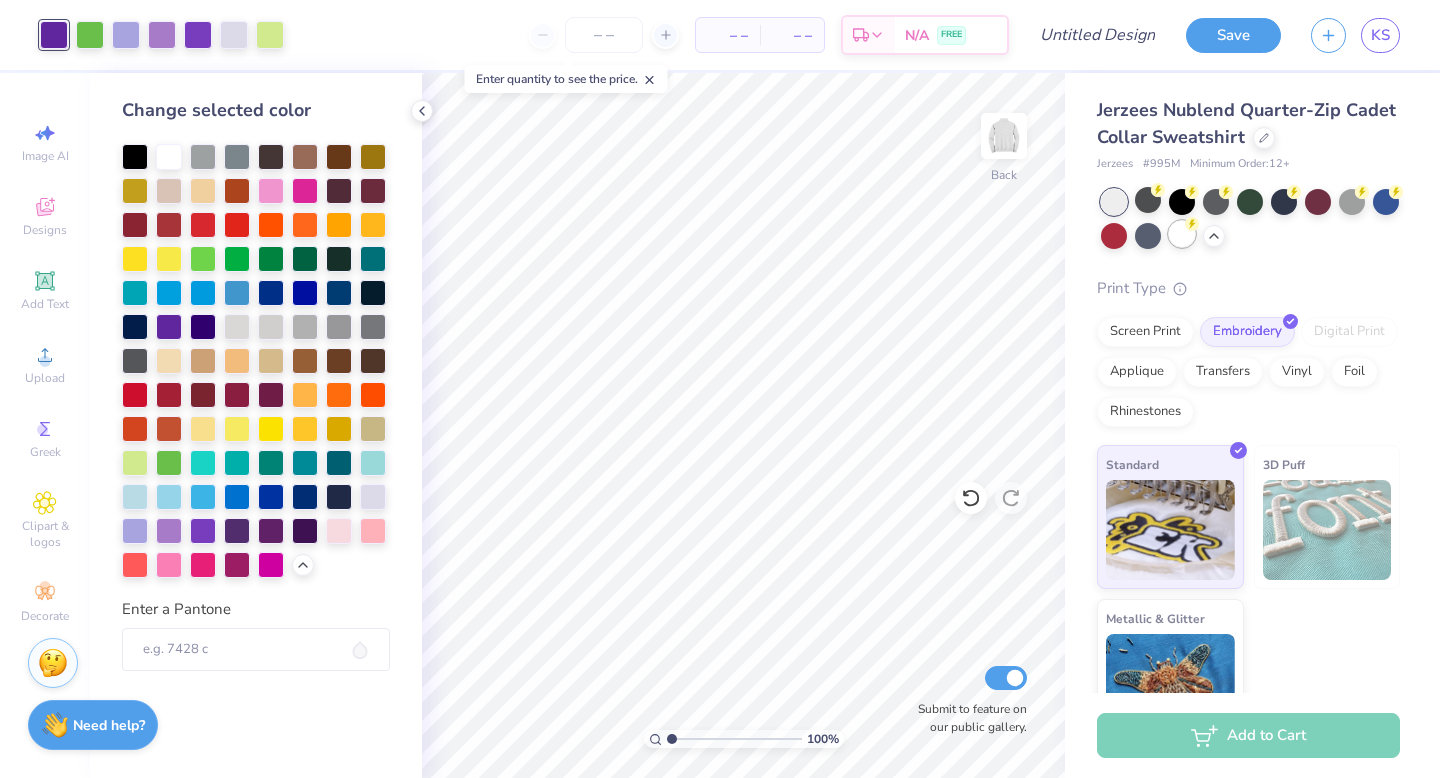 click at bounding box center [1182, 234] 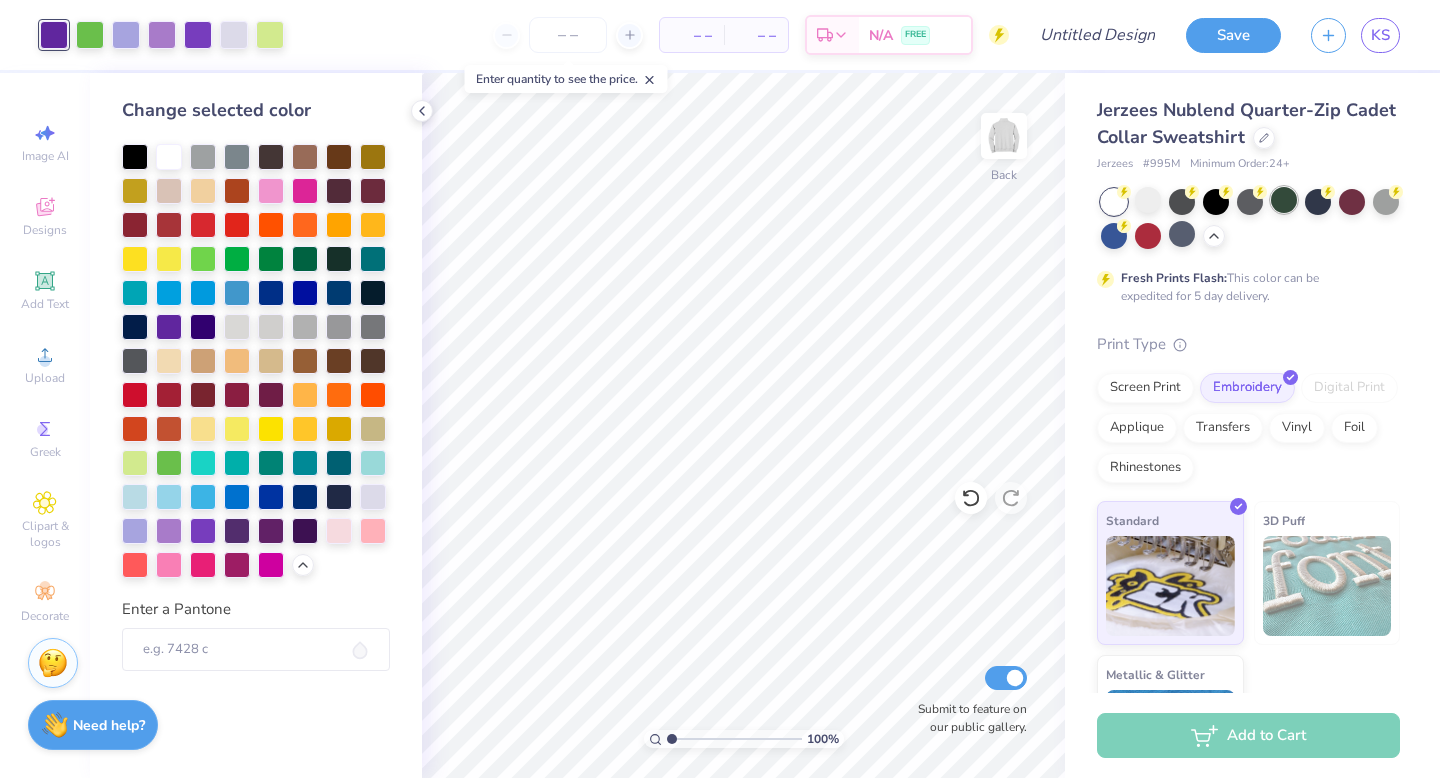 click at bounding box center (1284, 200) 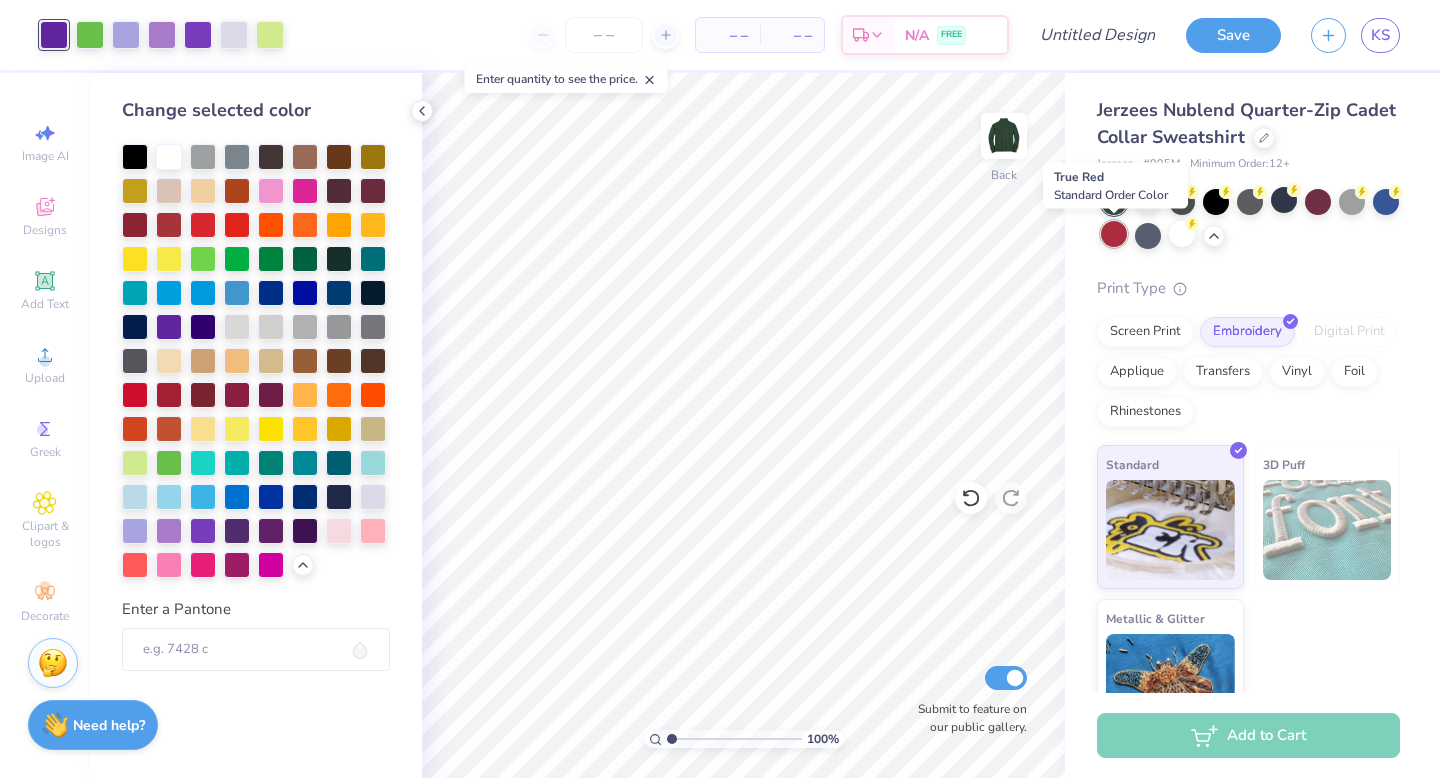 click at bounding box center (1114, 234) 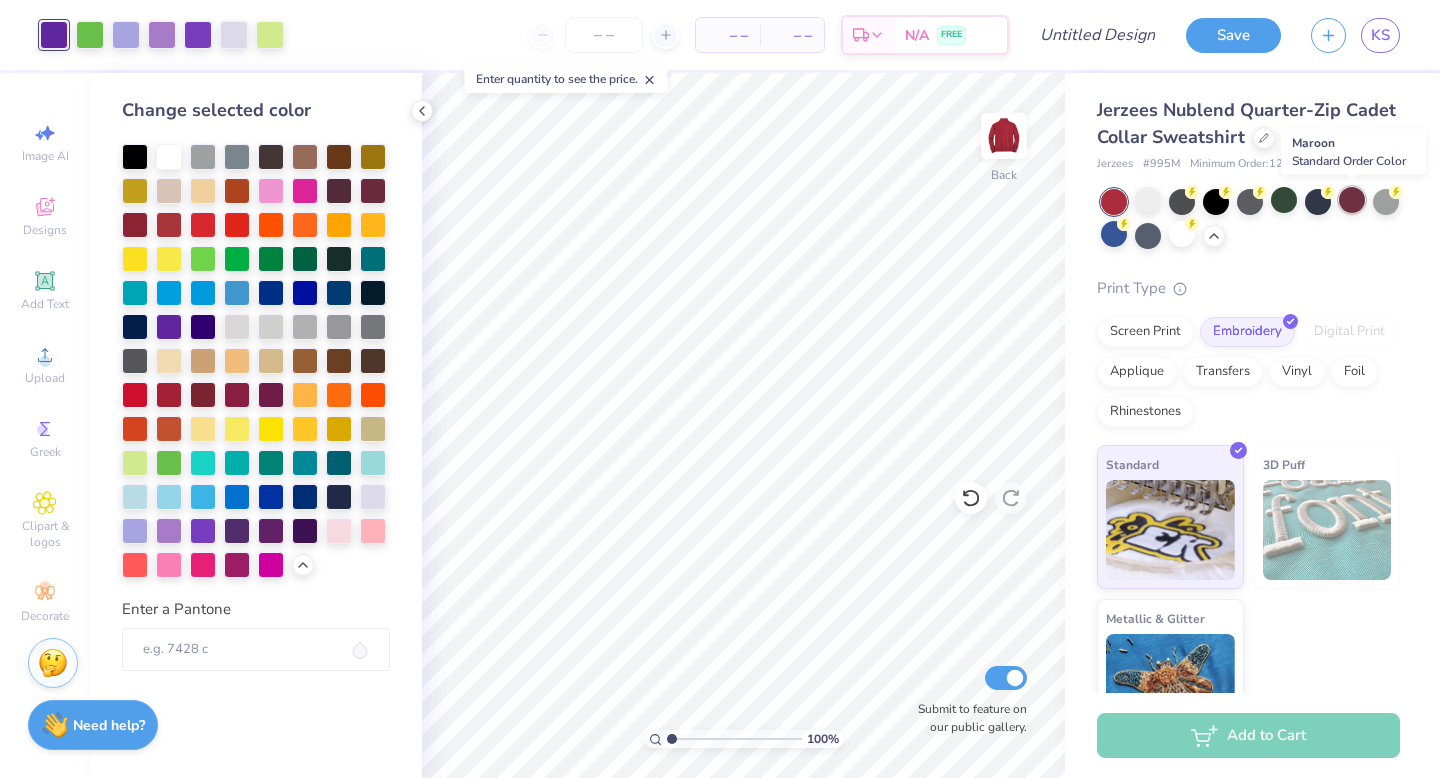 click at bounding box center [1352, 200] 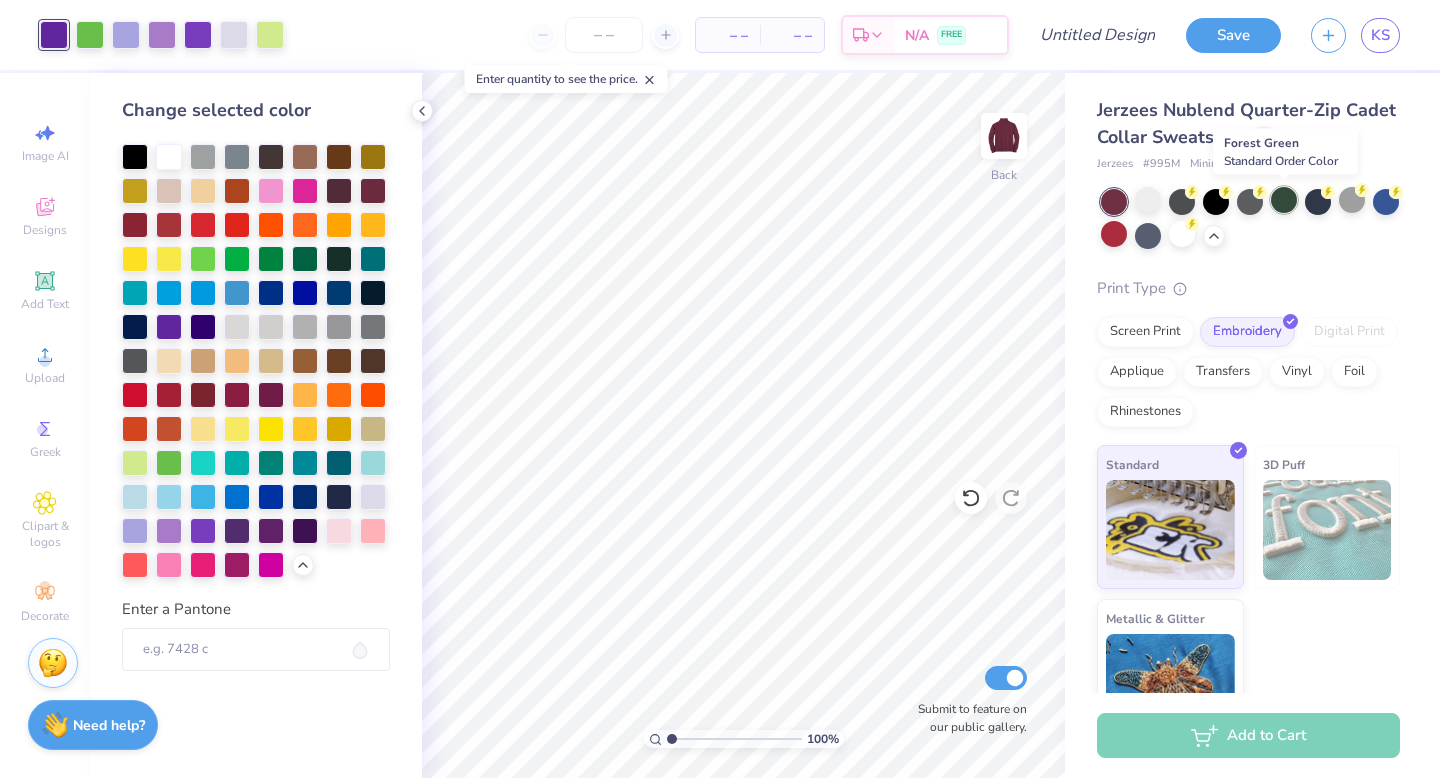 click at bounding box center [1284, 200] 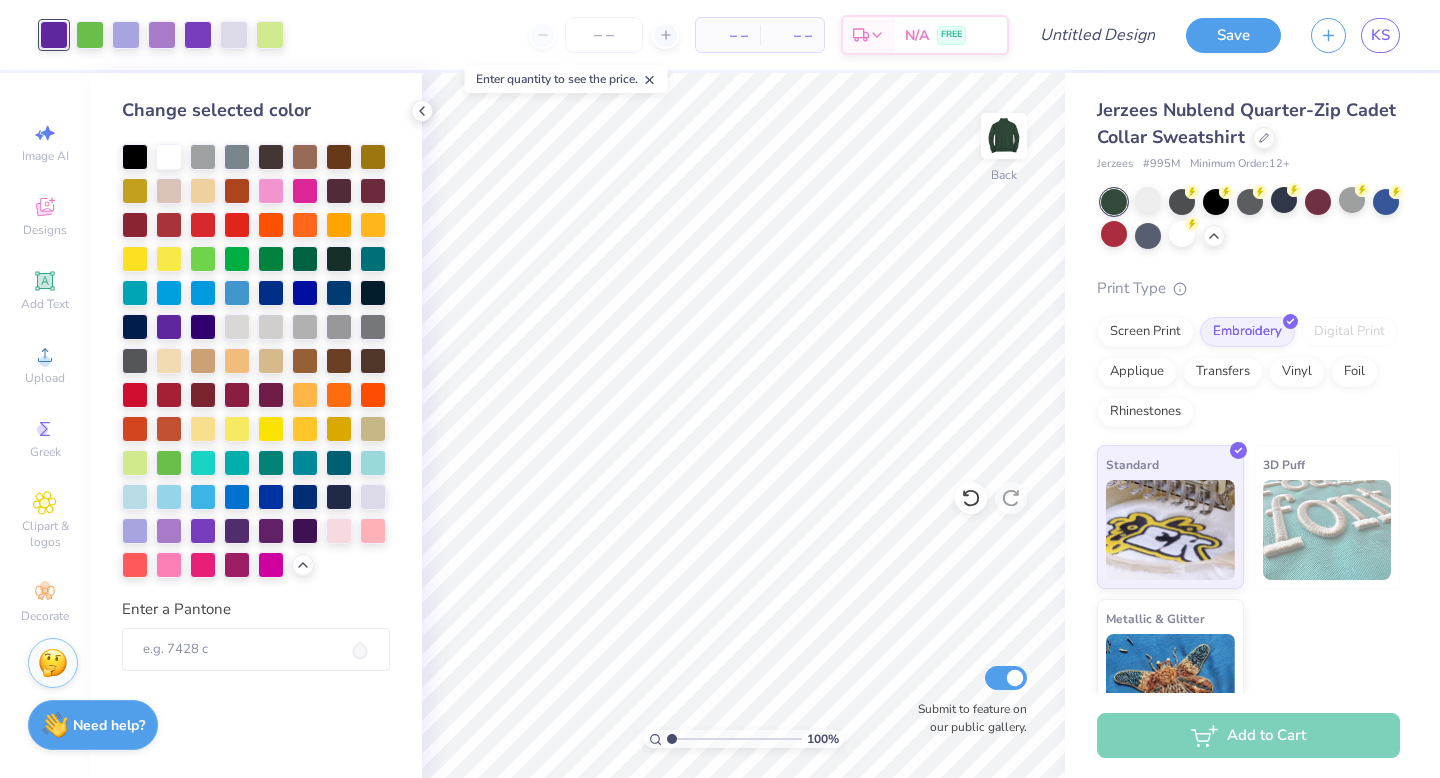 click at bounding box center [1114, 202] 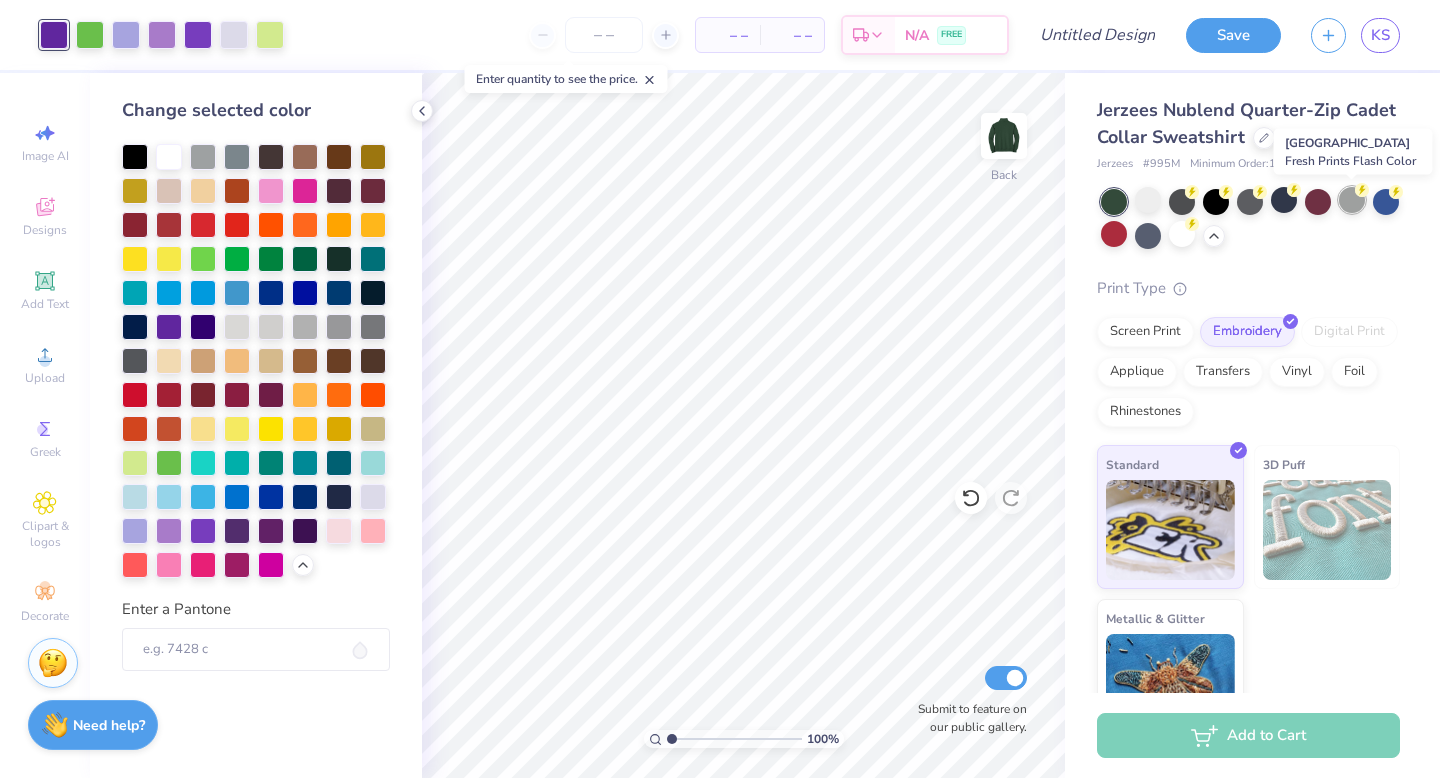 click at bounding box center [1352, 200] 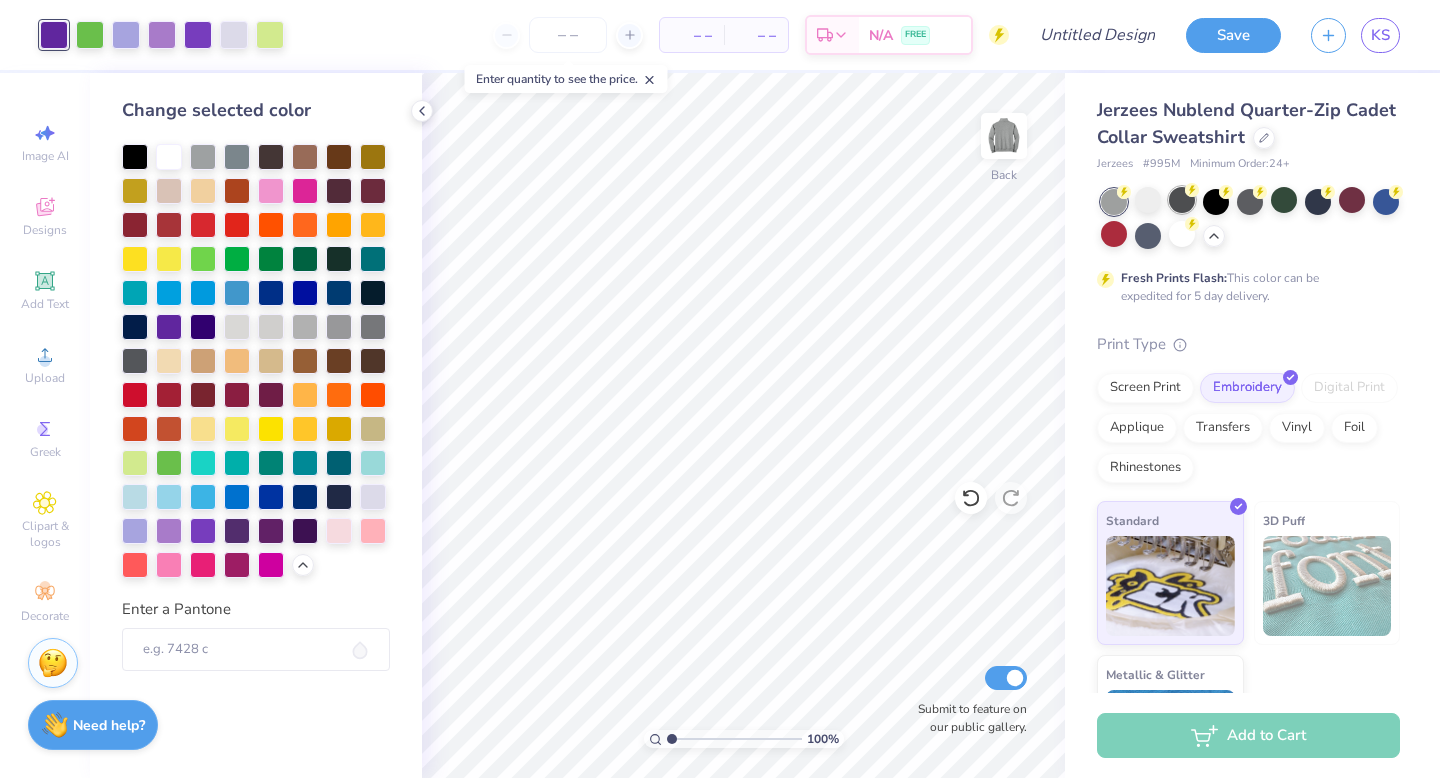 click at bounding box center (1182, 200) 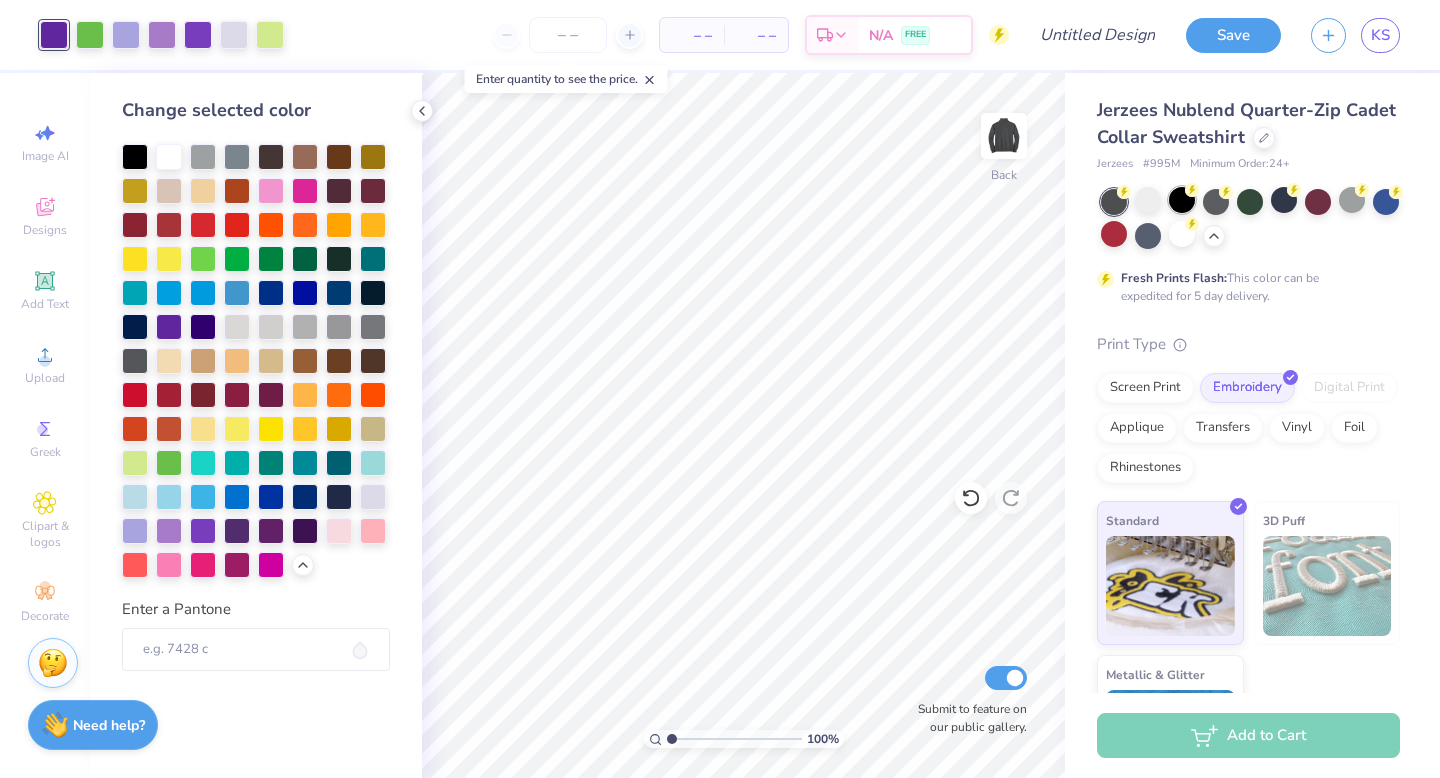 click at bounding box center (1182, 200) 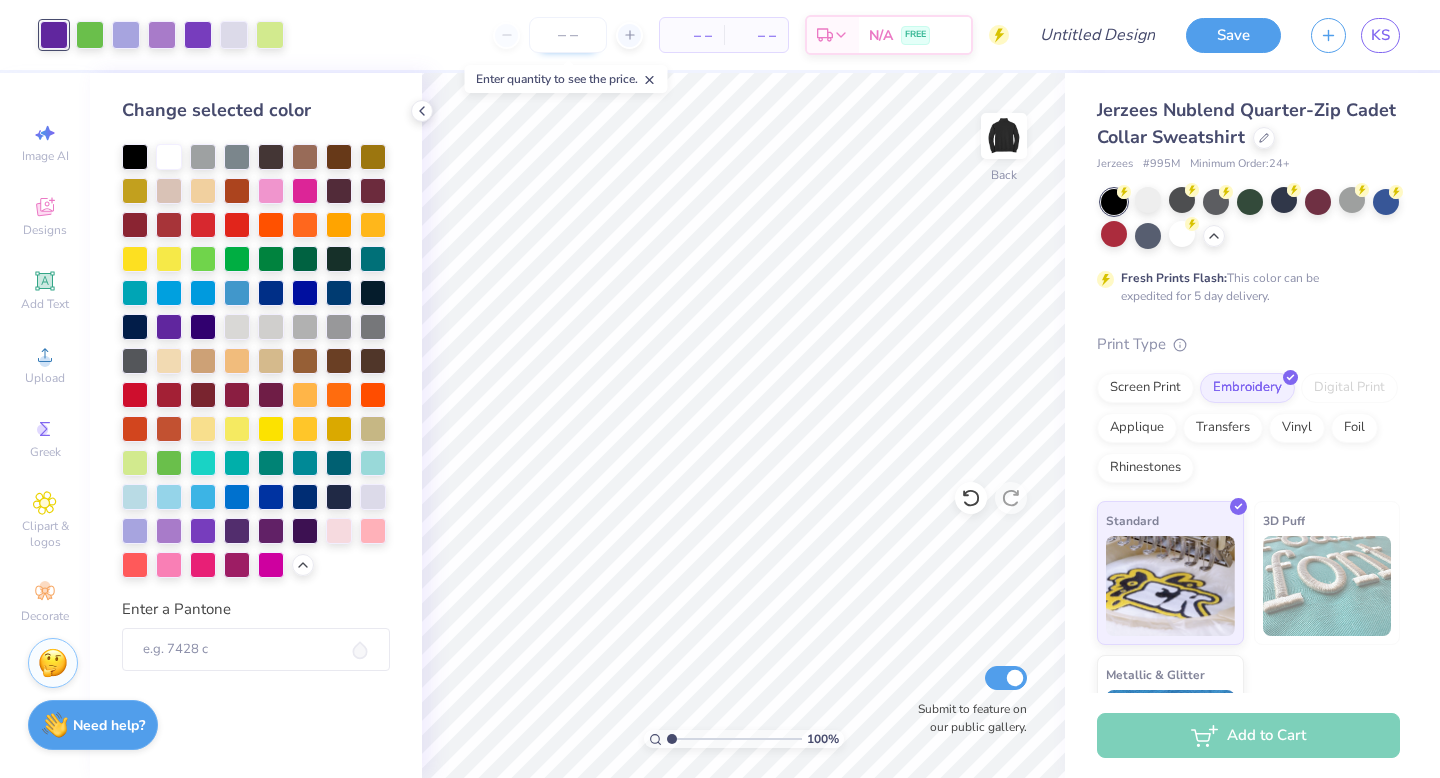 click at bounding box center [568, 35] 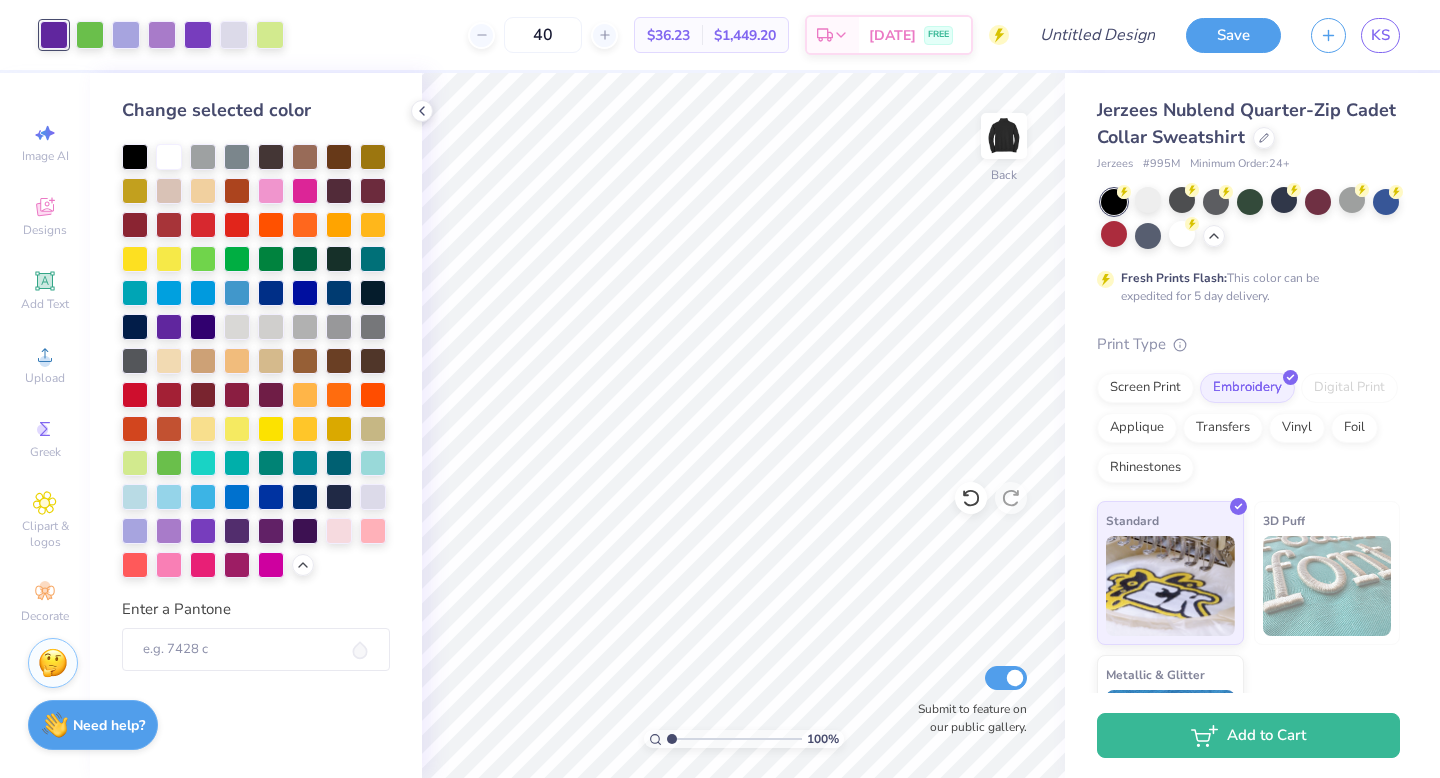 type on "4" 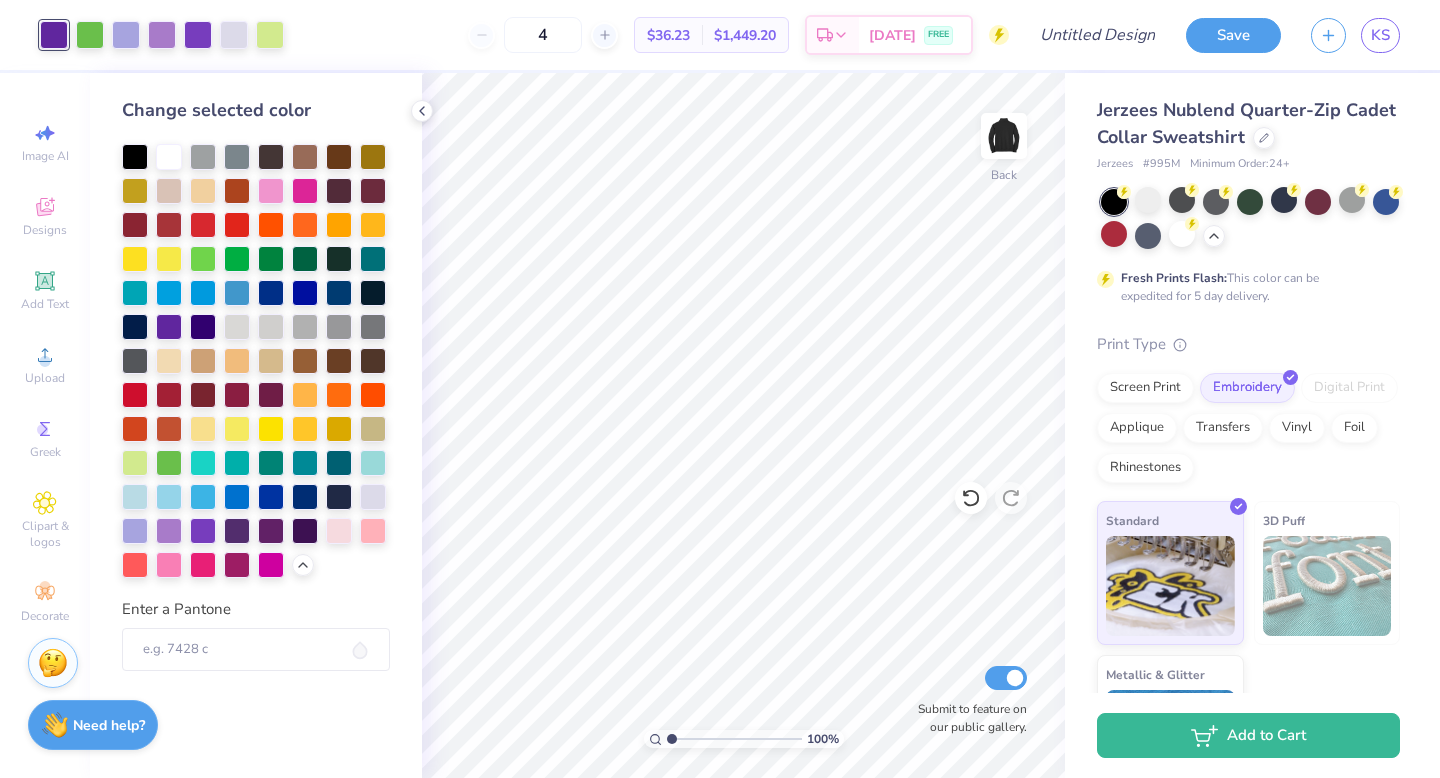type 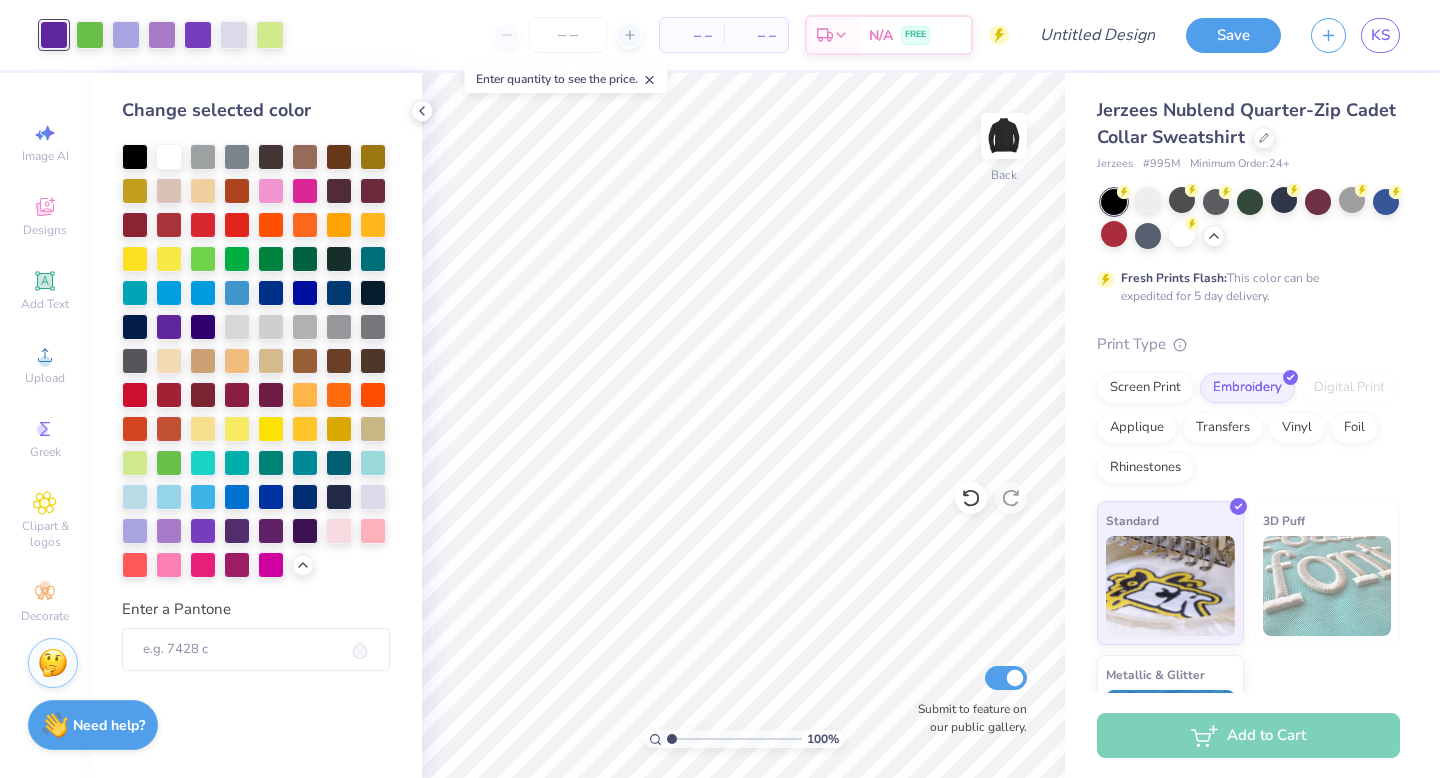 click 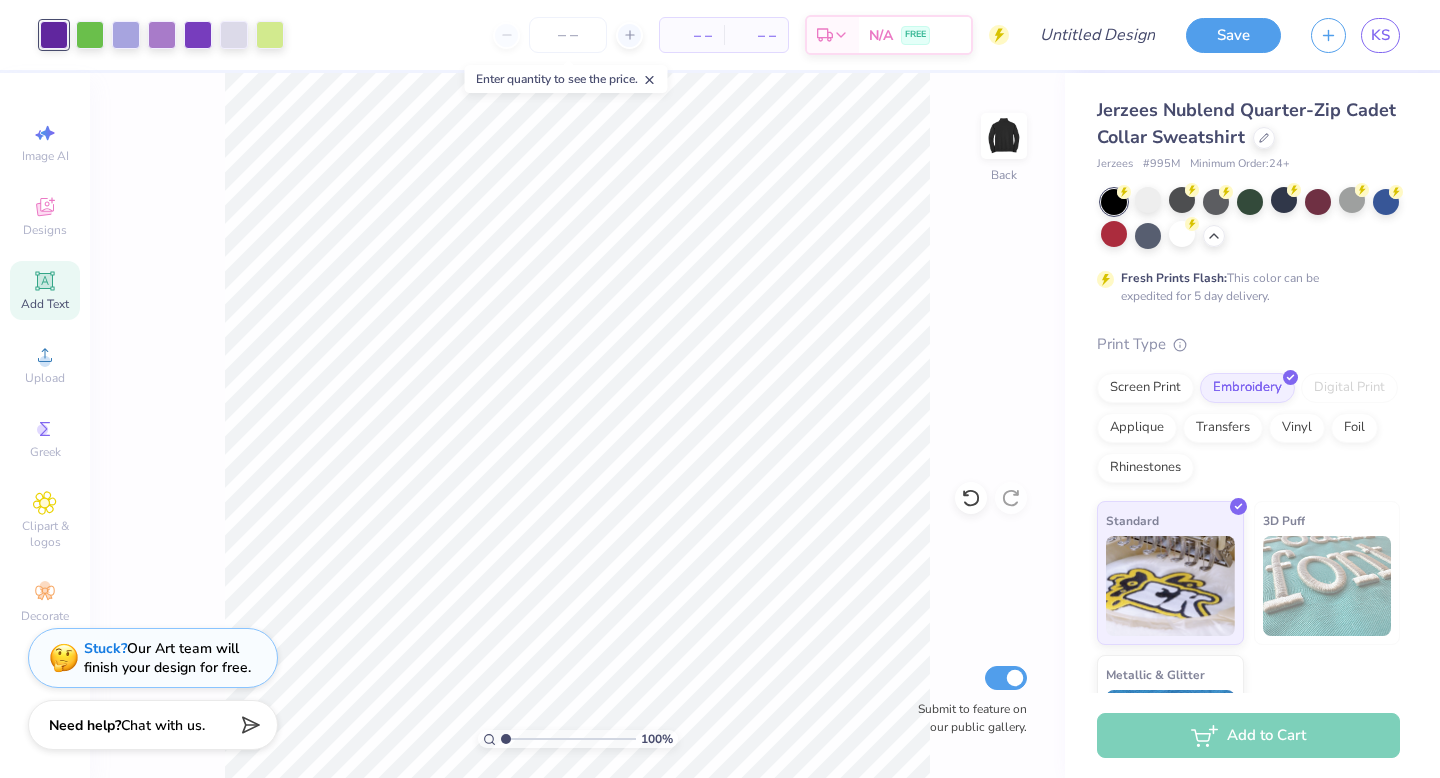 click 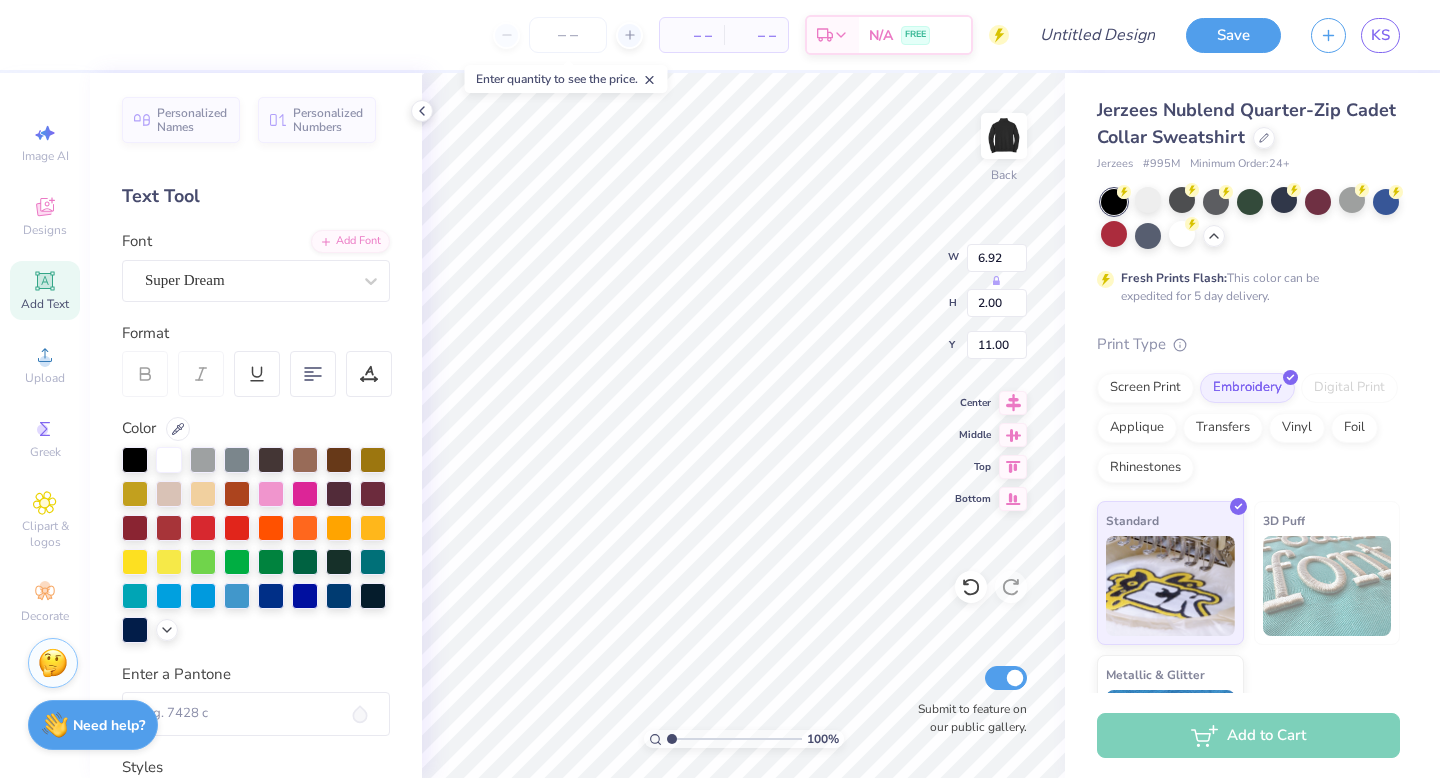 scroll, scrollTop: 2, scrollLeft: 2, axis: both 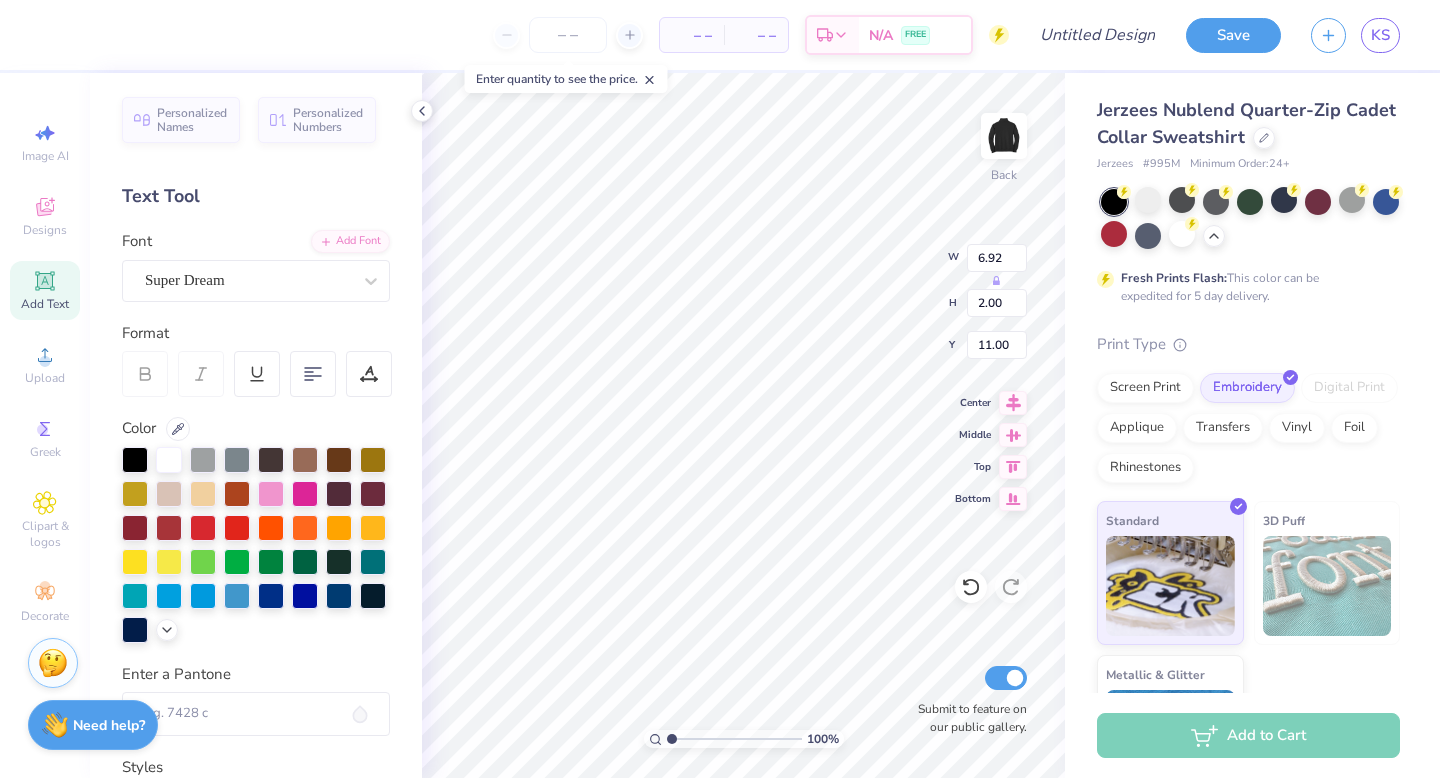type on "Society of
Women
Engineers" 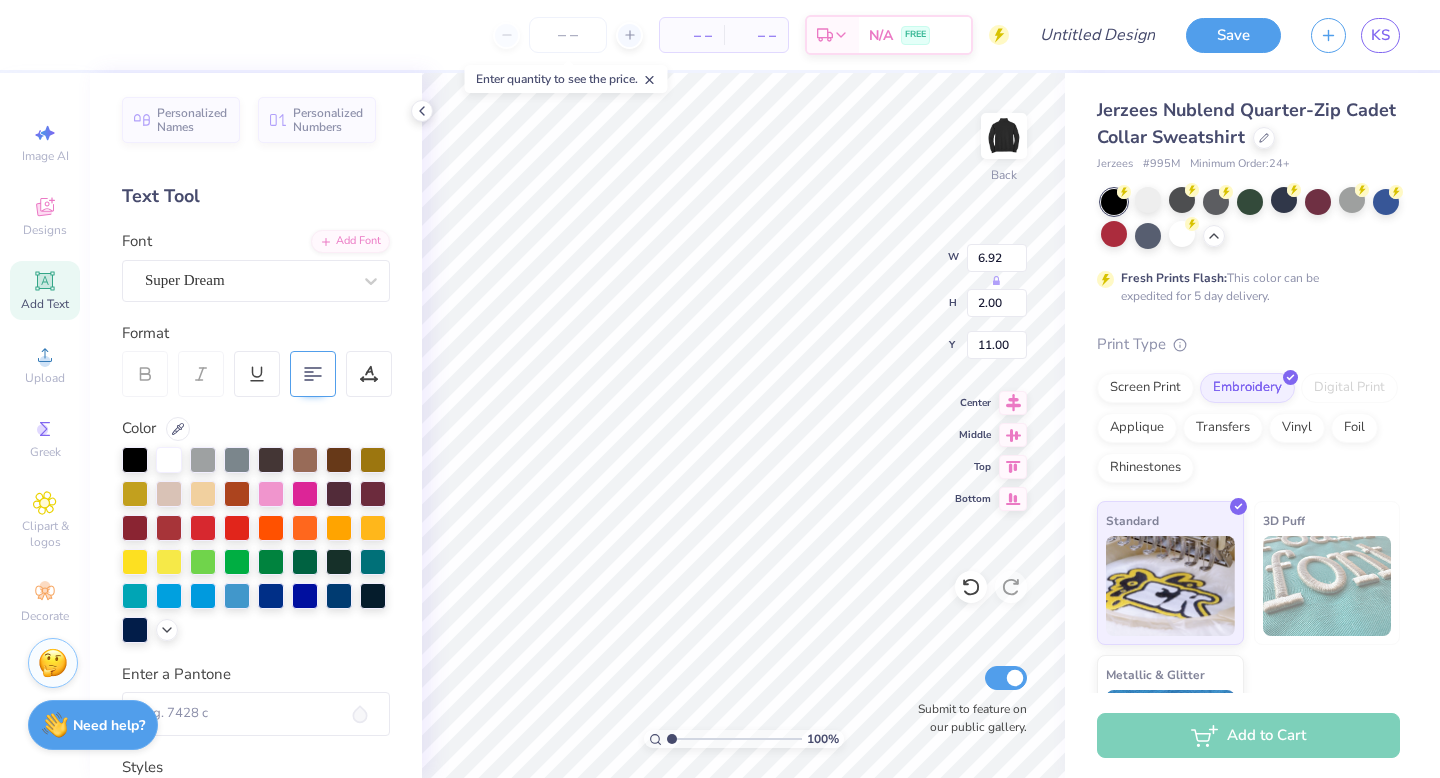 click at bounding box center (313, 374) 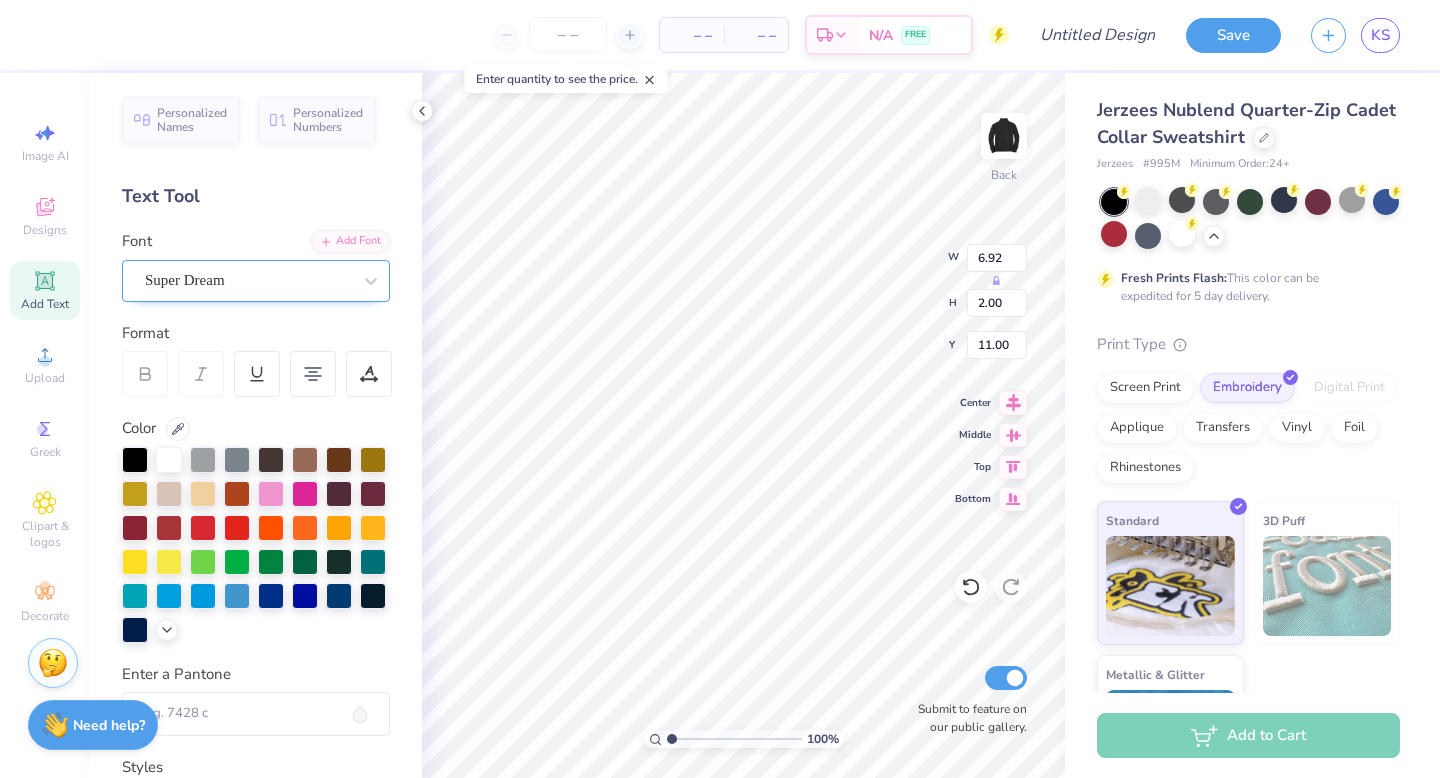 click at bounding box center (248, 280) 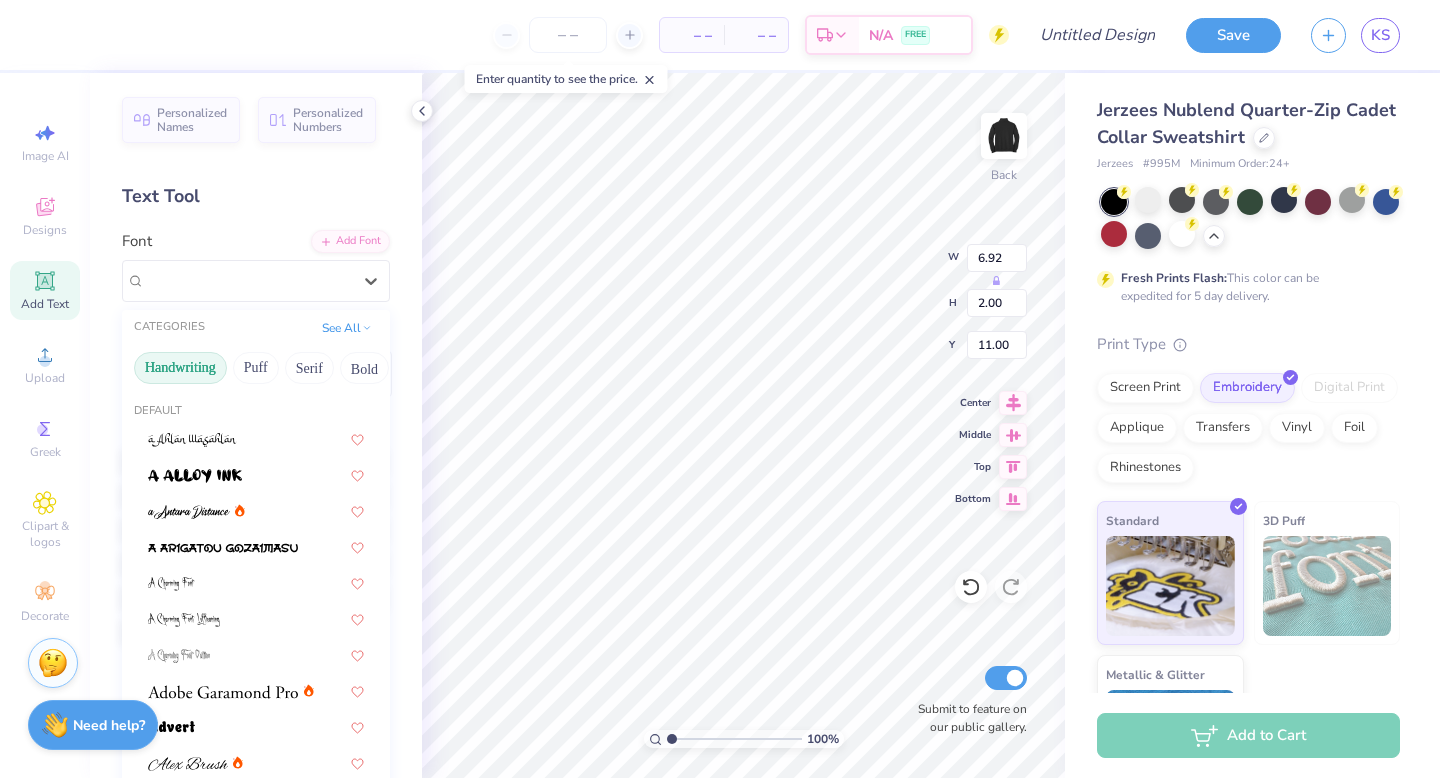 click on "Handwriting" at bounding box center [180, 368] 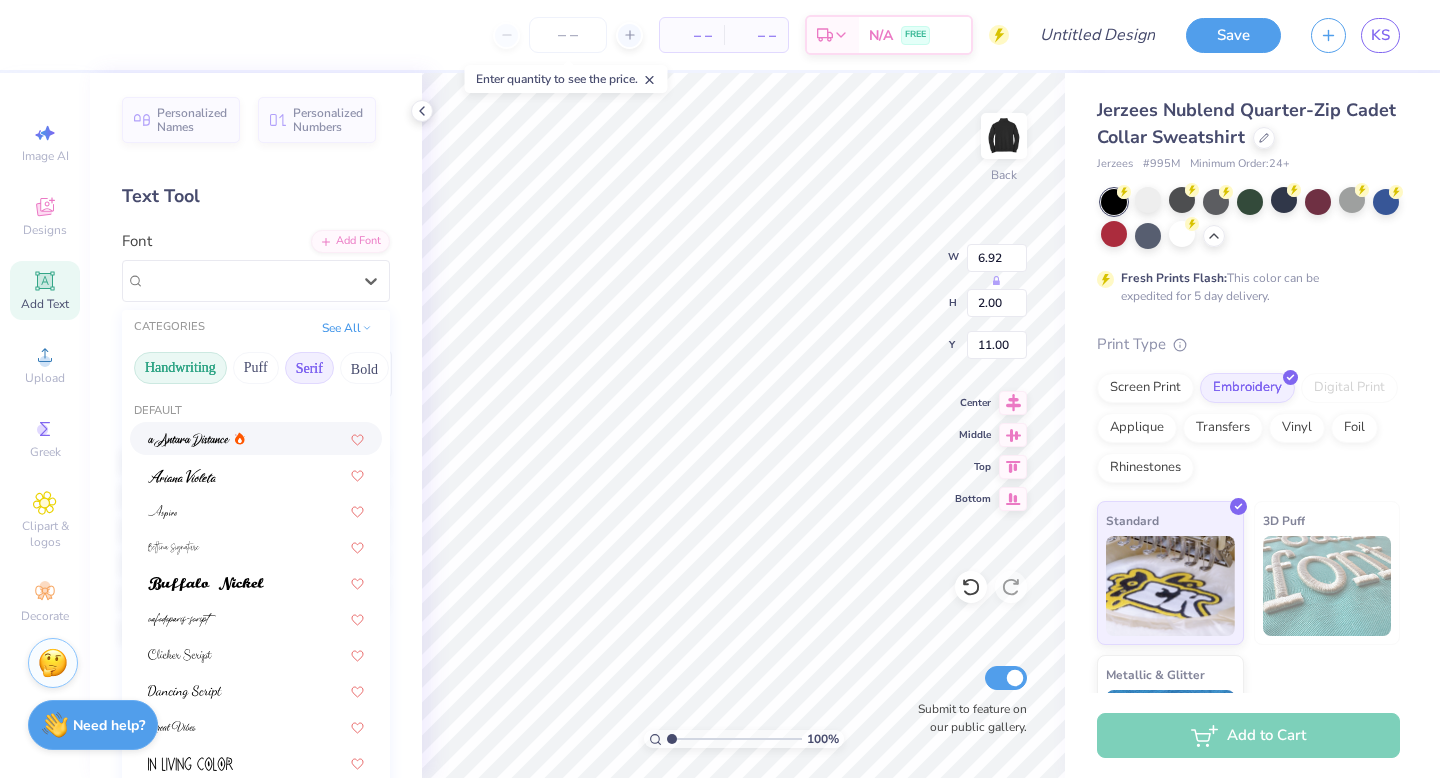 click on "Serif" at bounding box center [309, 368] 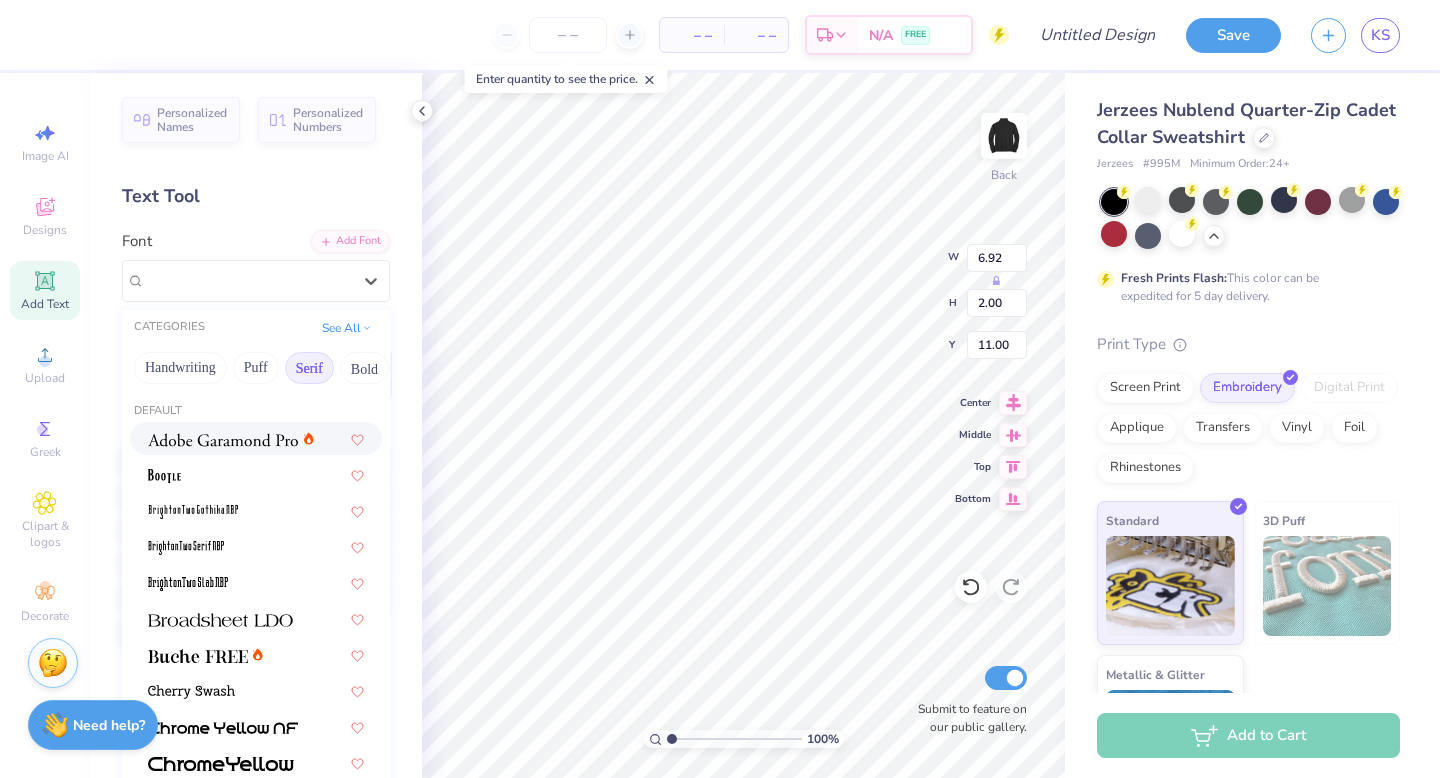 click at bounding box center [223, 440] 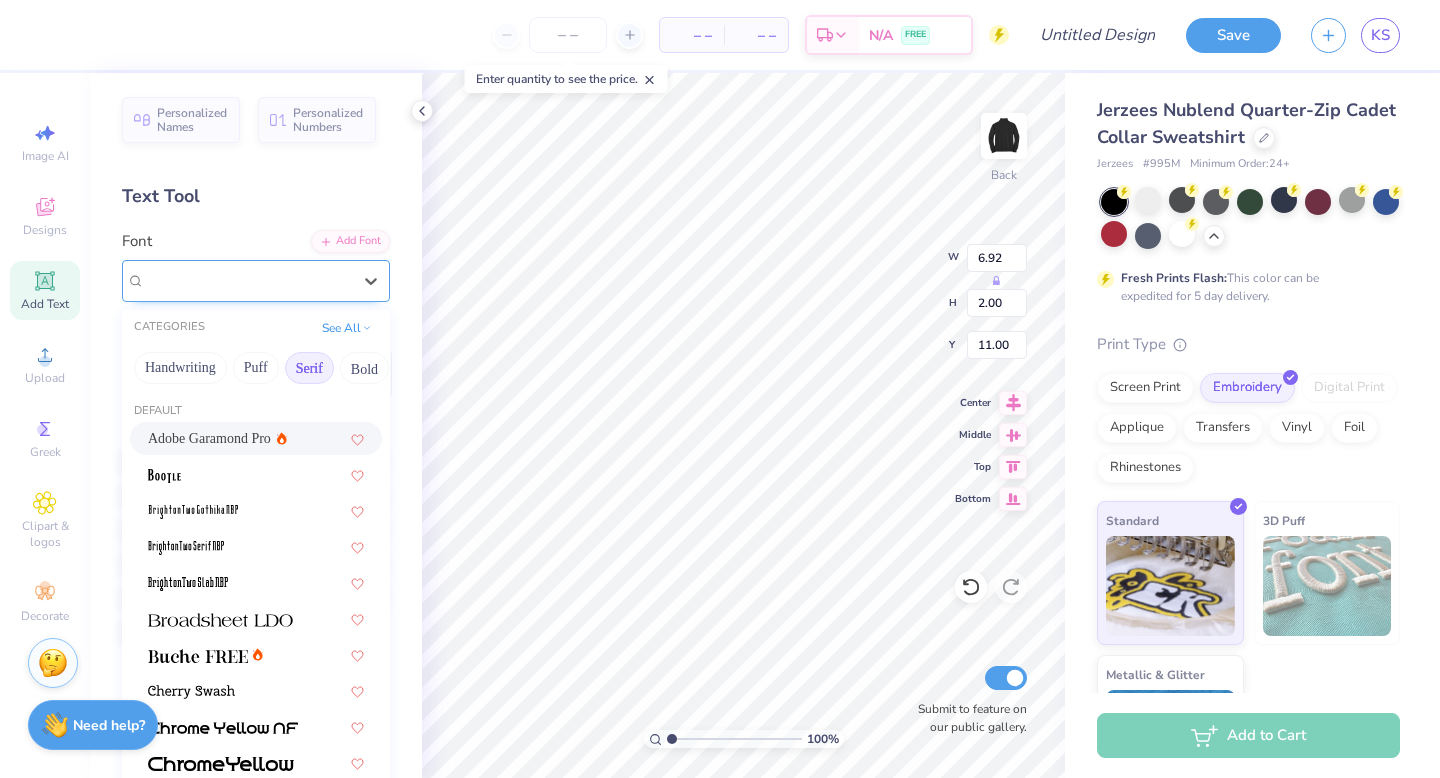 click on "Adobe Garamond Pro" at bounding box center (248, 280) 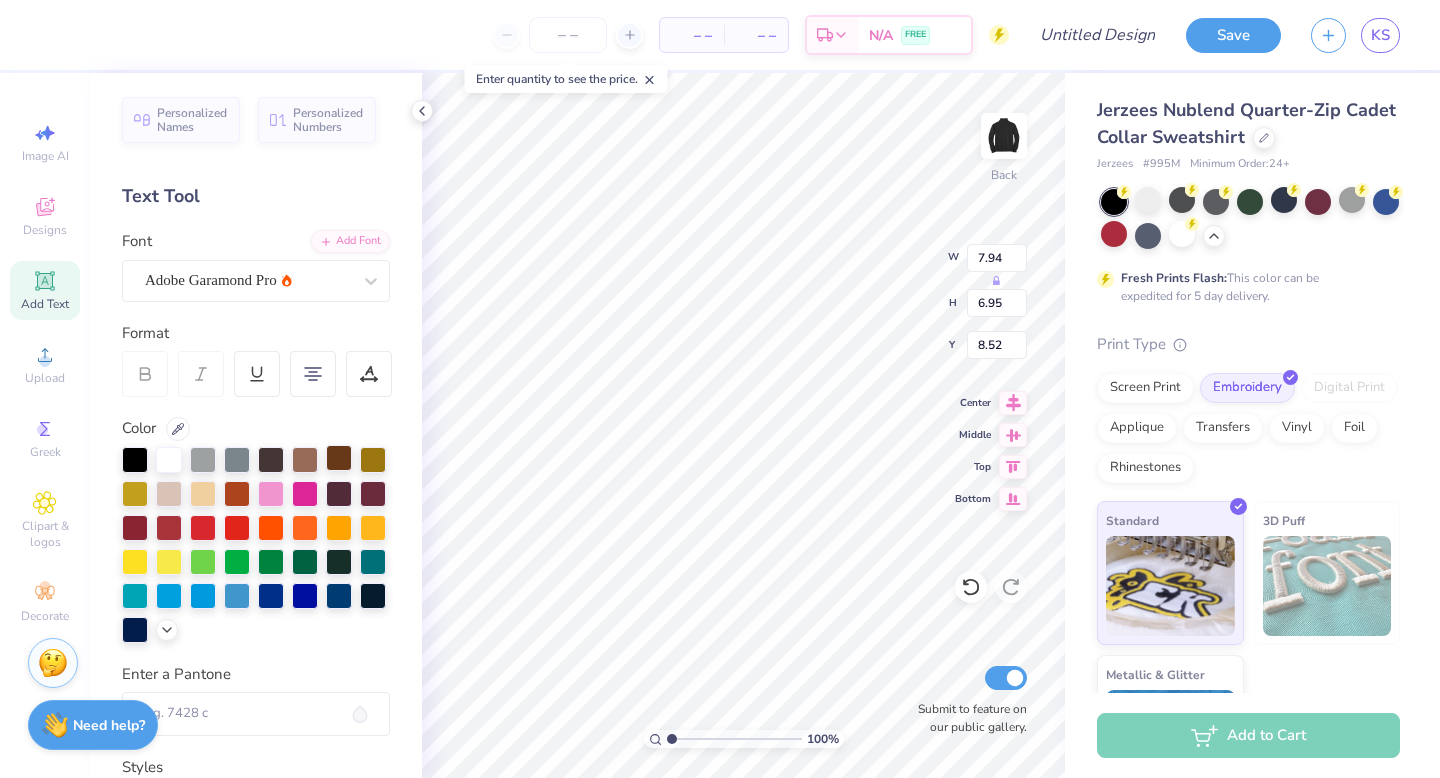 type on "7.94" 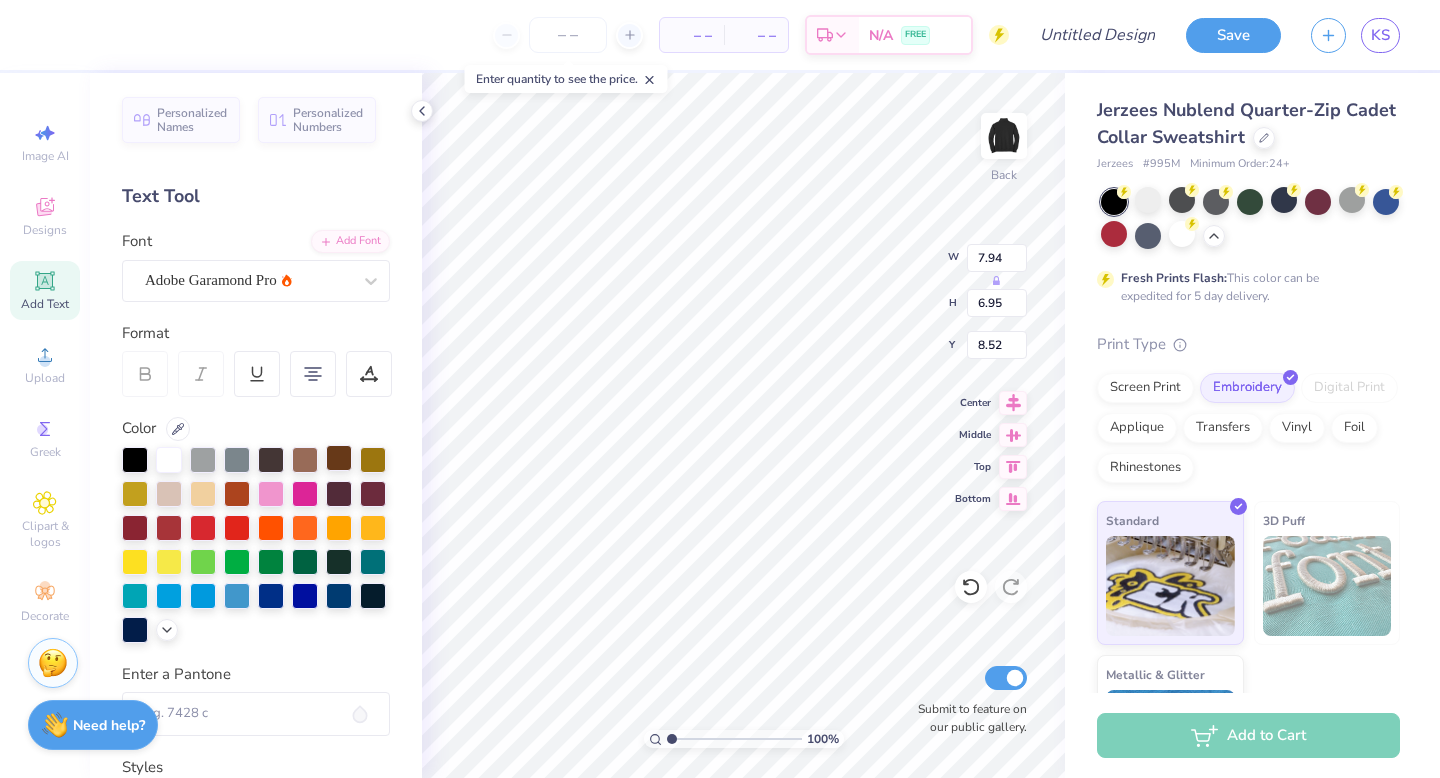 type on "6.95" 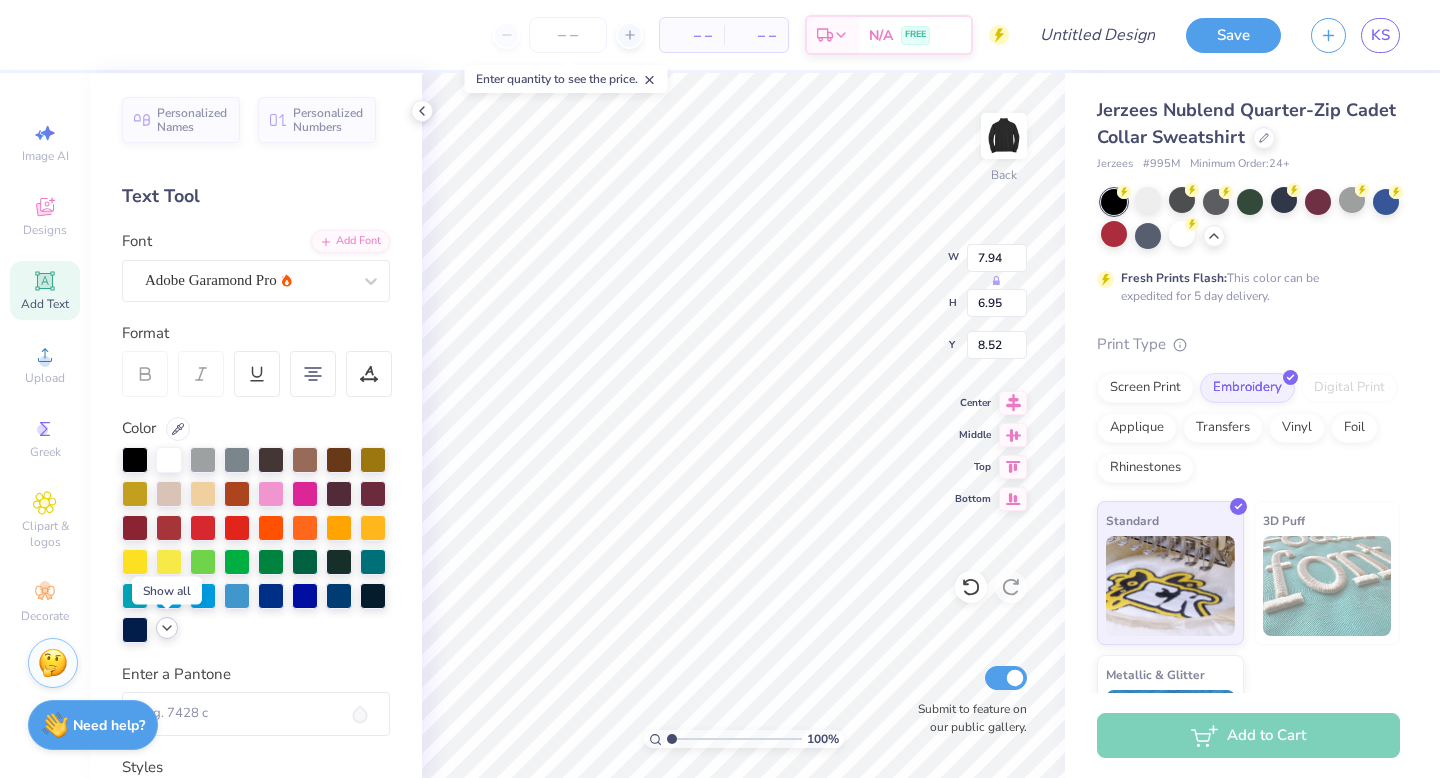 click at bounding box center (167, 628) 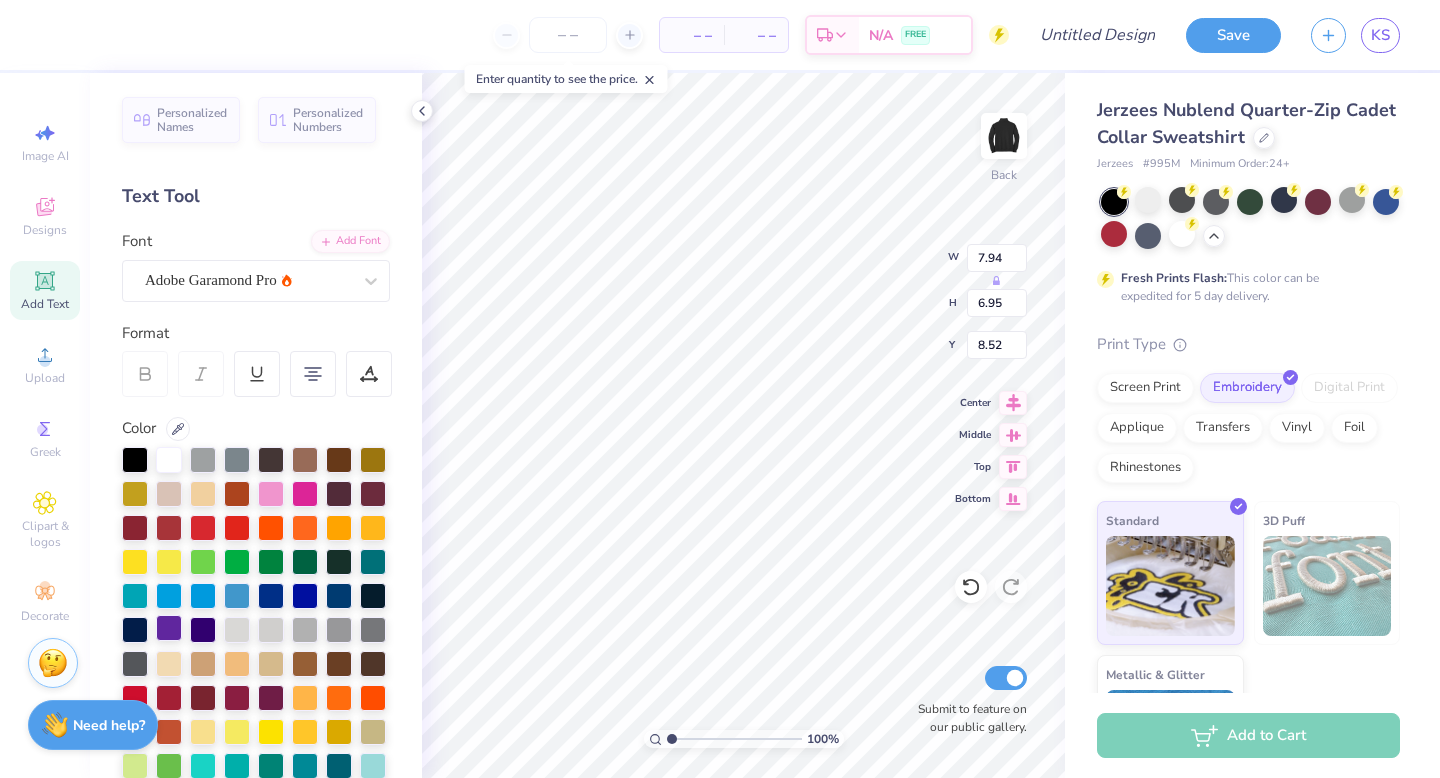 click at bounding box center [169, 628] 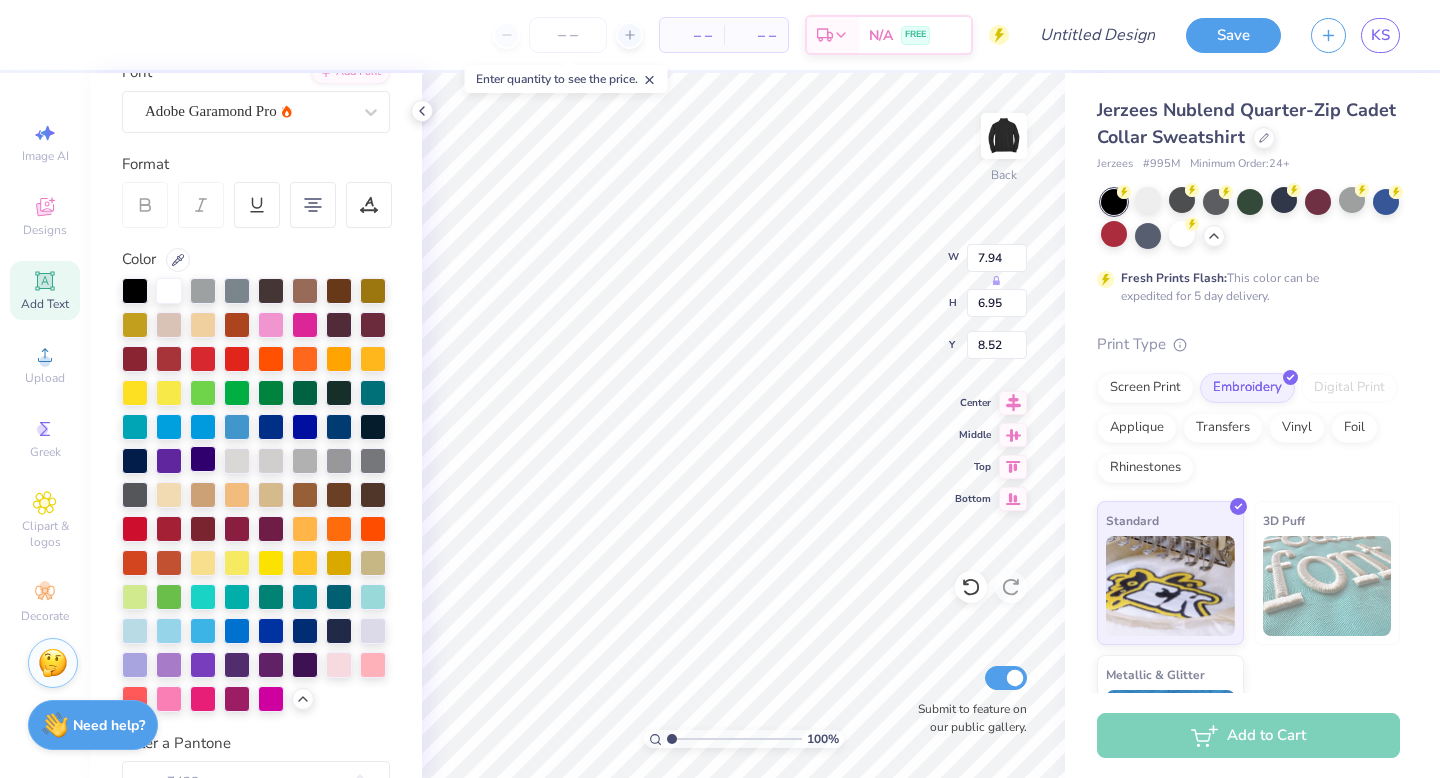 scroll, scrollTop: 209, scrollLeft: 0, axis: vertical 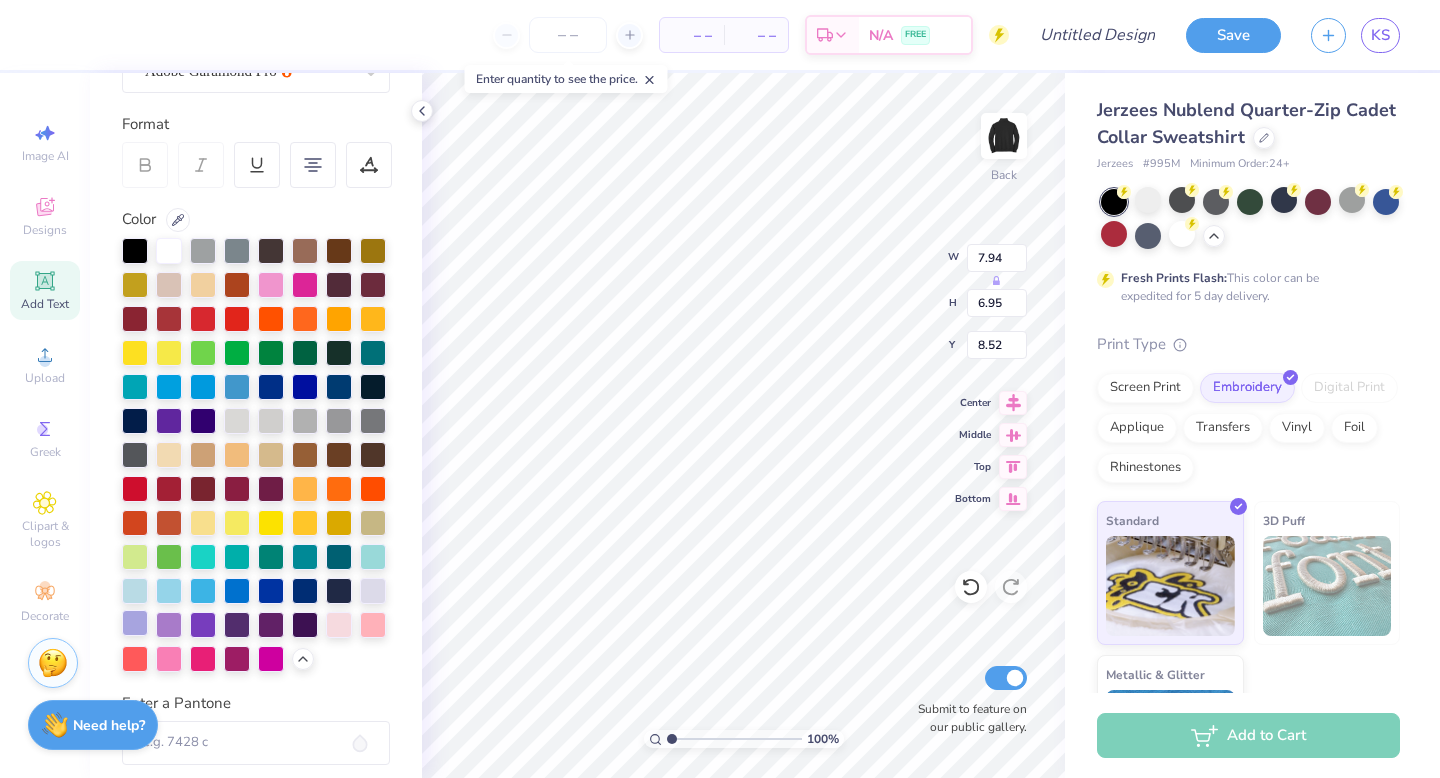 click at bounding box center [135, 623] 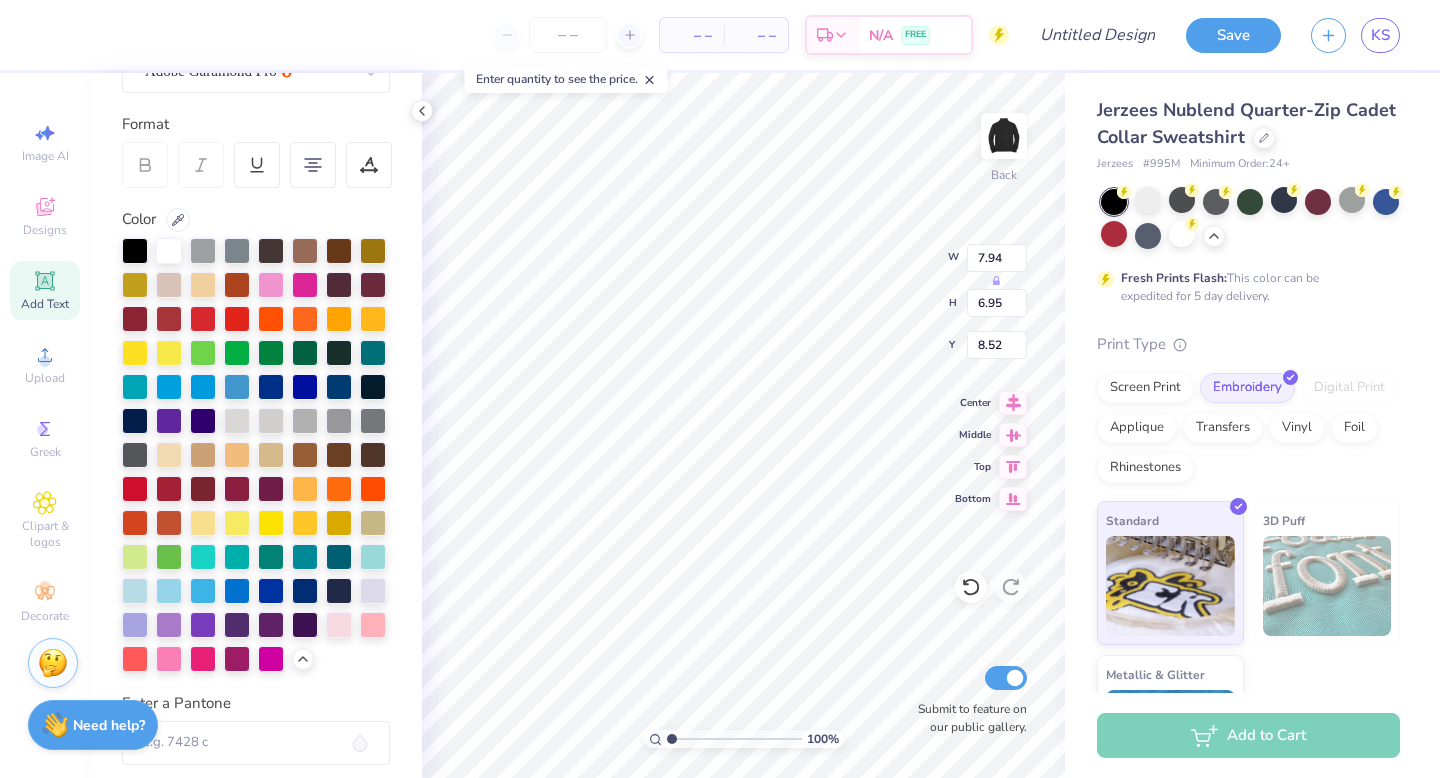 type on "3.29" 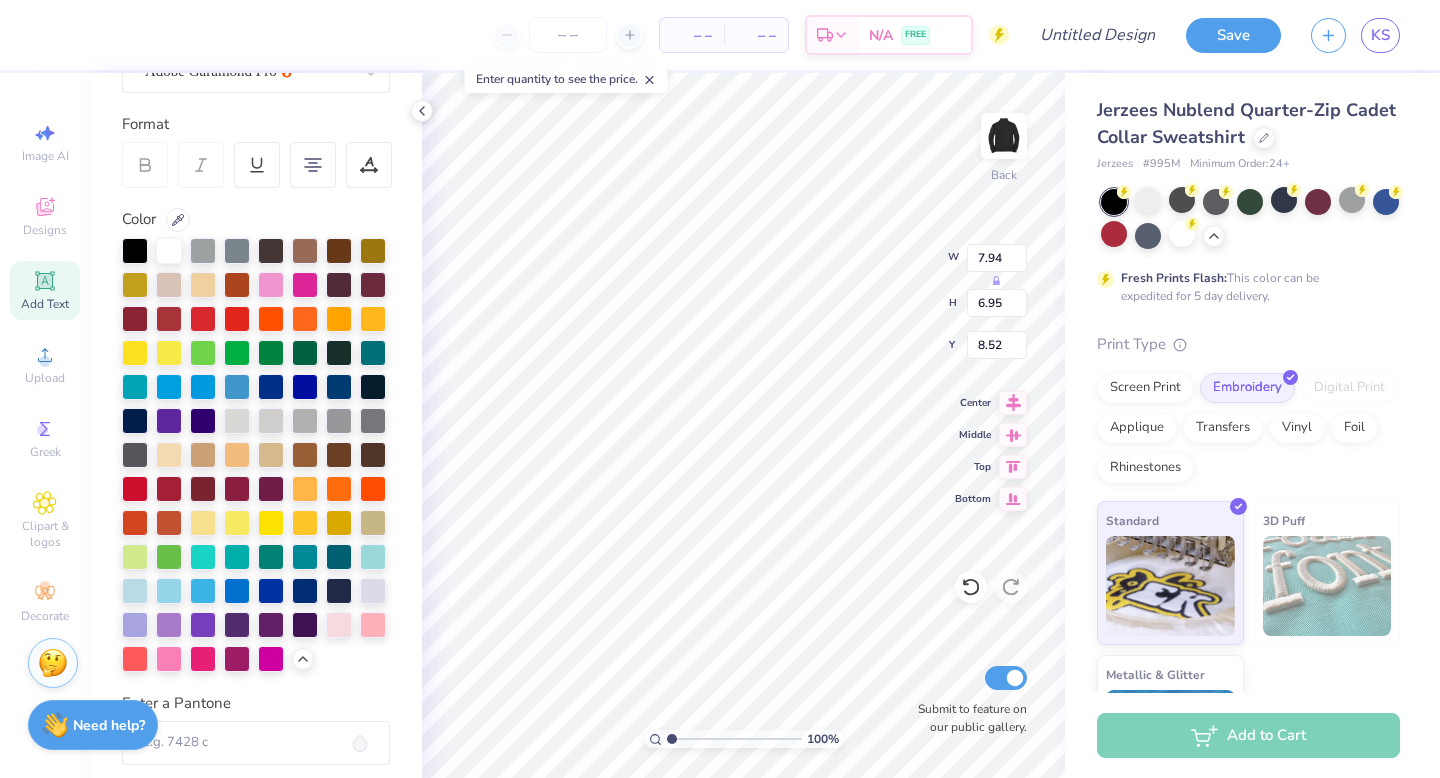 type on "2.88" 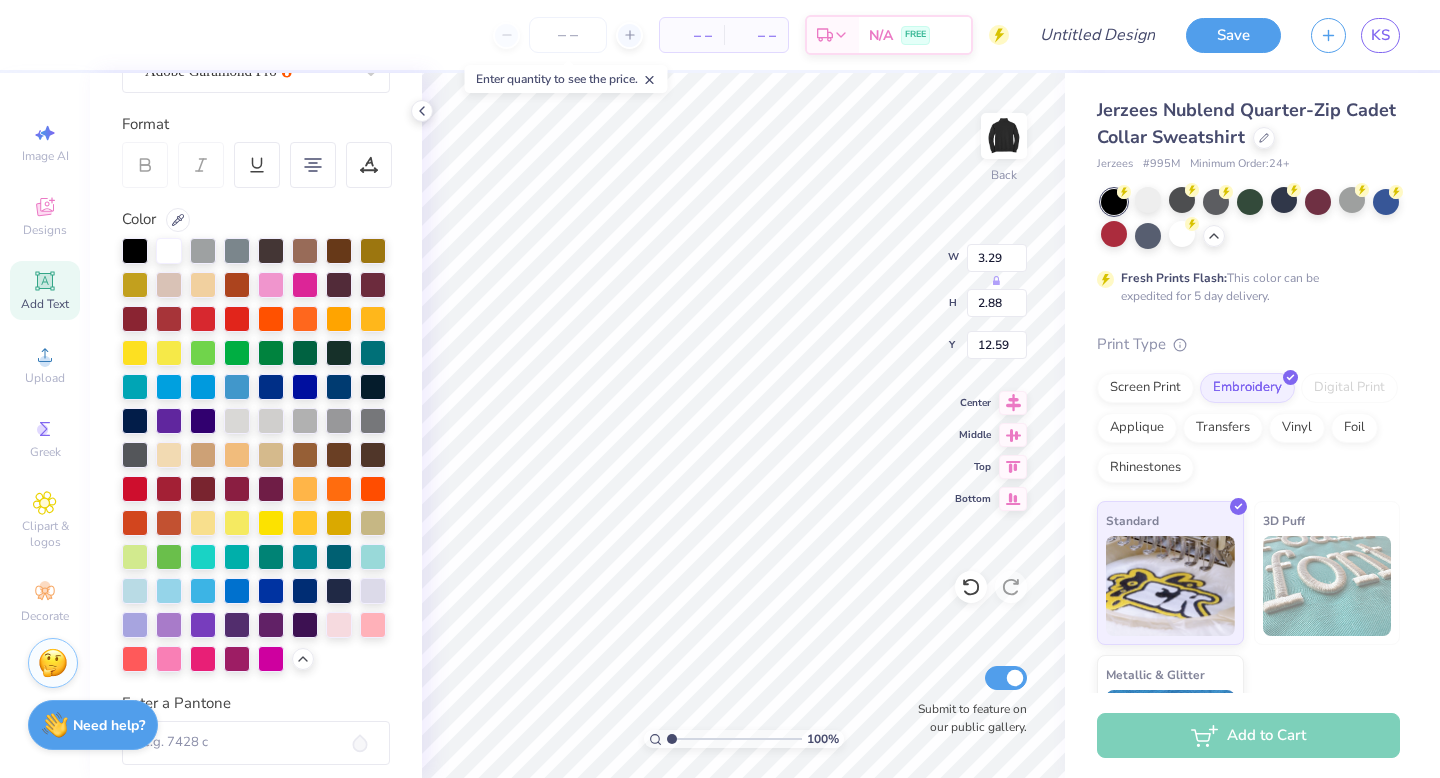 type on "5.31" 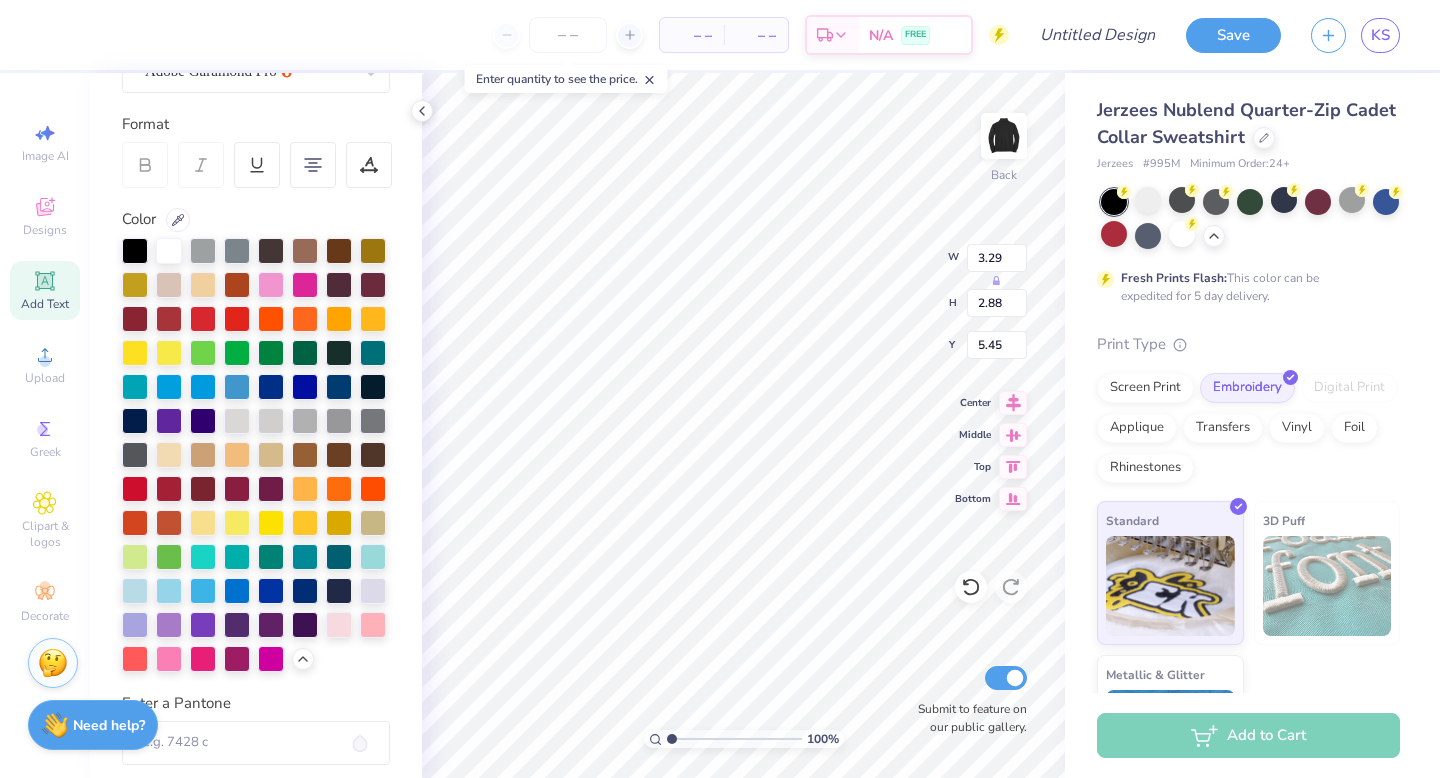 type on "5.45" 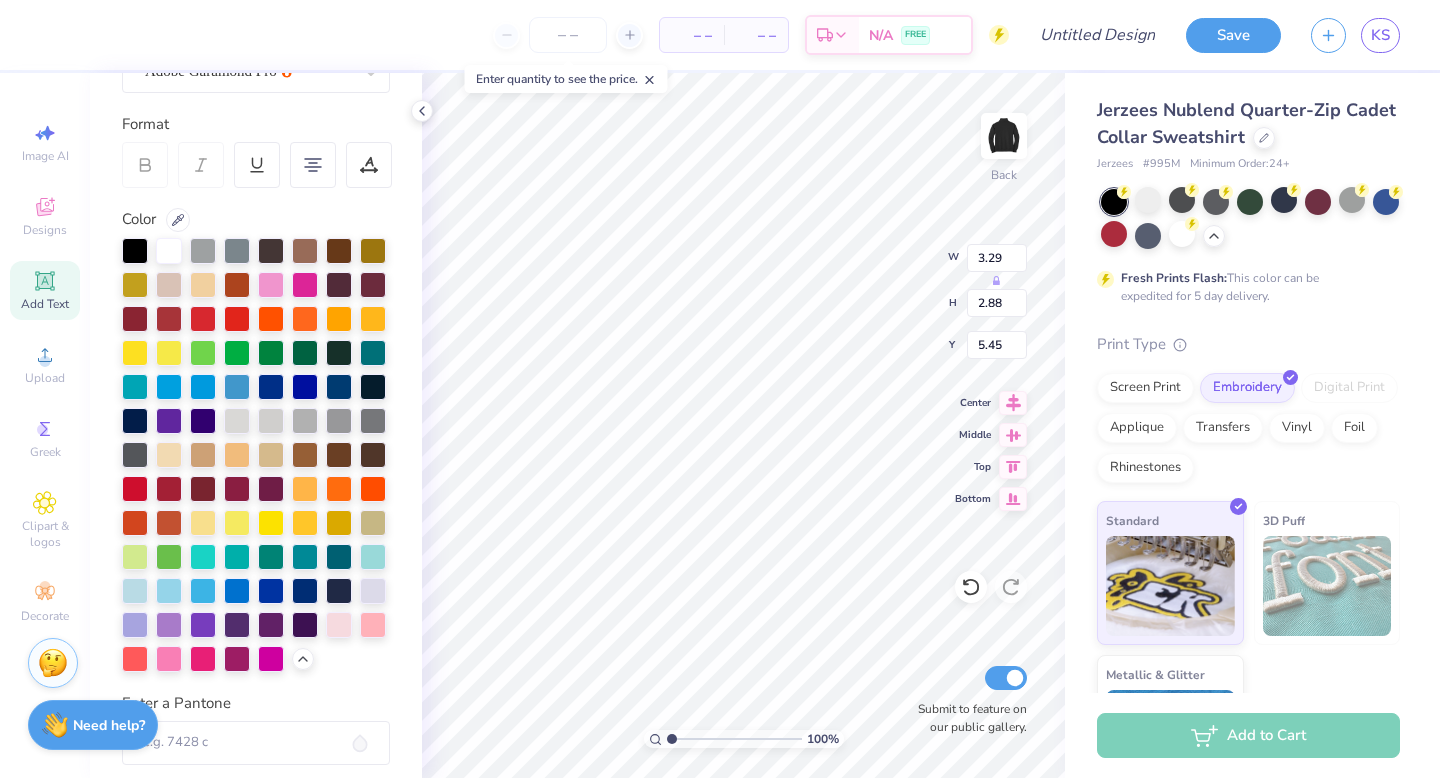 scroll, scrollTop: 1, scrollLeft: 3, axis: both 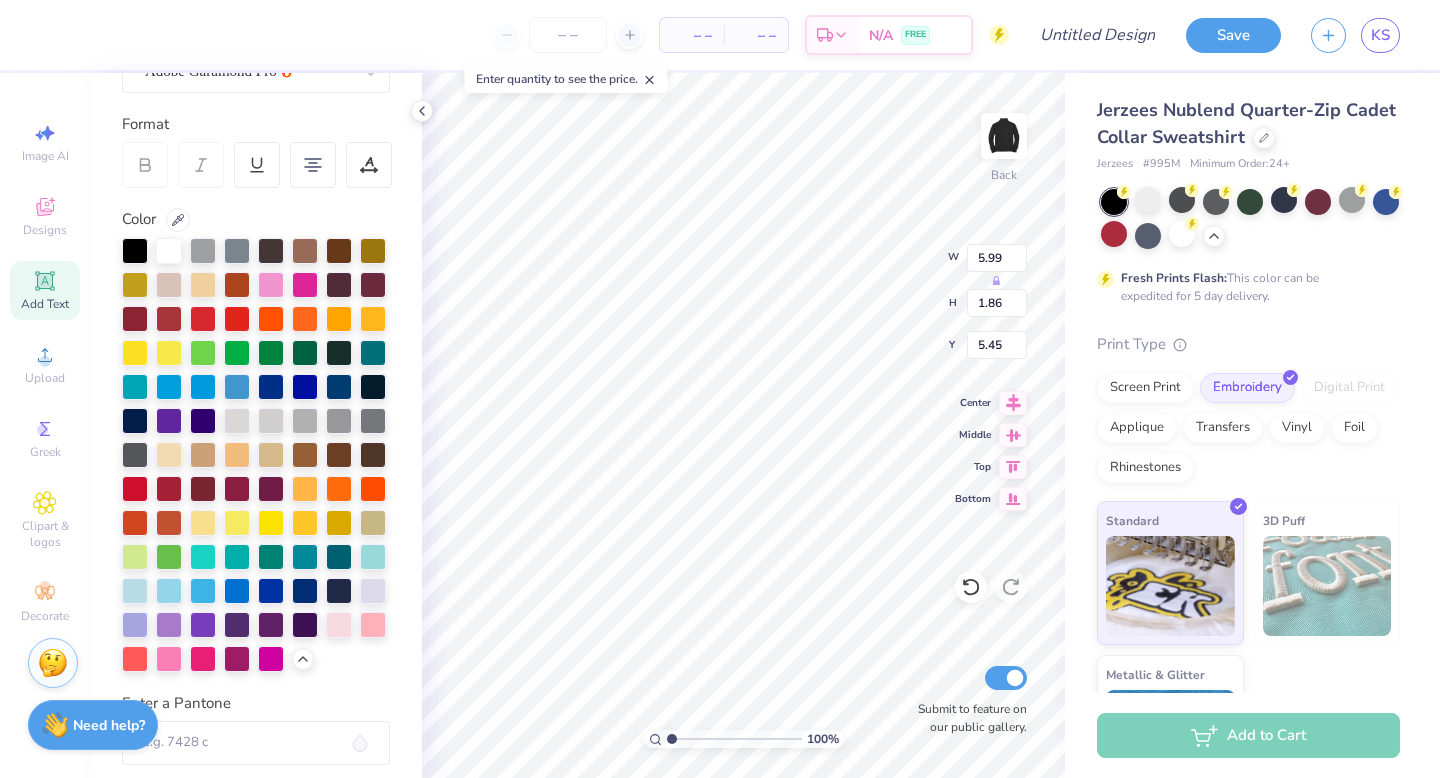 type on "5.99" 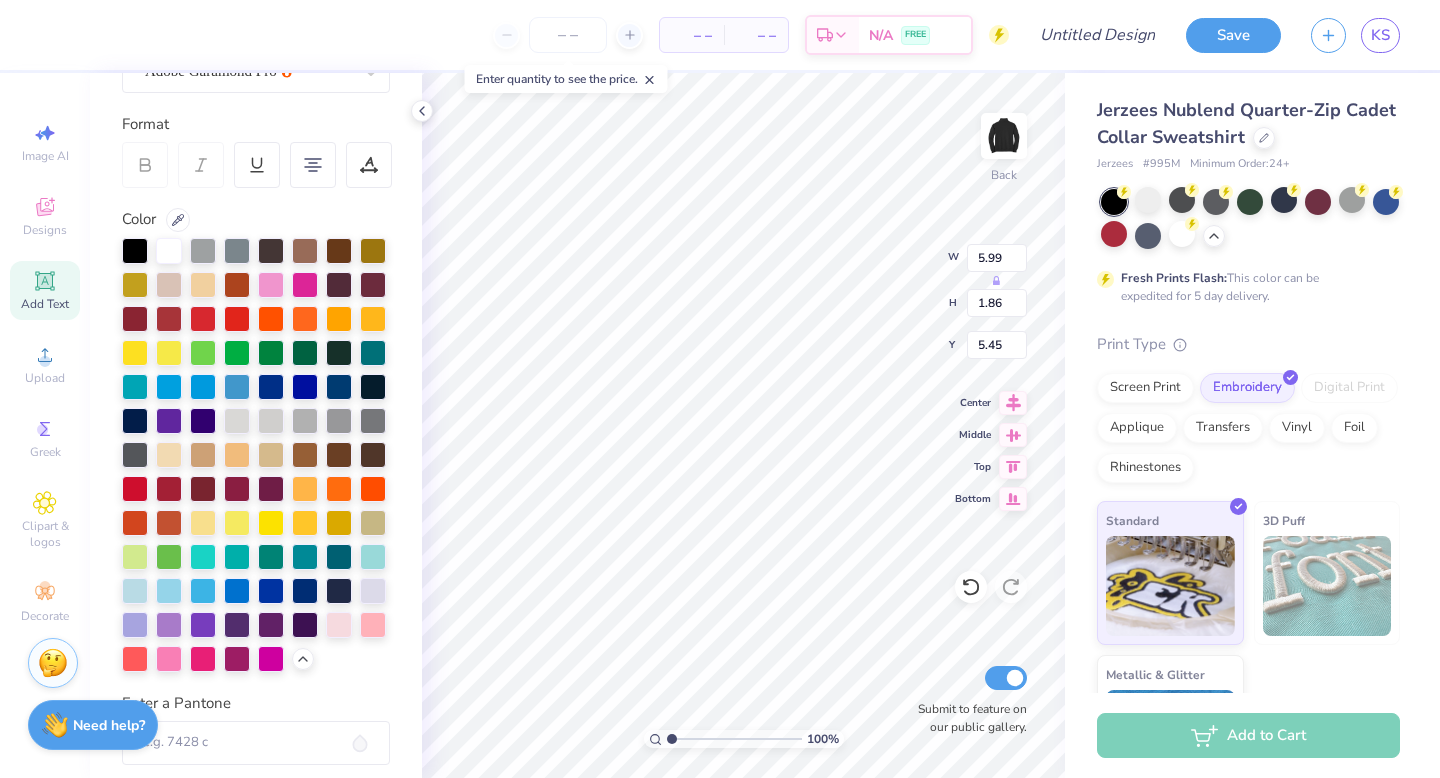 type on "1.86" 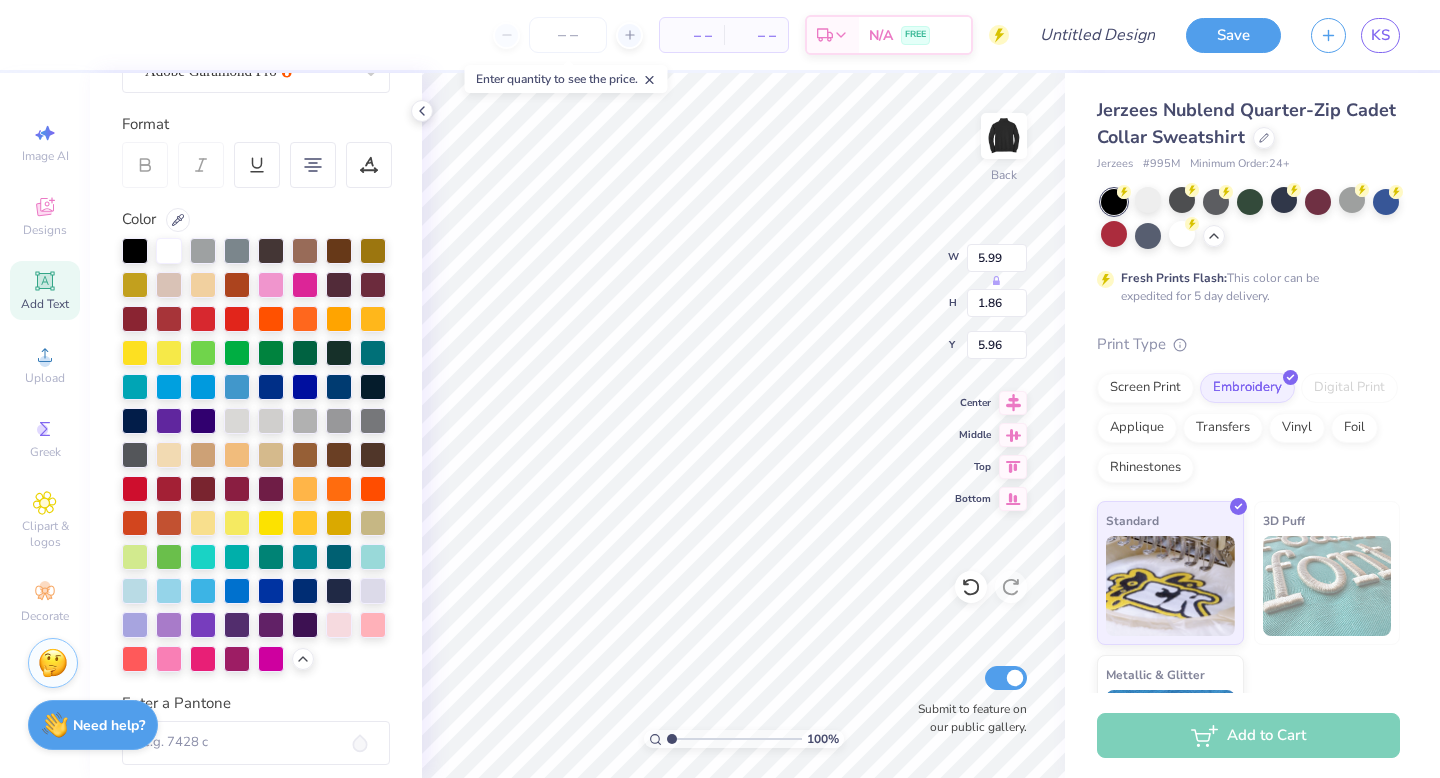 type on "5.23" 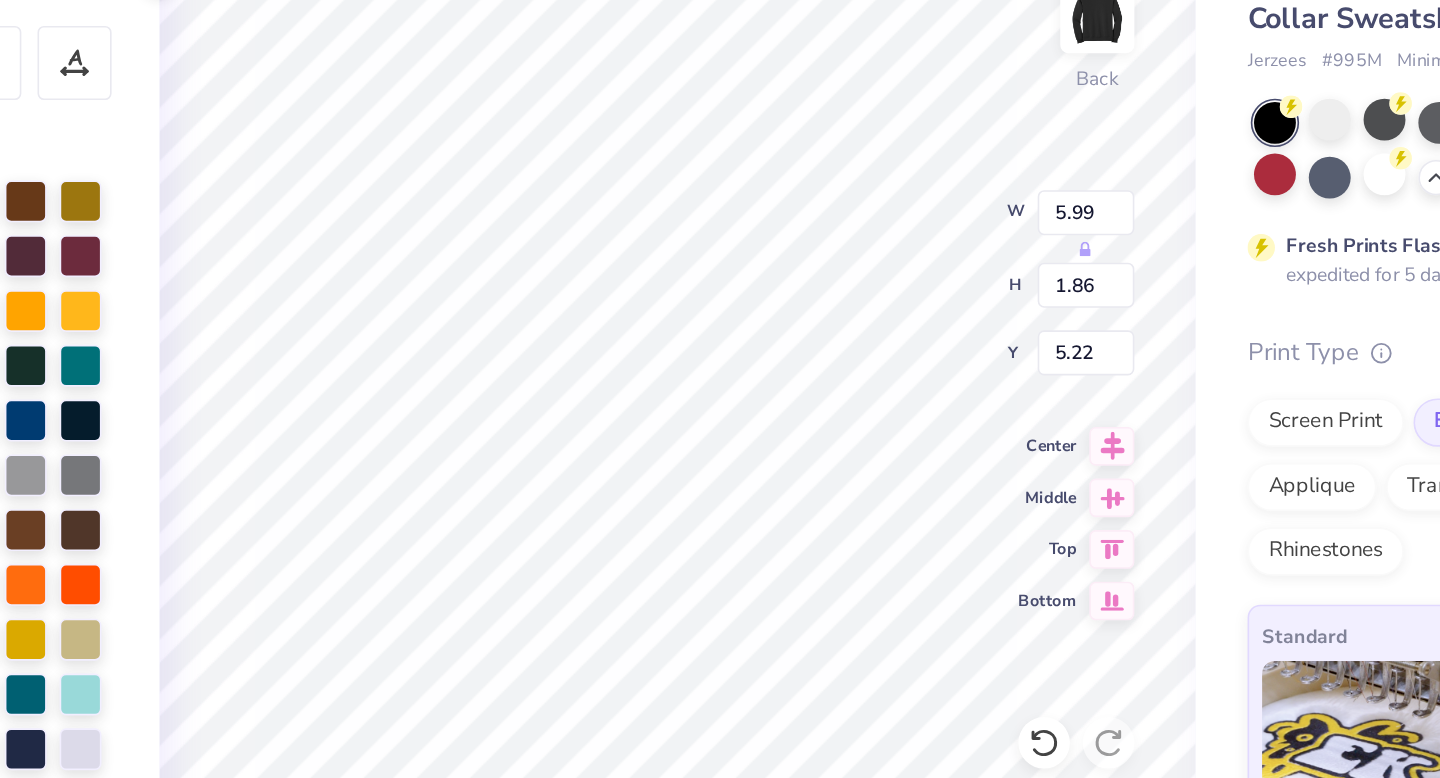type on "3.64" 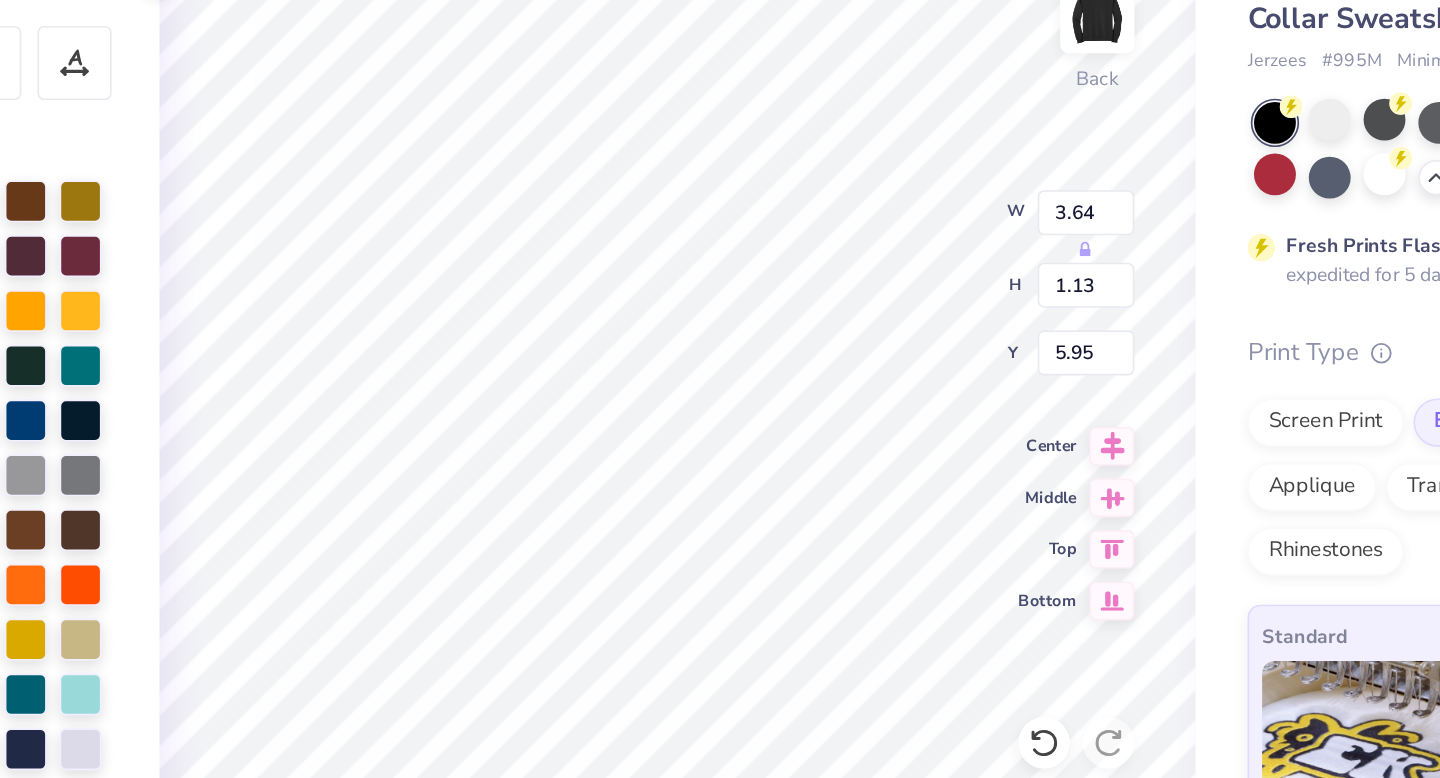 type on "5.27" 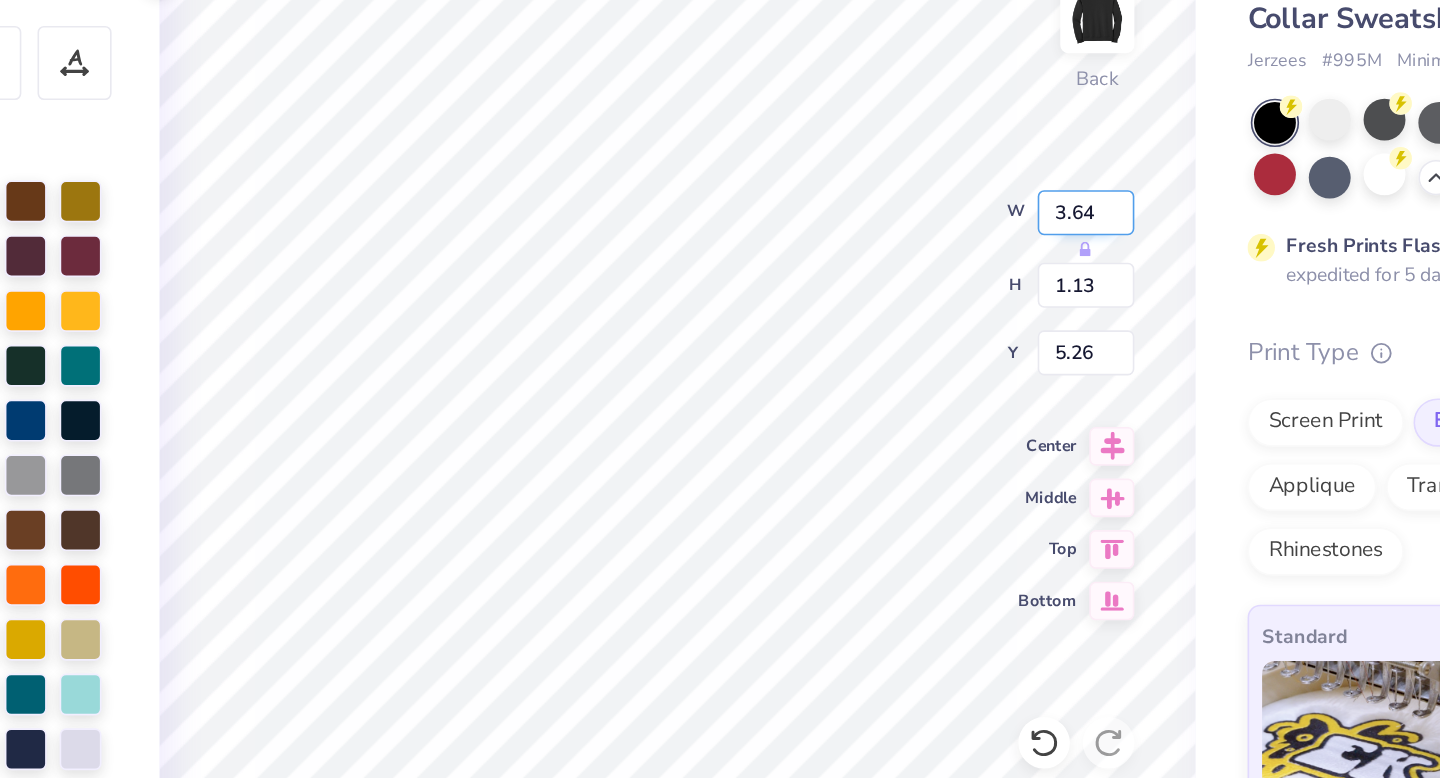 click on "3.64" at bounding box center (997, 258) 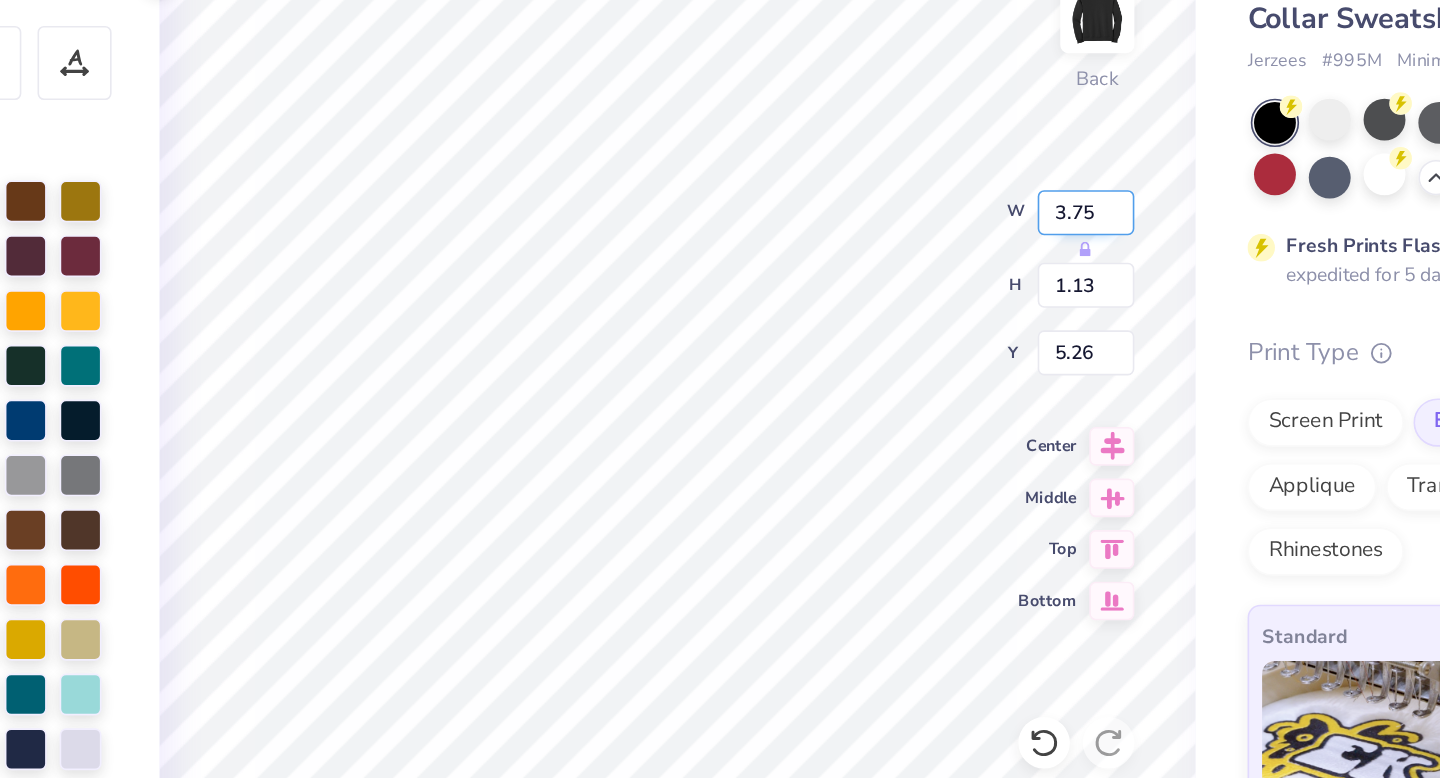 type on "3.75" 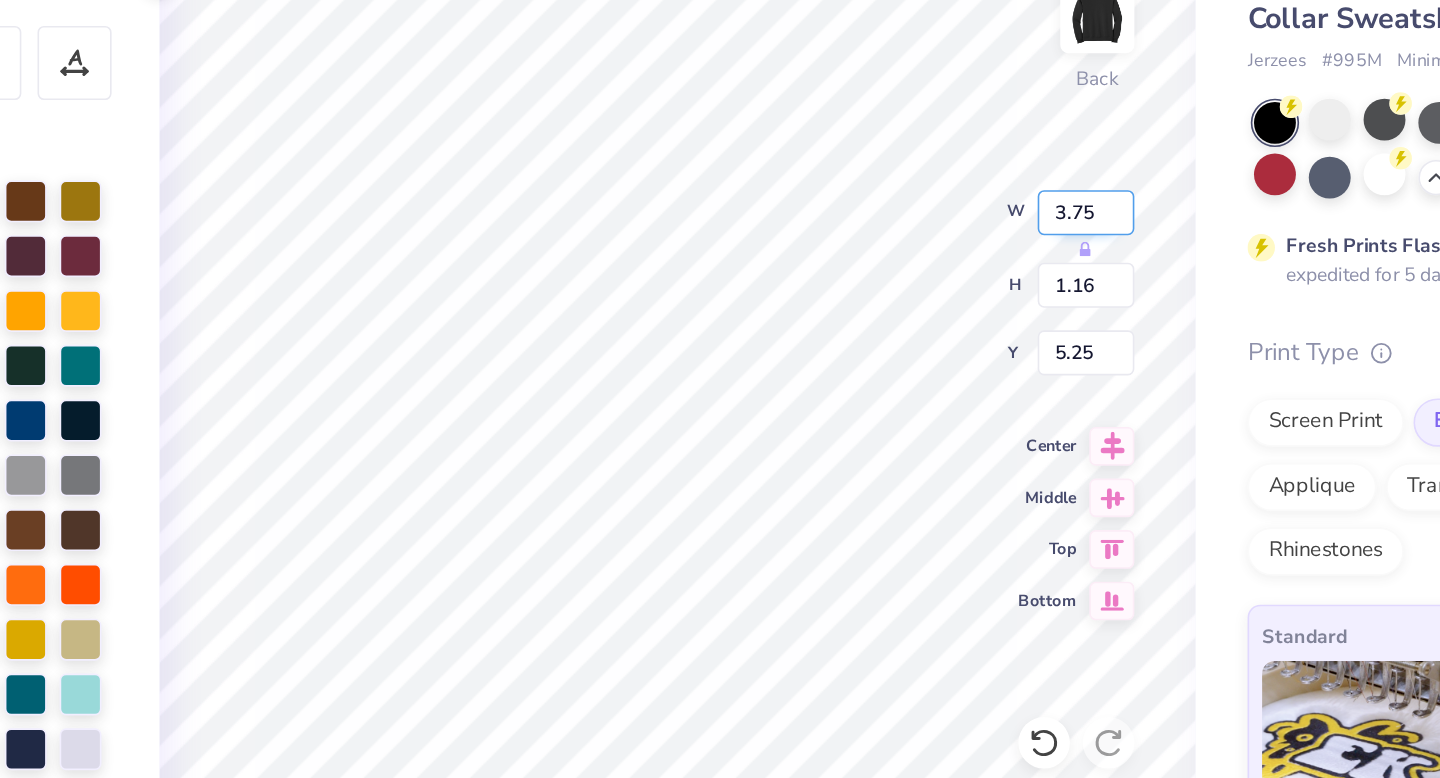 type on "1.16" 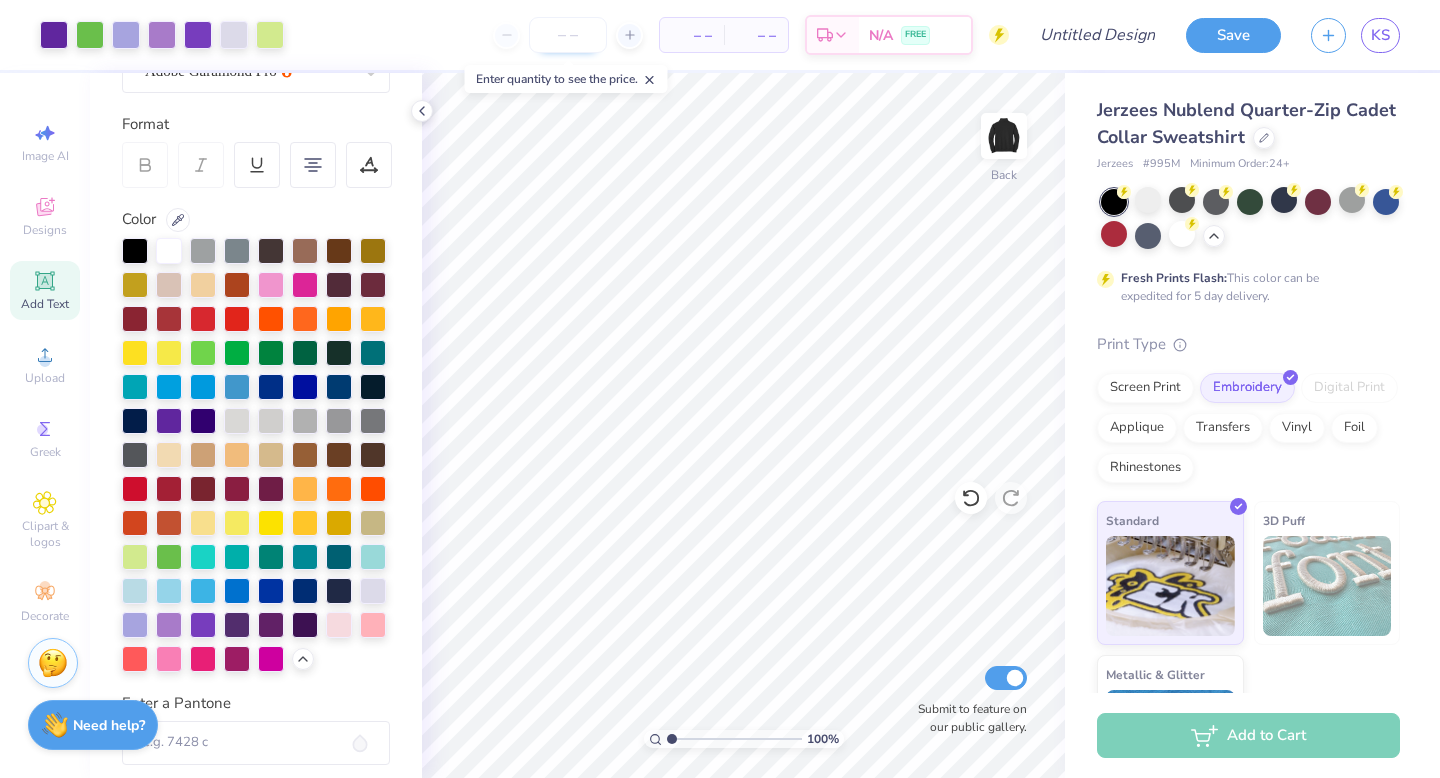 click at bounding box center (568, 35) 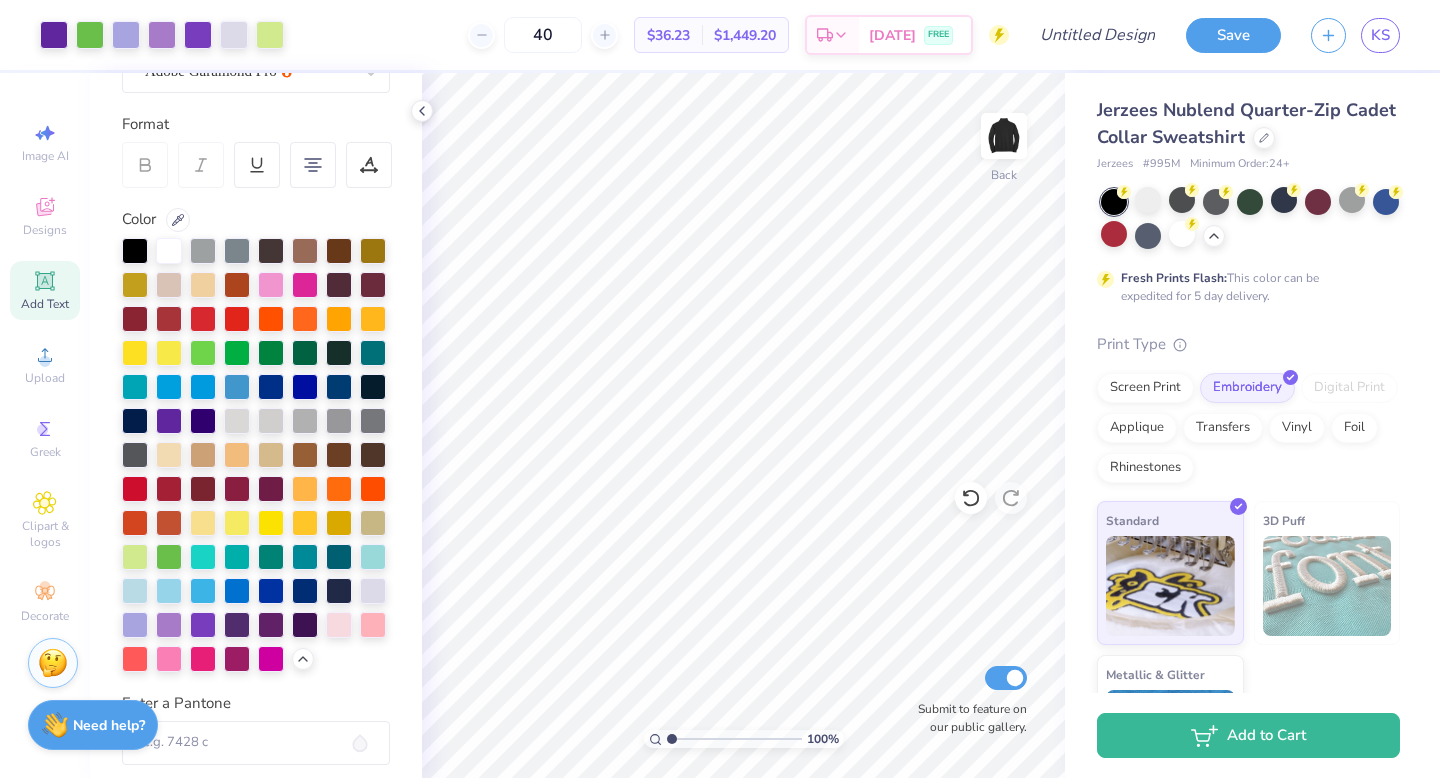 type on "40" 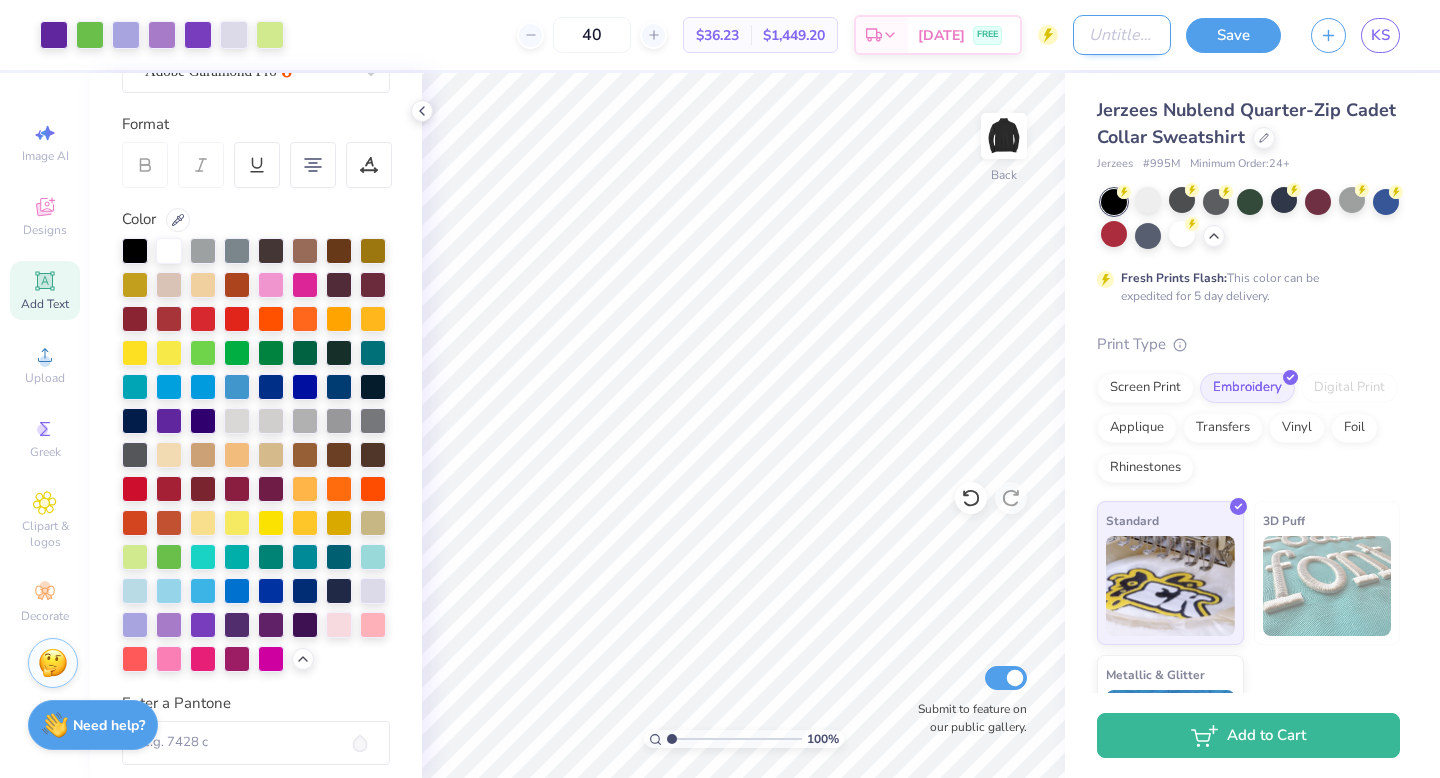 click on "Design Title" at bounding box center (1122, 35) 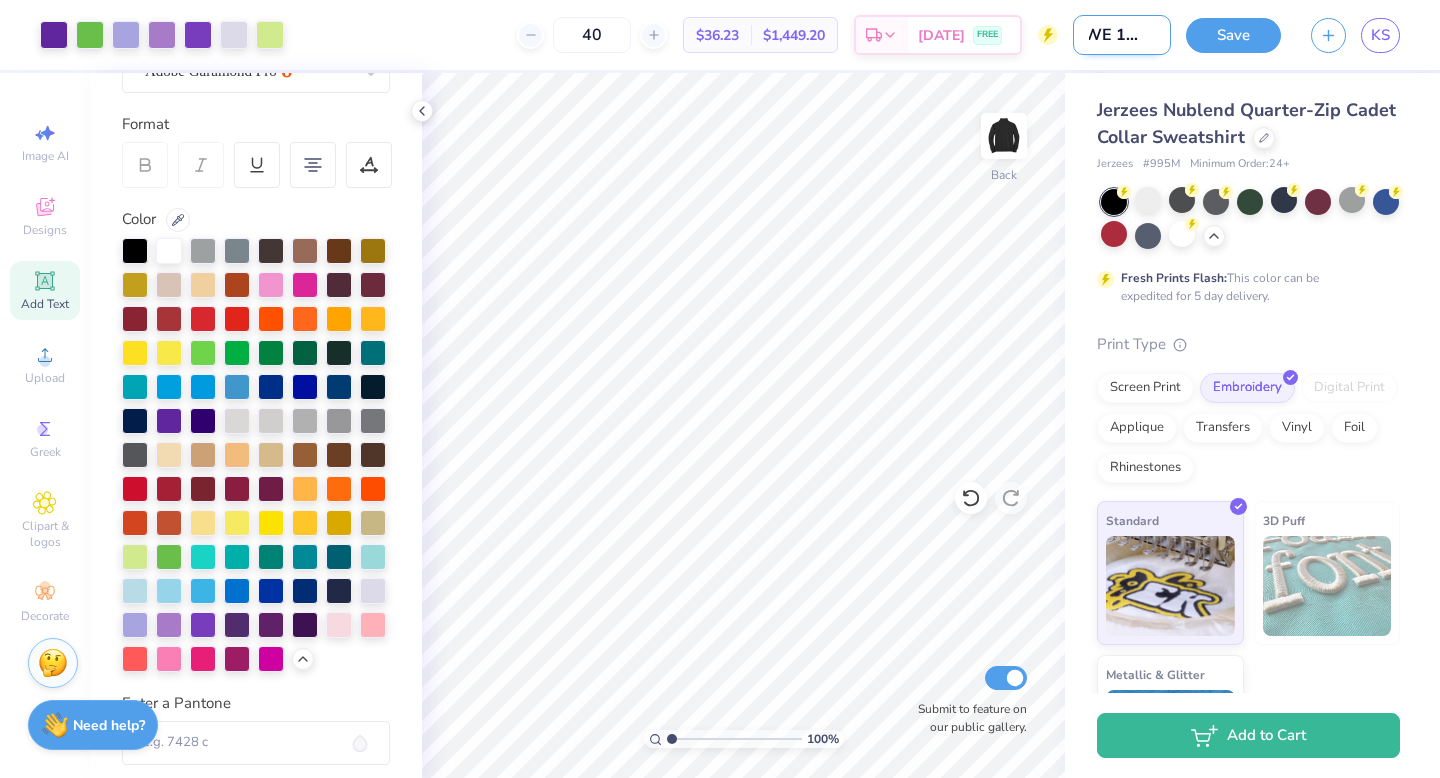 scroll, scrollTop: 0, scrollLeft: 25, axis: horizontal 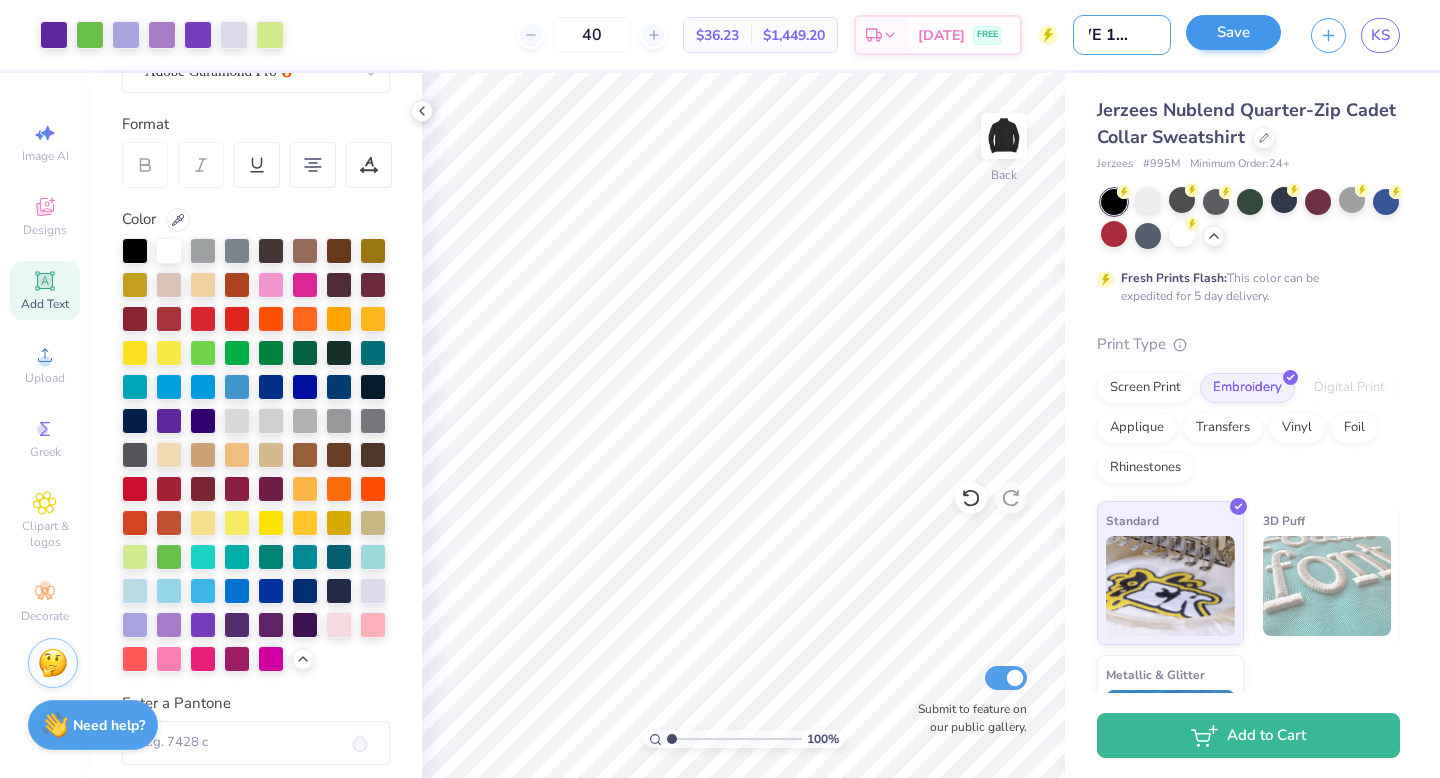 type on "SWE 1/4 zip" 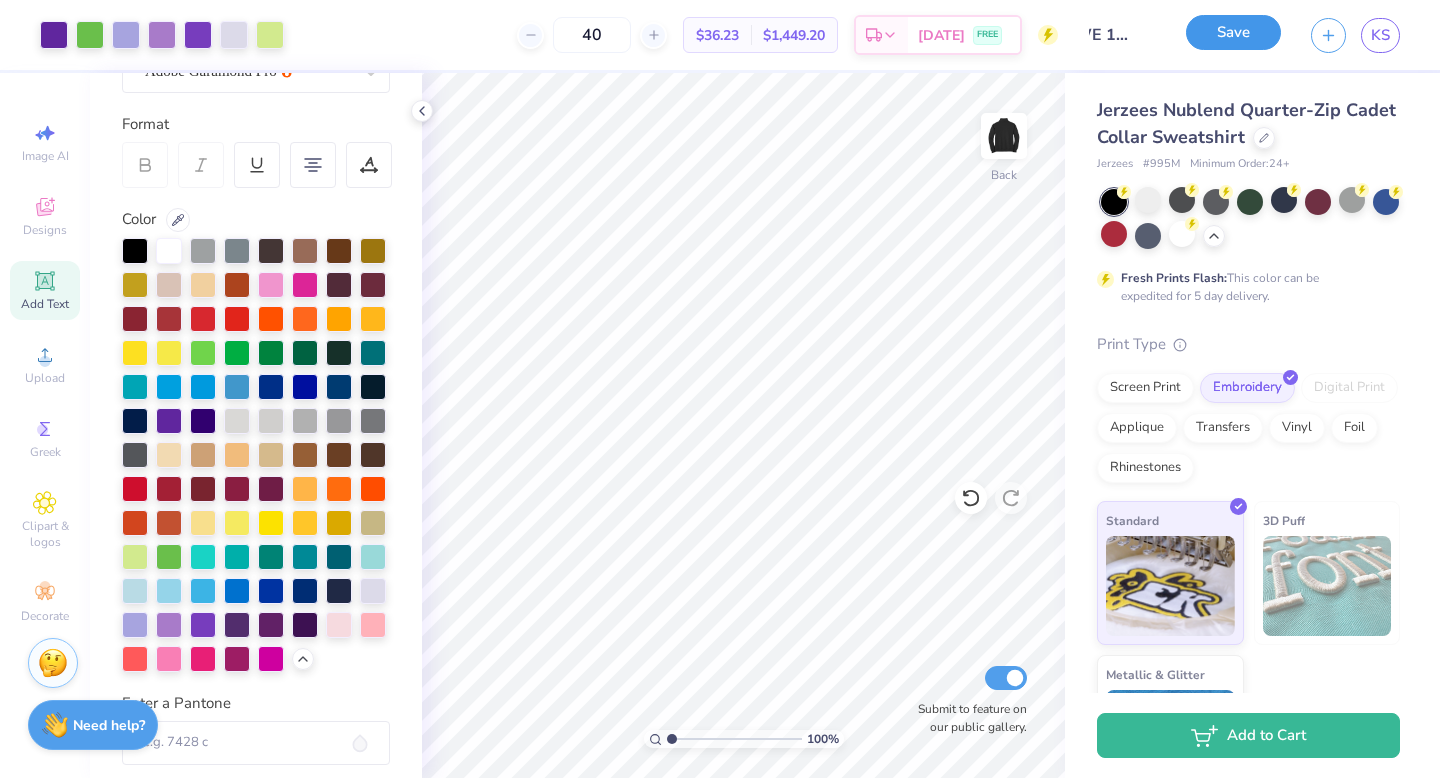 click on "Save" at bounding box center (1233, 32) 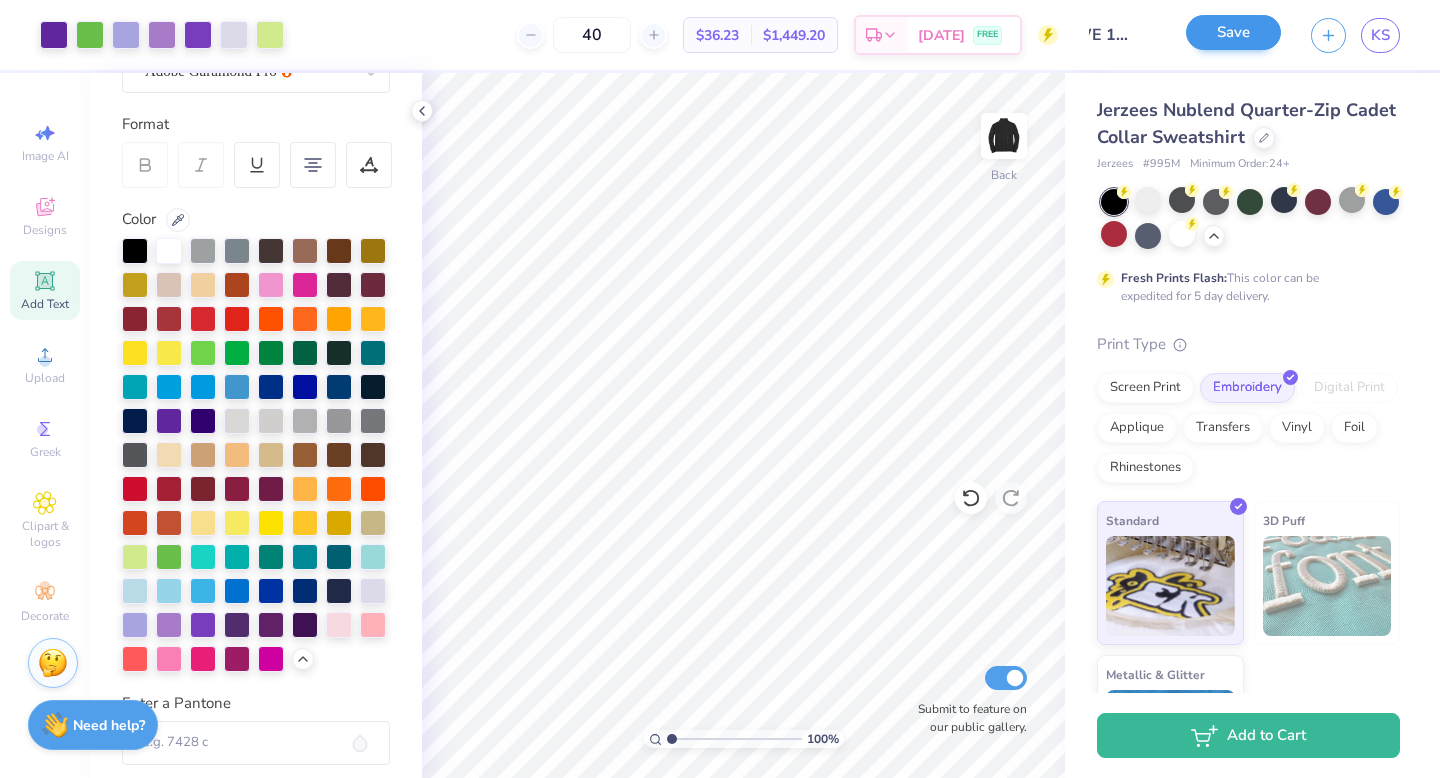 scroll, scrollTop: 0, scrollLeft: 0, axis: both 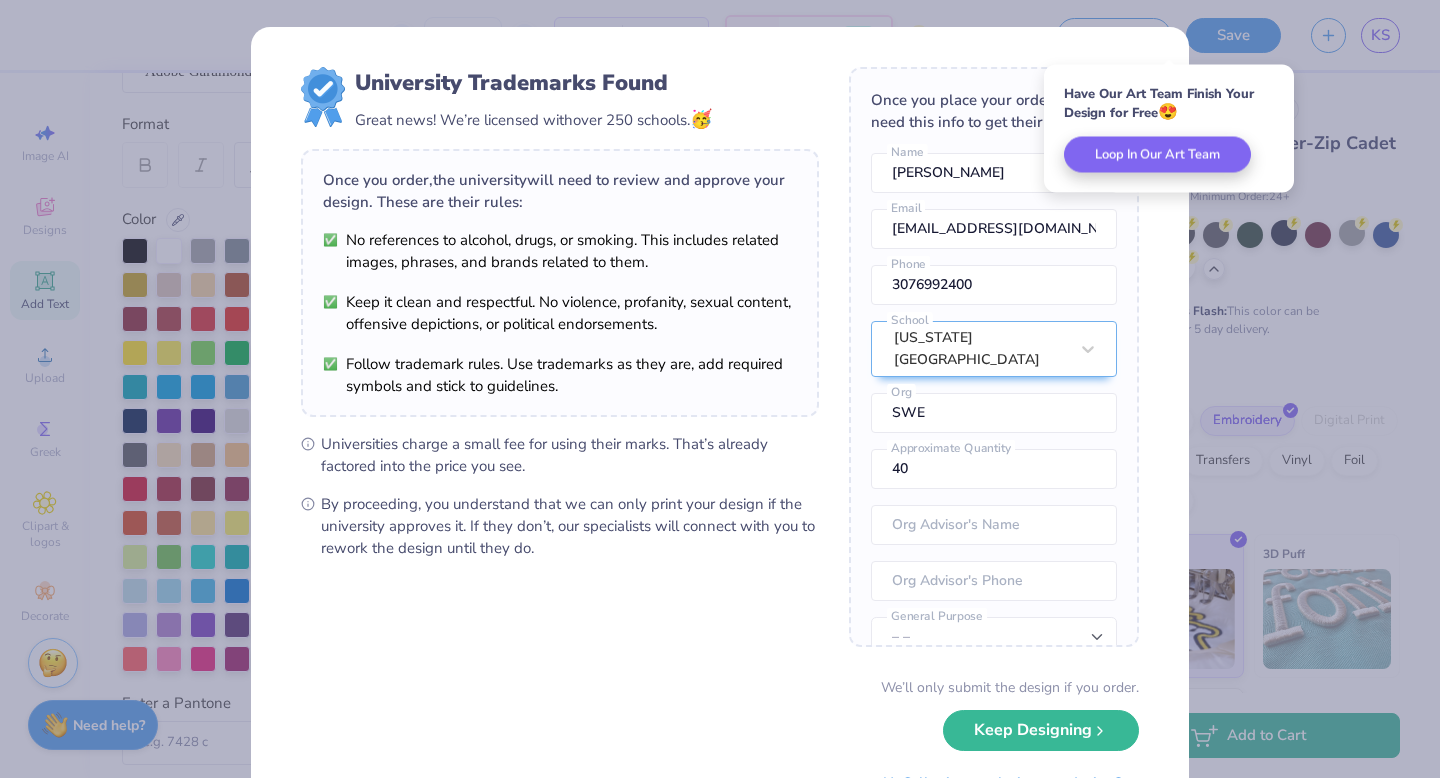 click on "Keep Designing" at bounding box center (1041, 730) 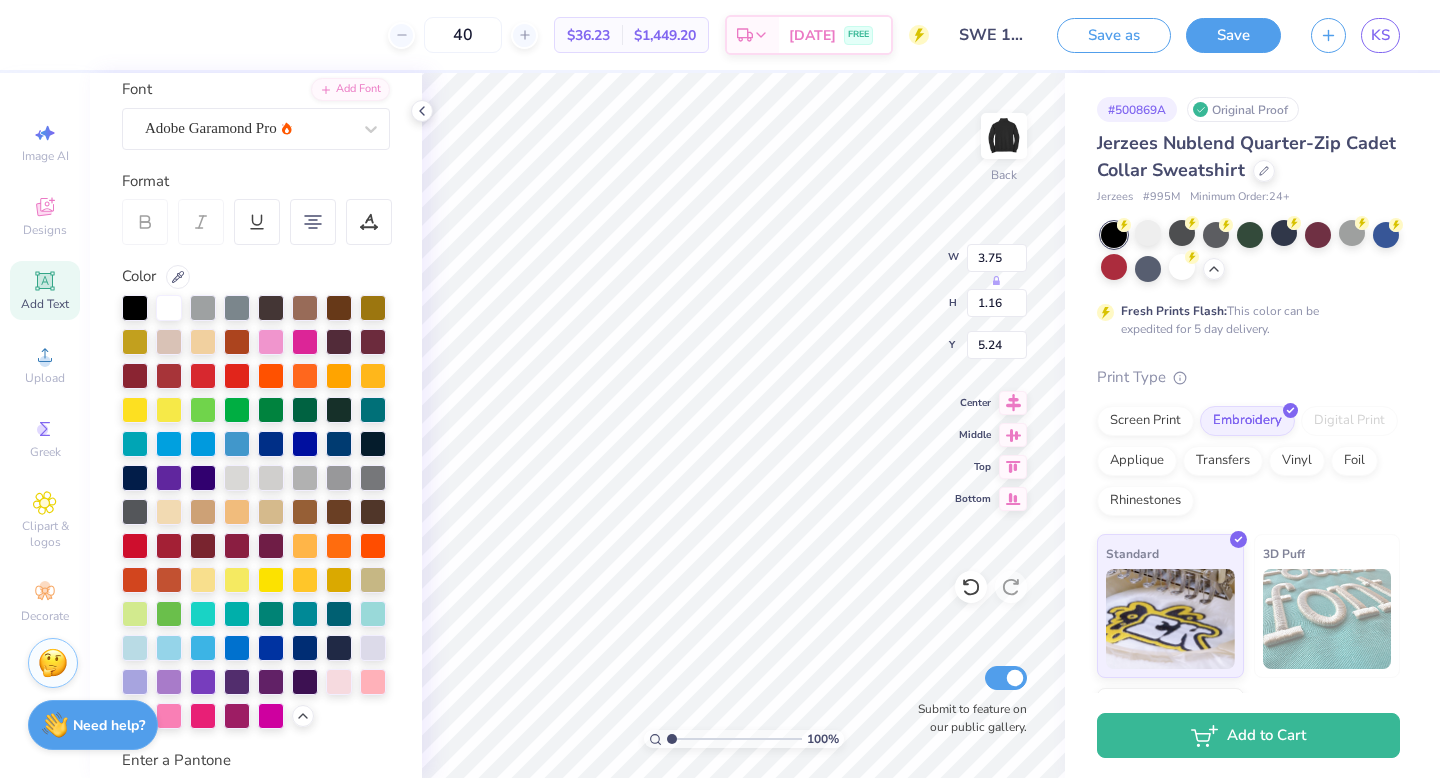 scroll, scrollTop: 133, scrollLeft: 0, axis: vertical 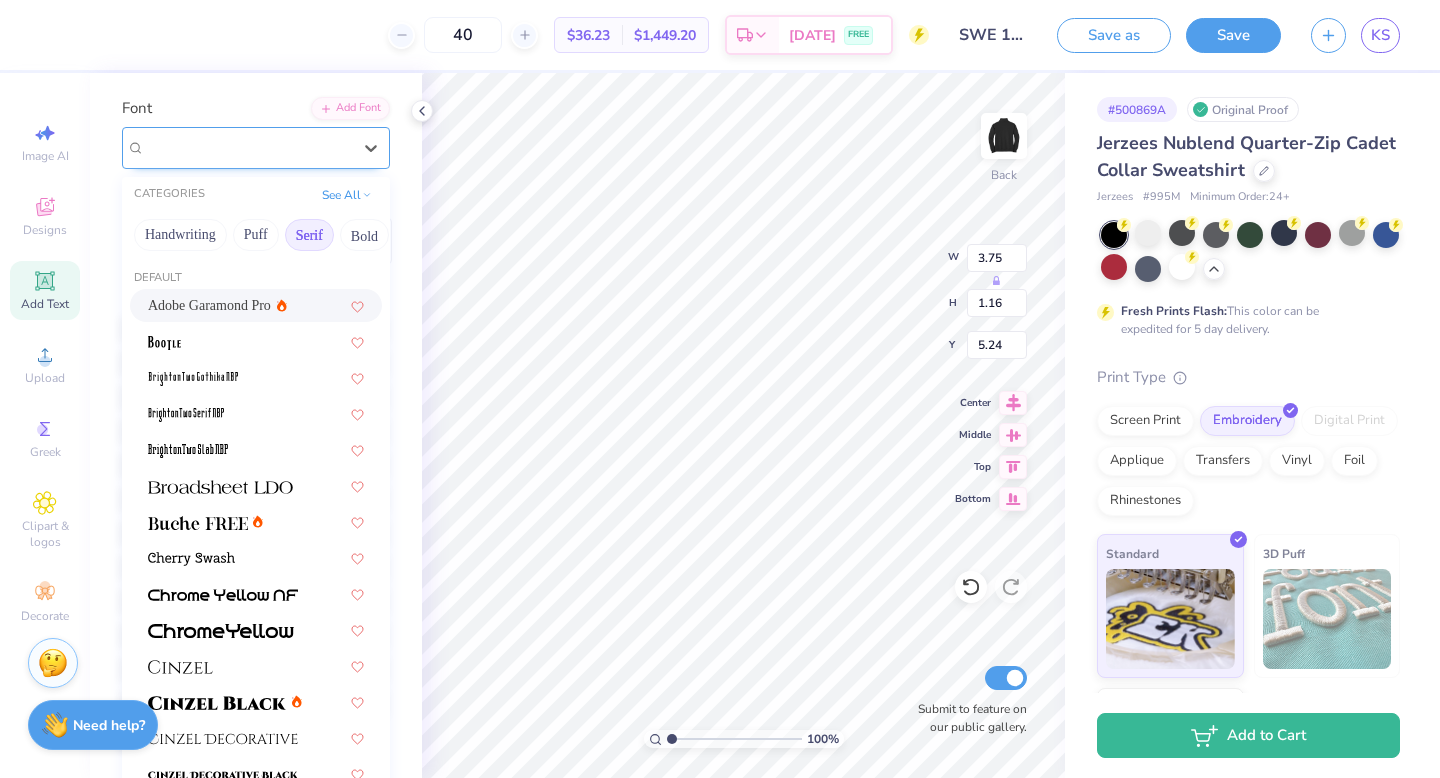 click on "Adobe Garamond Pro" at bounding box center [256, 148] 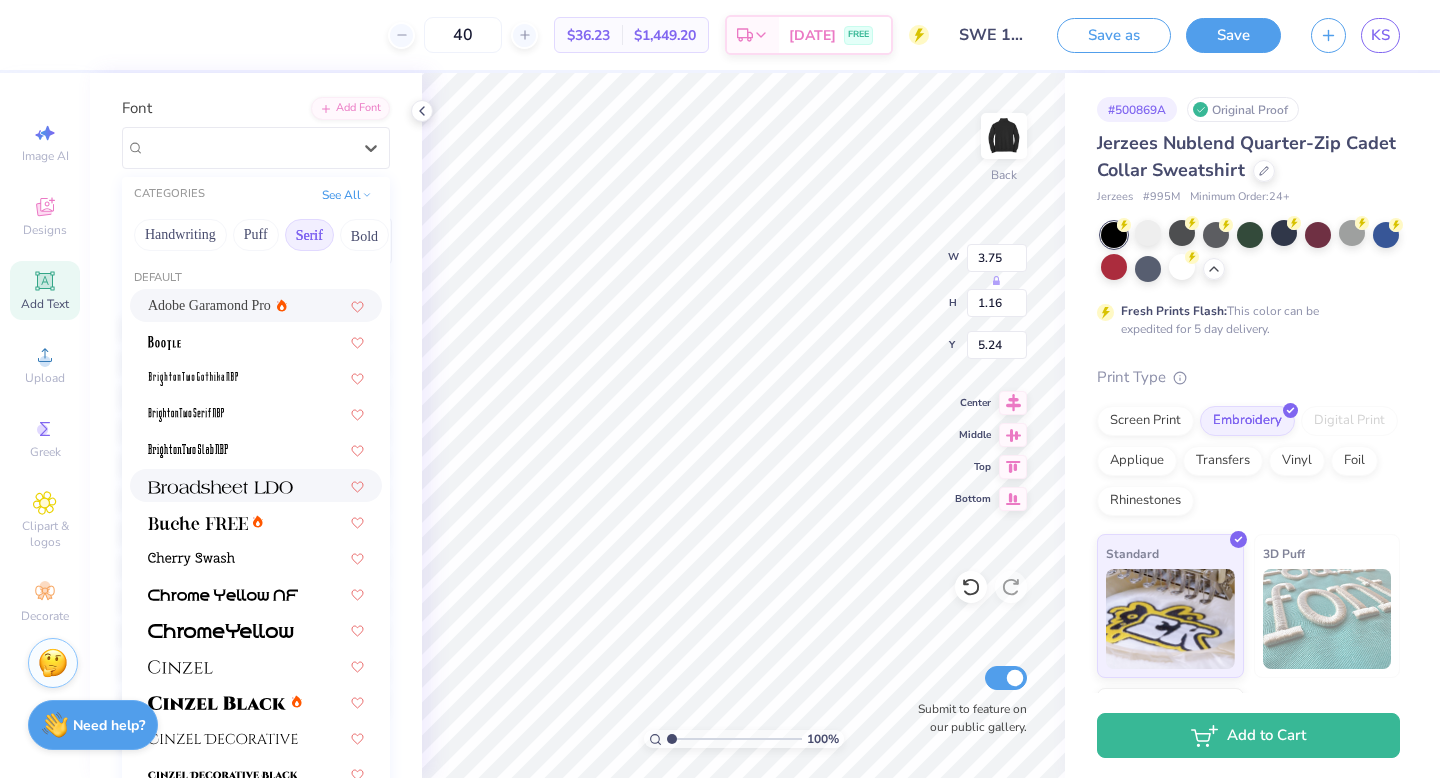 click at bounding box center [220, 487] 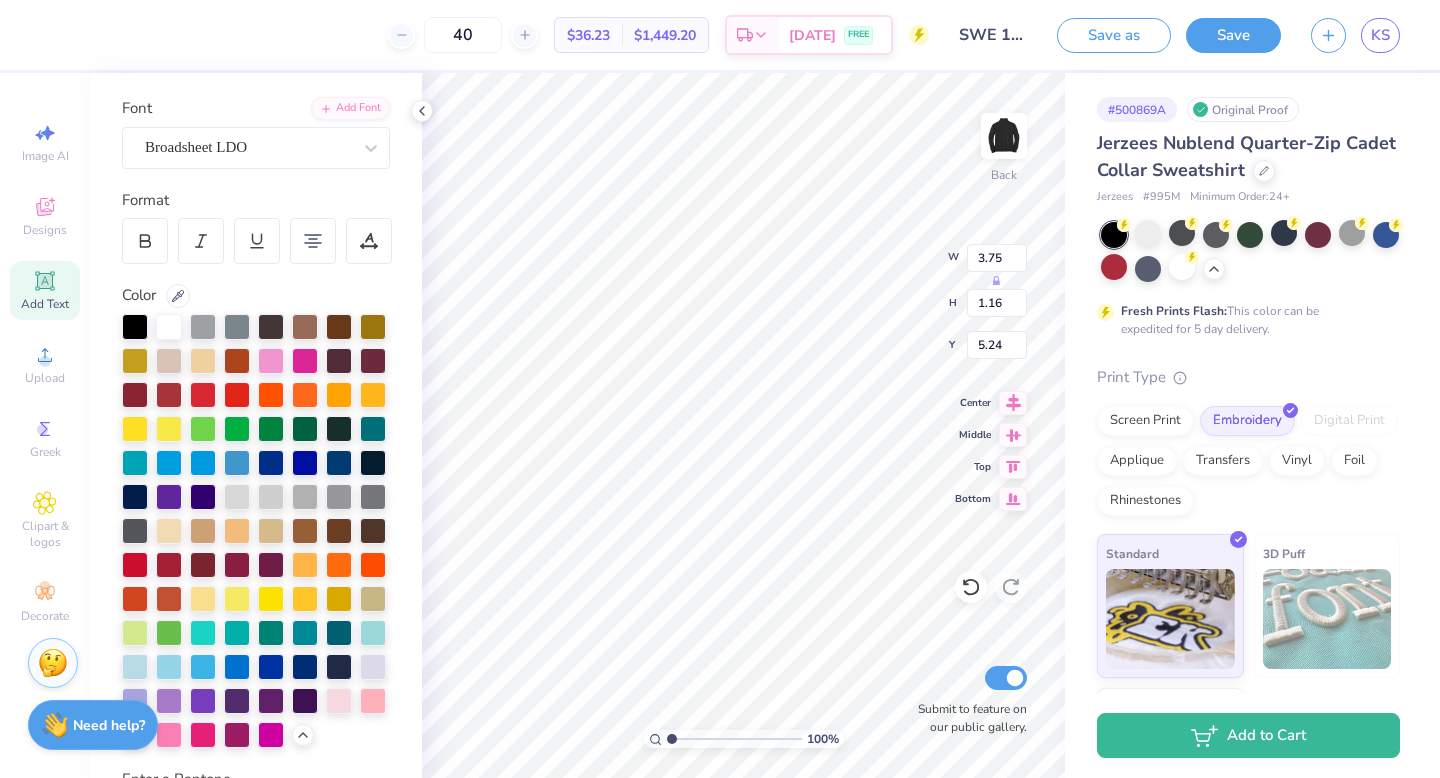 type on "4.74" 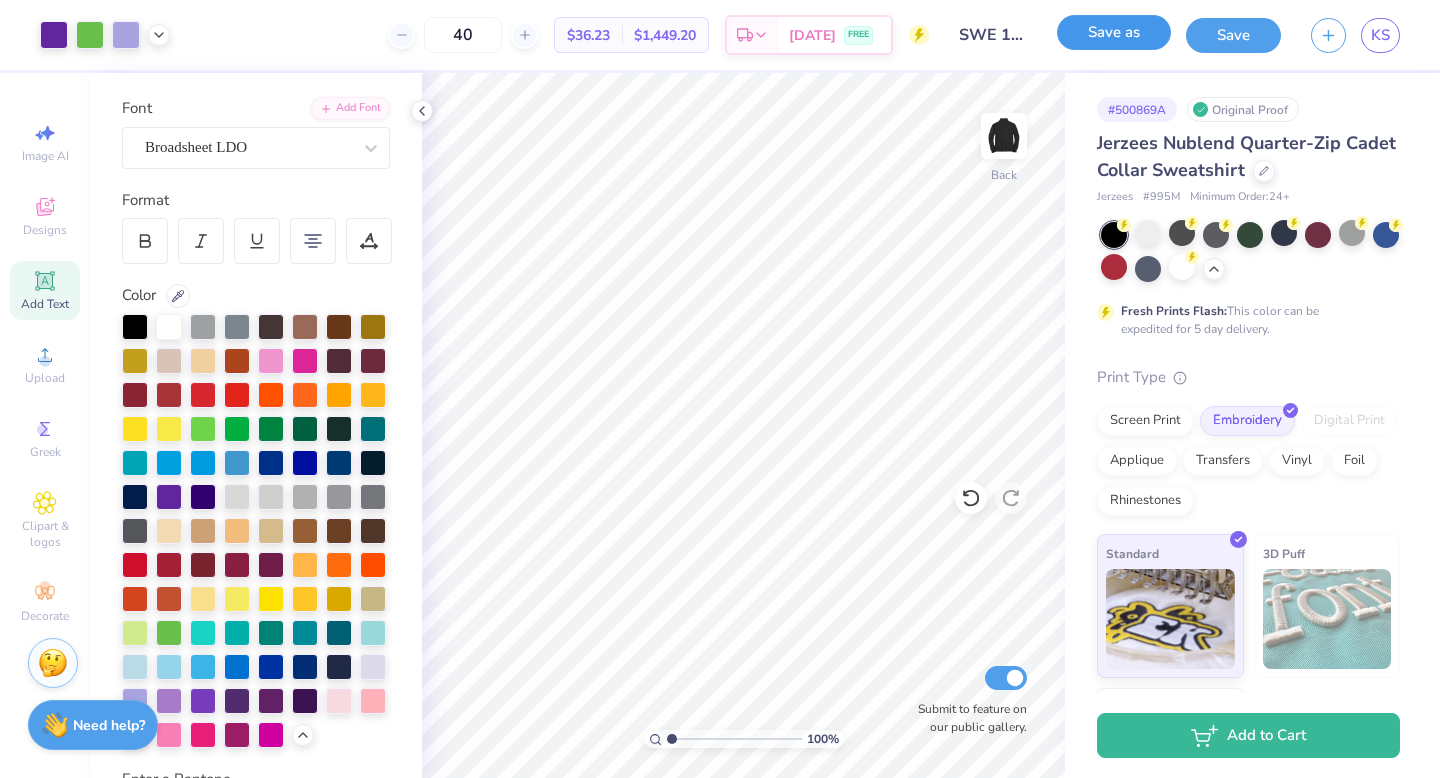 click on "Save as" at bounding box center (1114, 32) 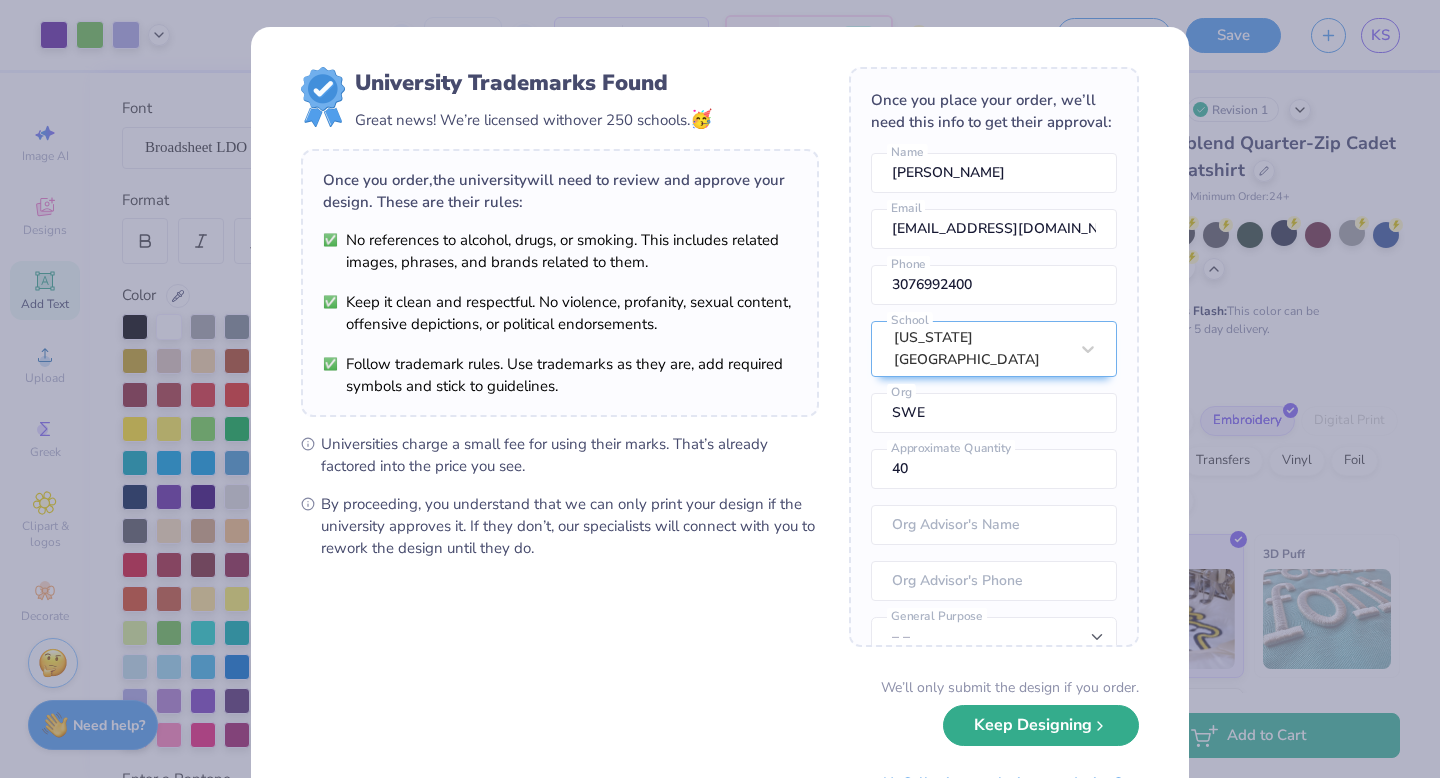 click on "Keep Designing" at bounding box center (1041, 725) 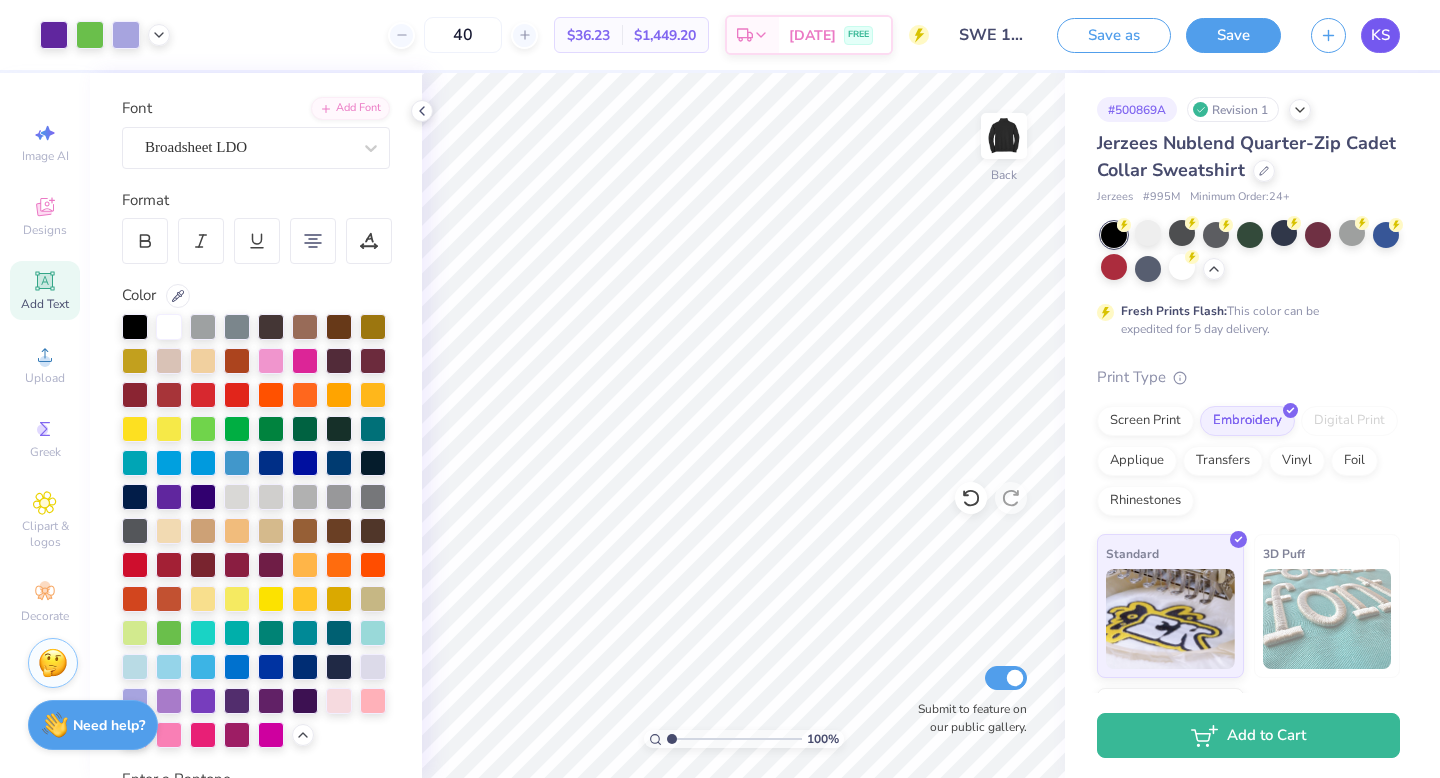 click on "KS" at bounding box center (1380, 35) 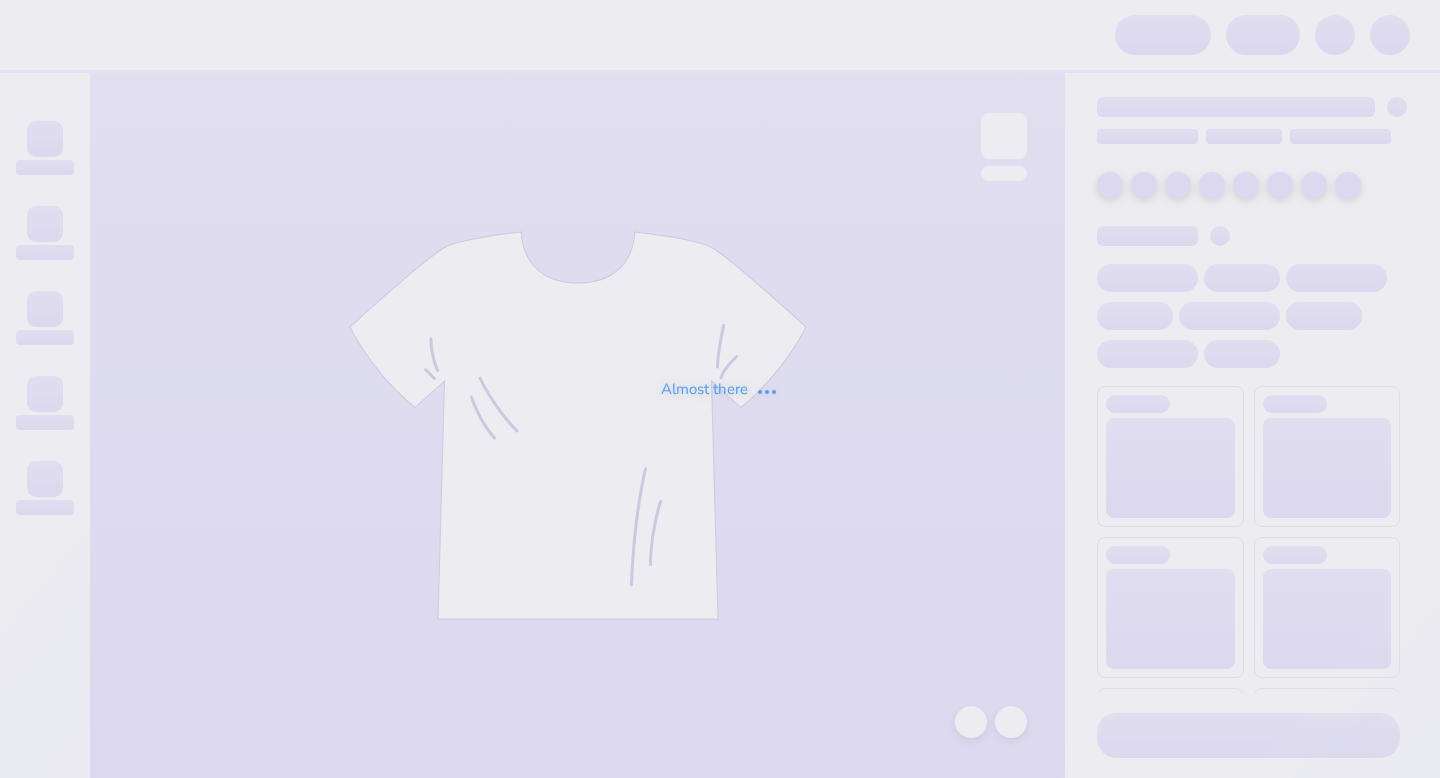 scroll, scrollTop: 0, scrollLeft: 0, axis: both 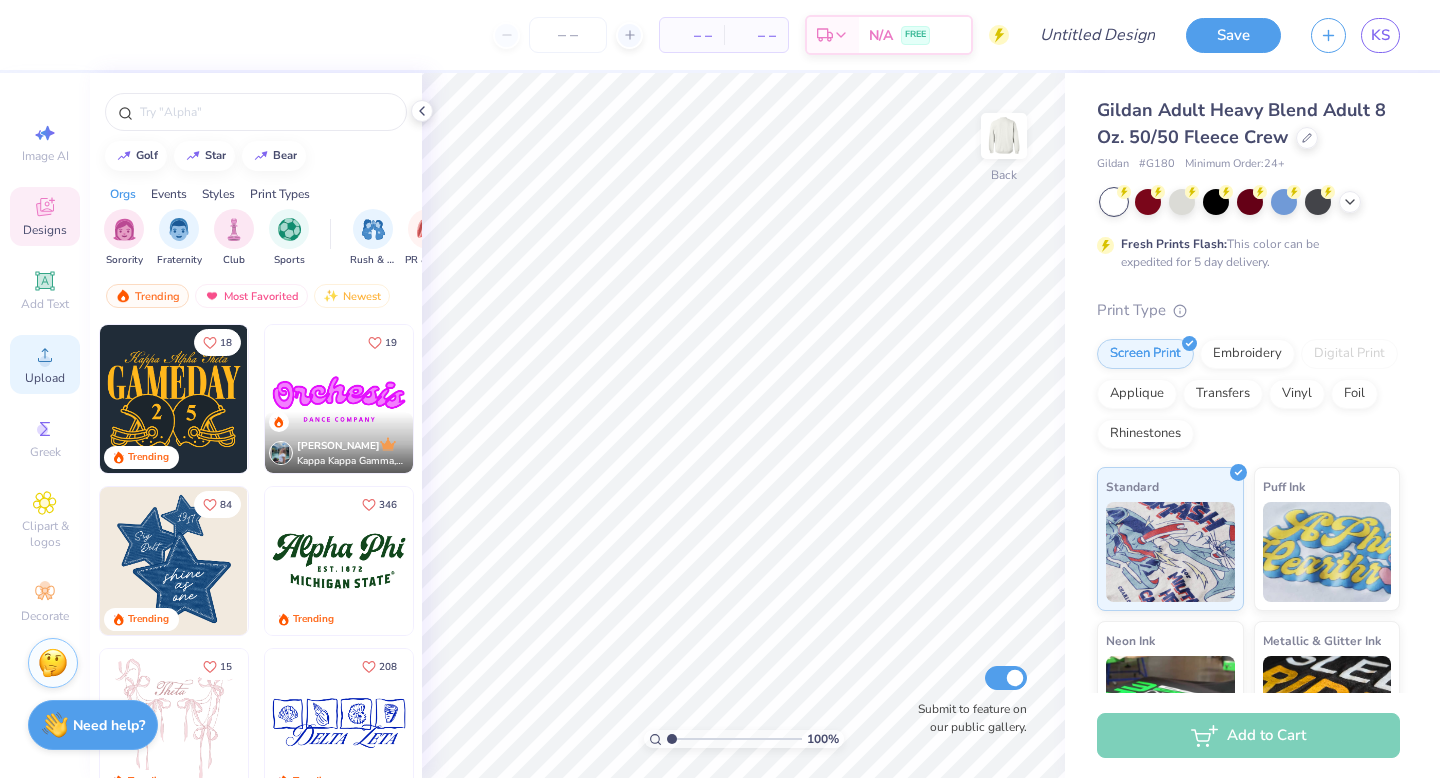 click on "Upload" at bounding box center (45, 364) 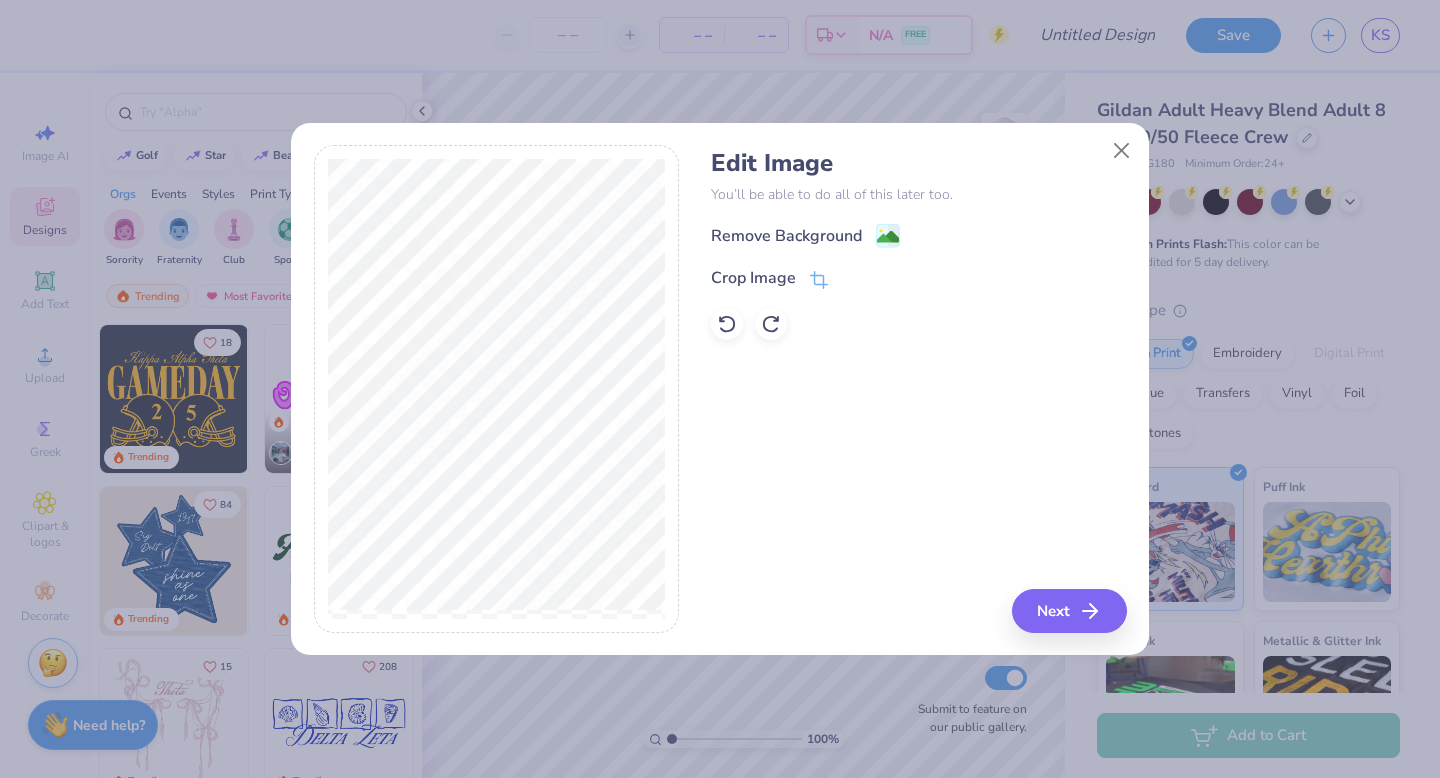 click on "Remove Background Crop Image" at bounding box center (918, 281) 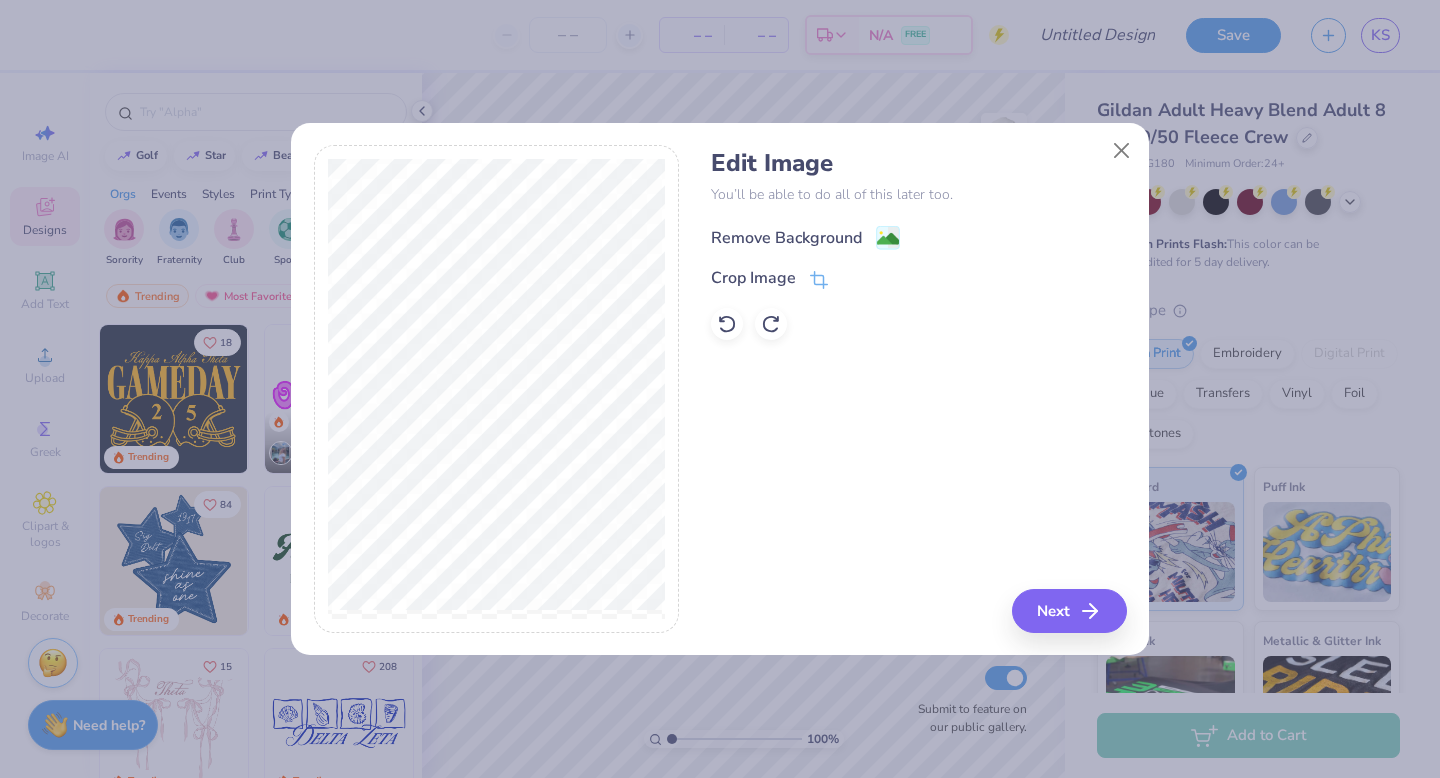 click on "Remove Background" at bounding box center [786, 238] 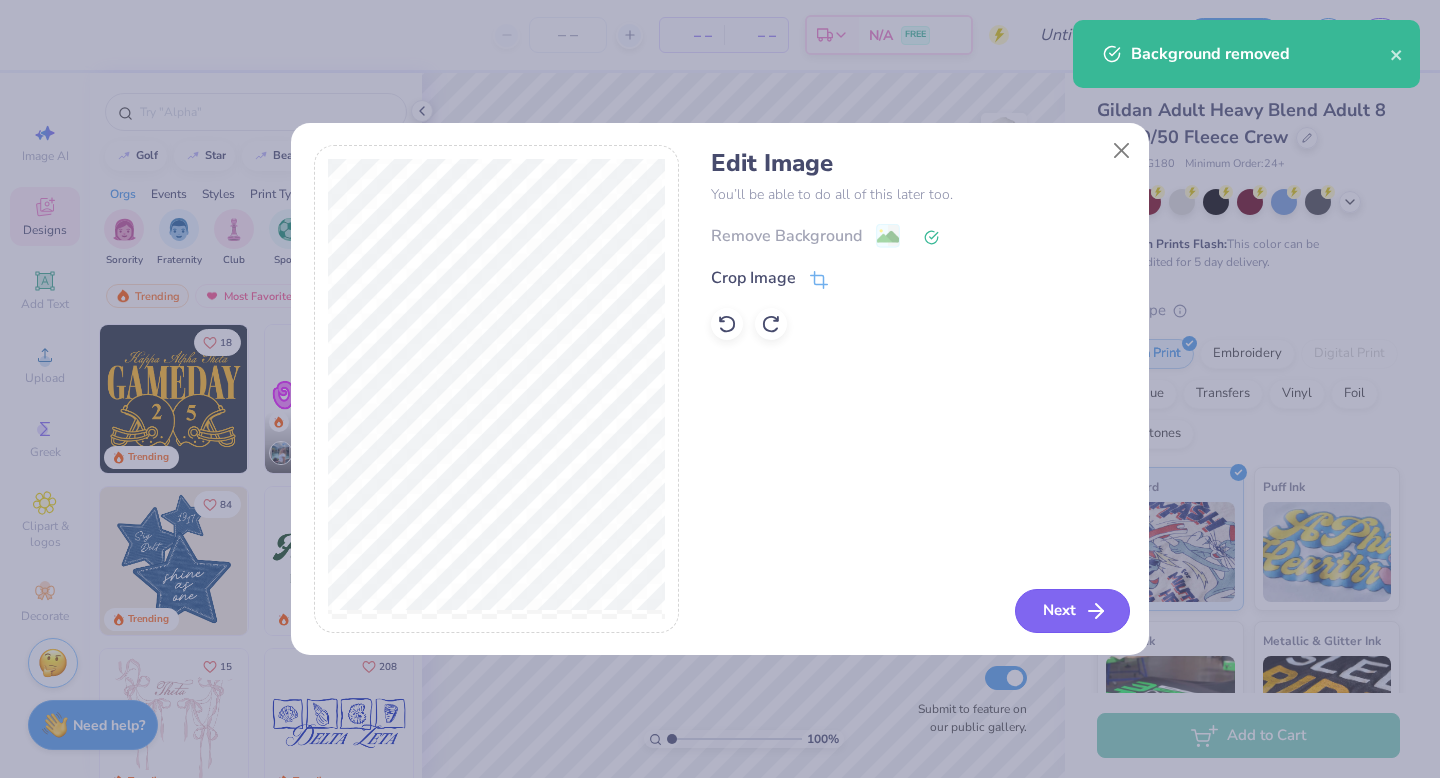 click 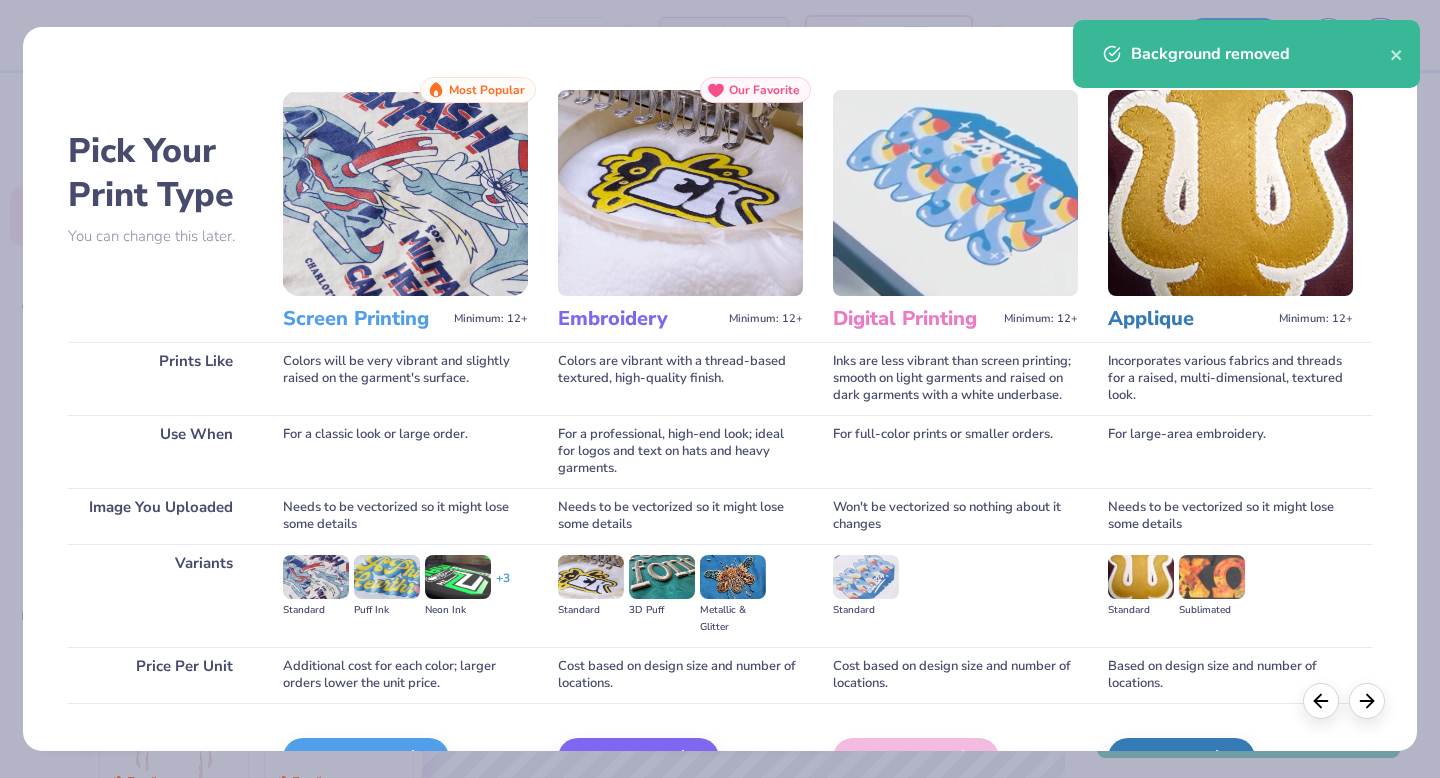 scroll, scrollTop: 119, scrollLeft: 0, axis: vertical 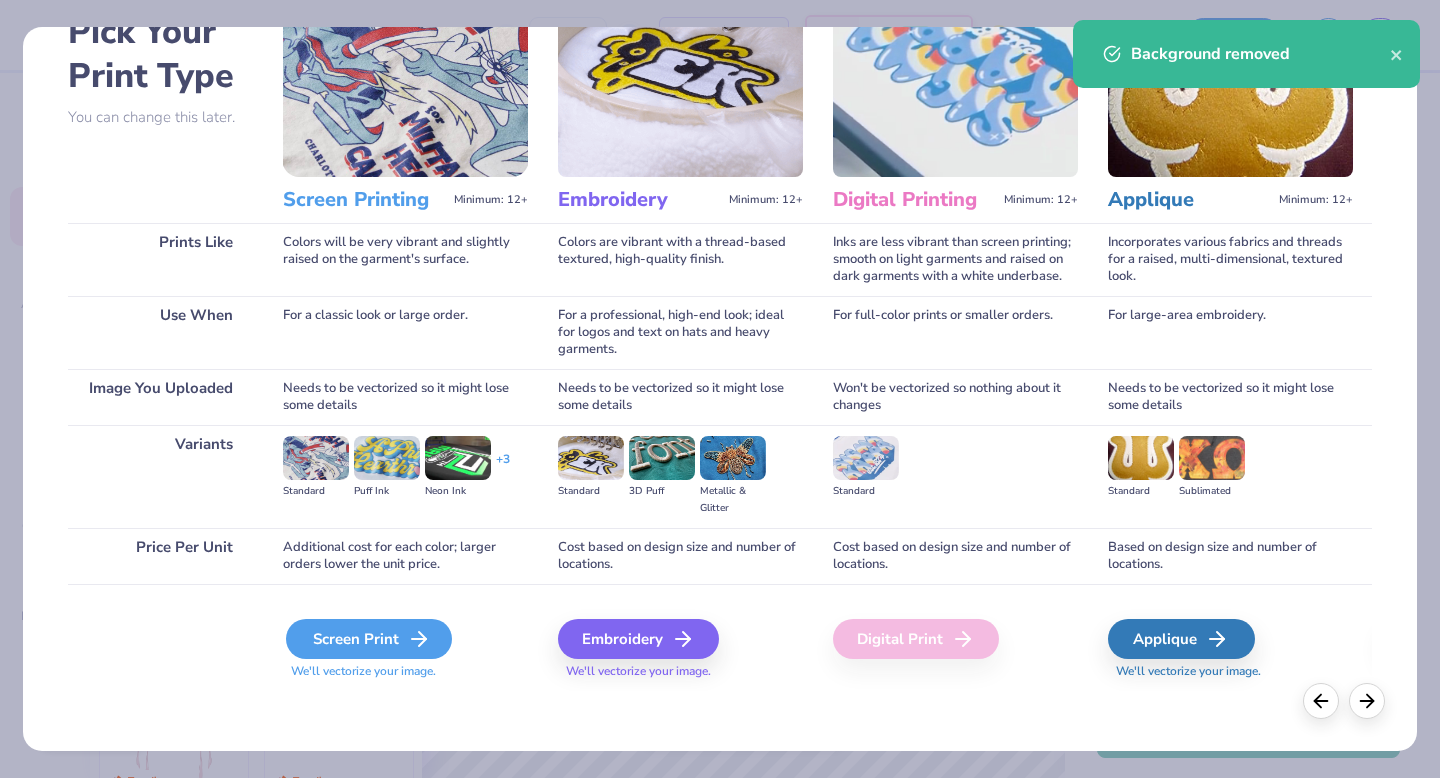 click on "Screen Print" at bounding box center (369, 639) 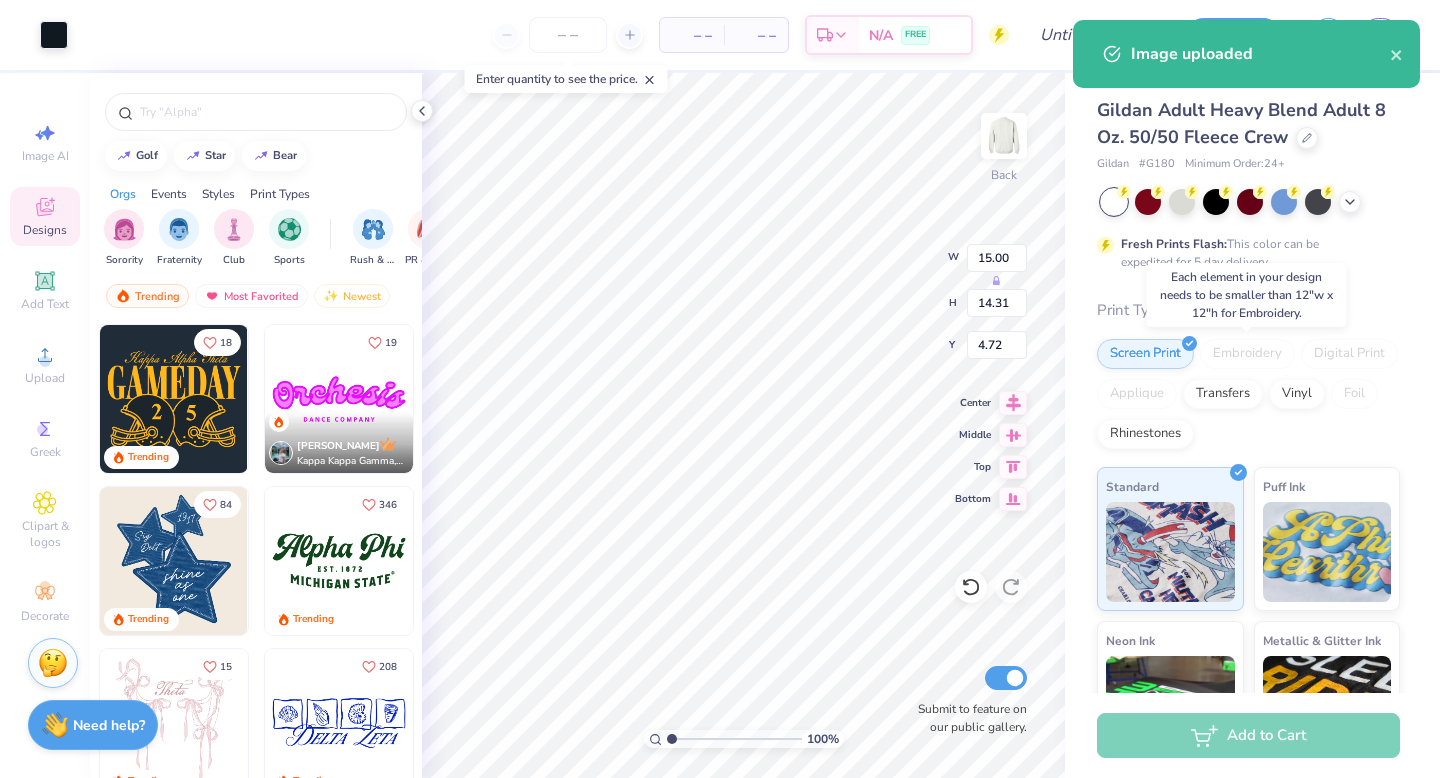 click on "Embroidery" at bounding box center (1247, 354) 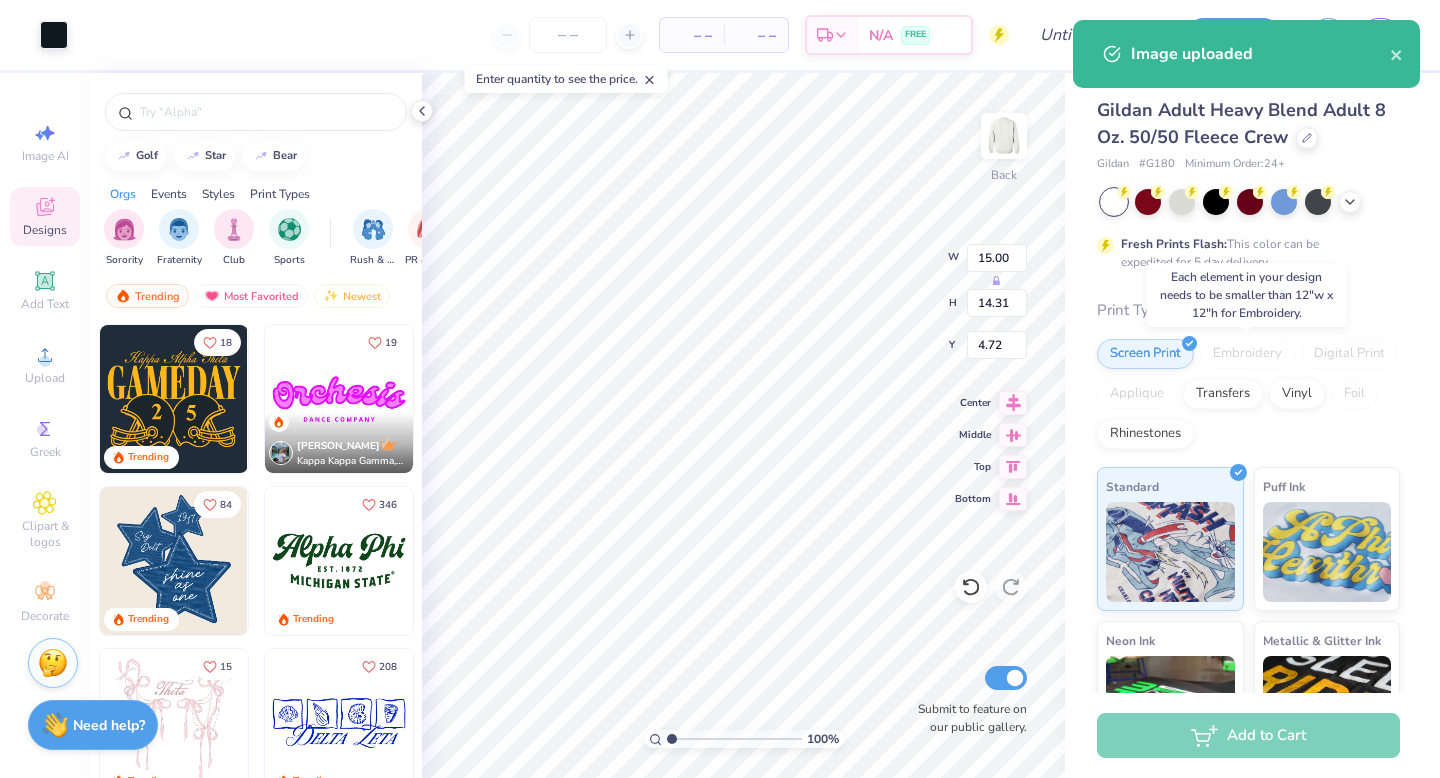 click on "Embroidery" at bounding box center [1247, 354] 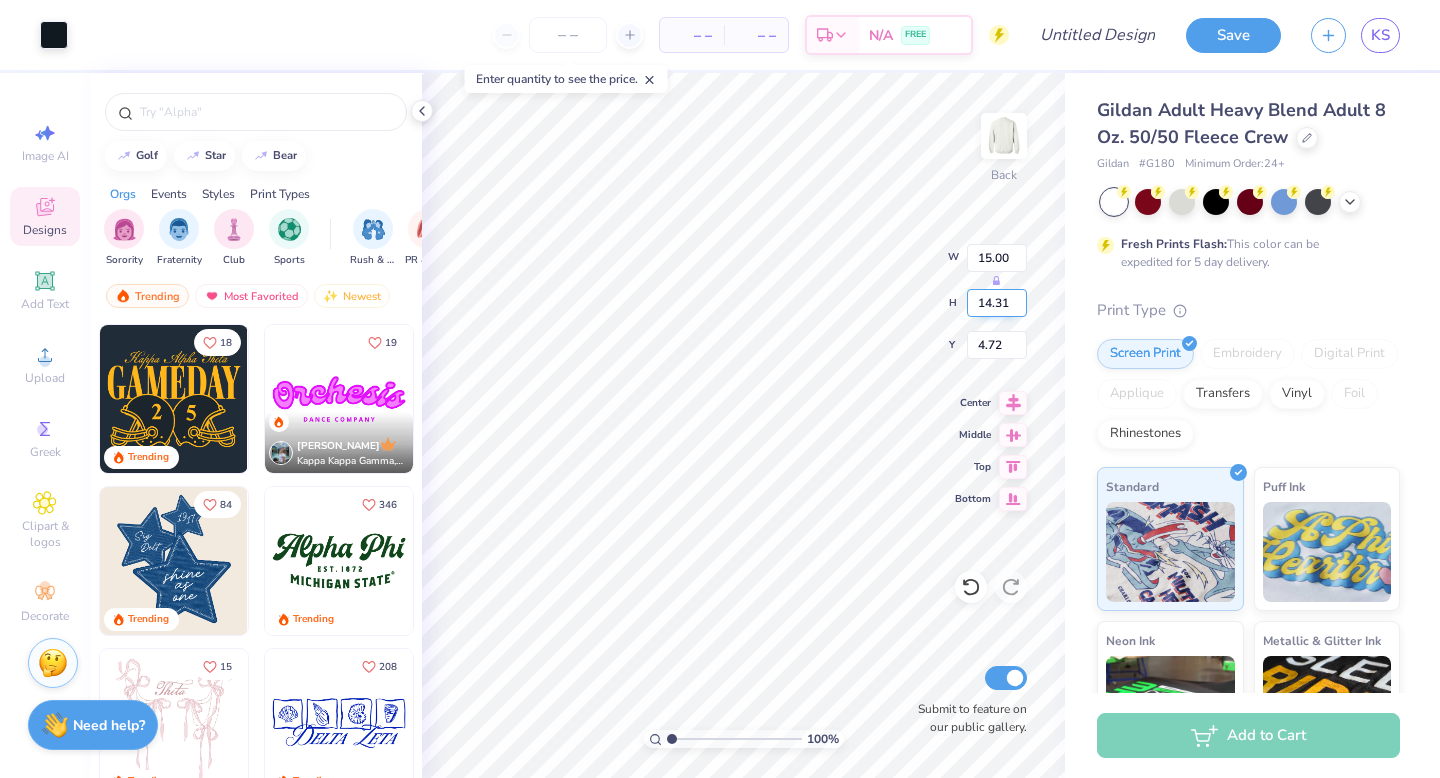 type on "8.83" 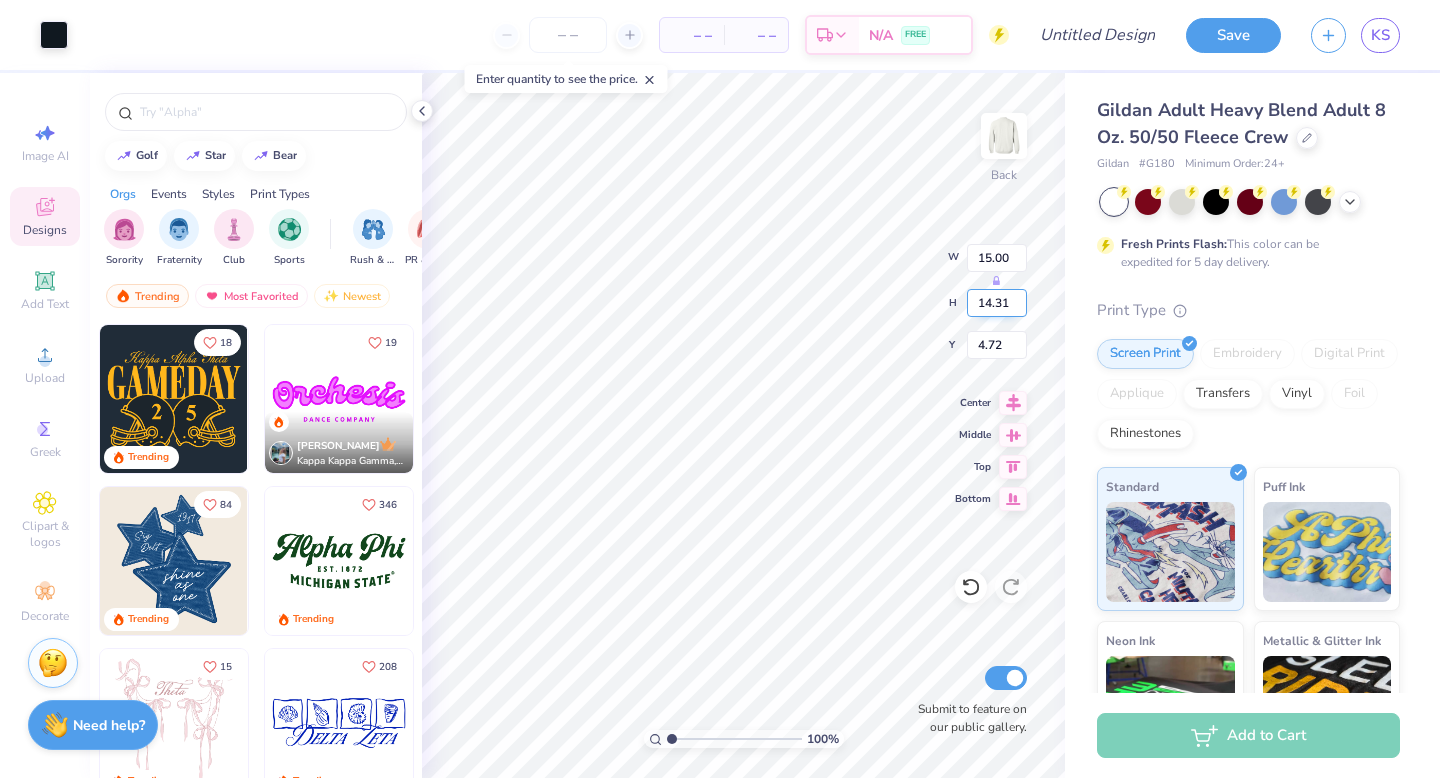 type on "8.42" 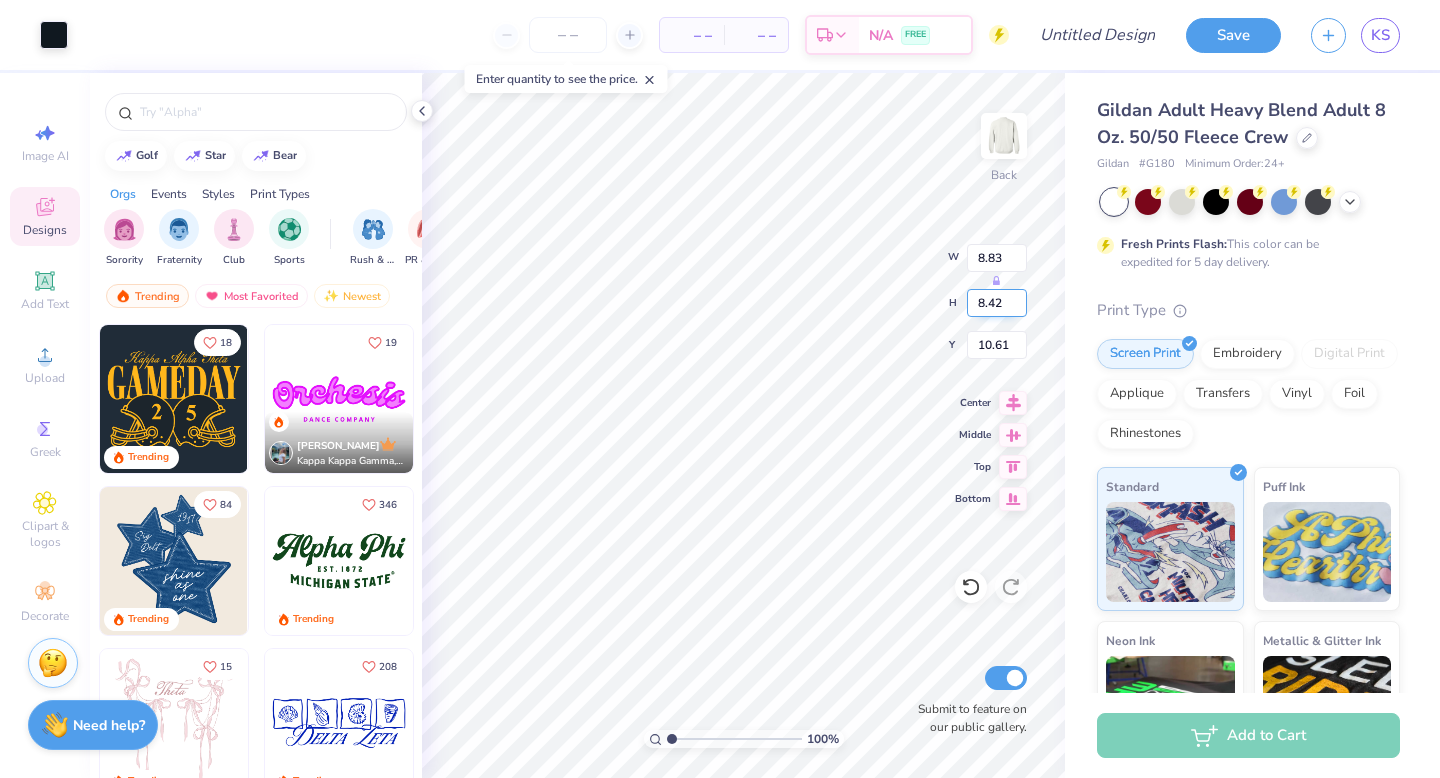 type on "4.29" 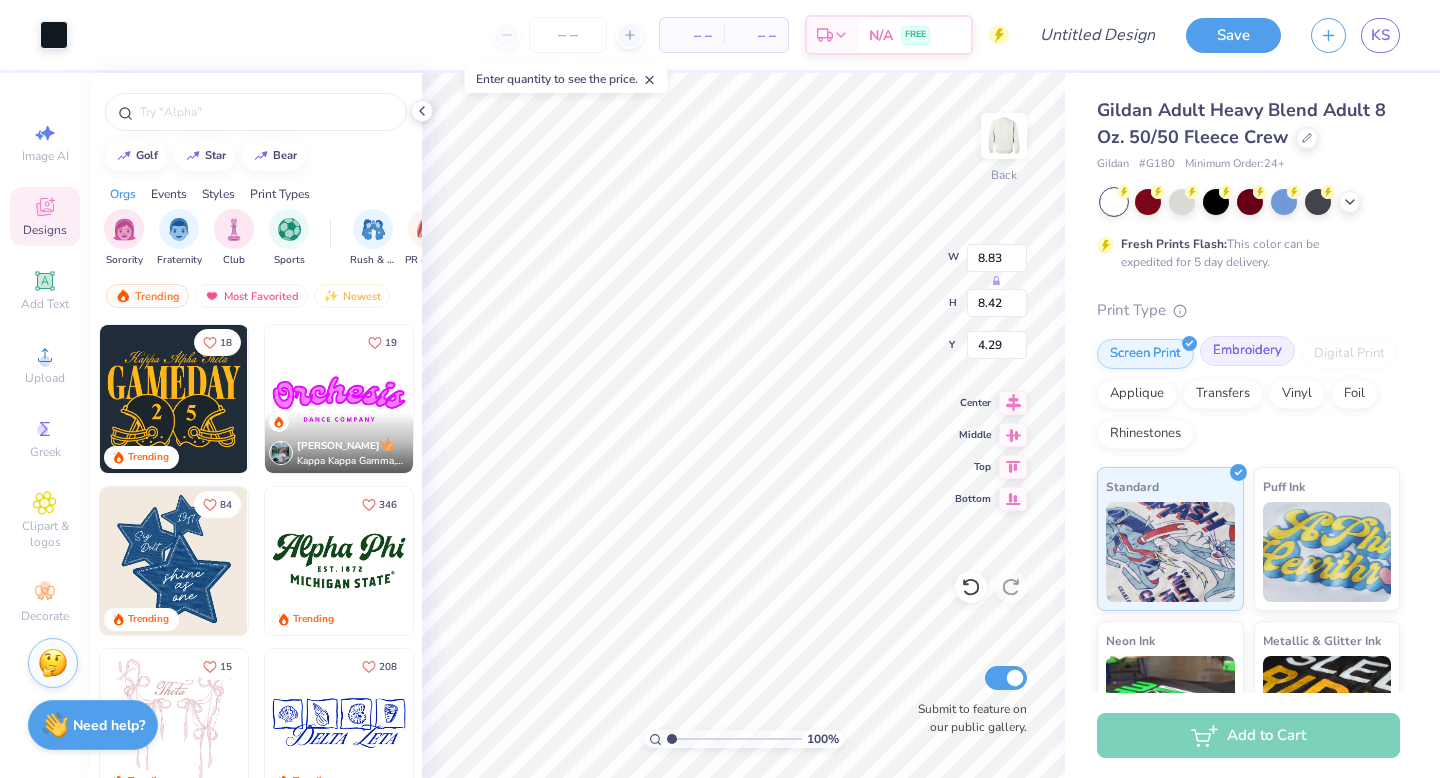 click on "Embroidery" at bounding box center (1247, 351) 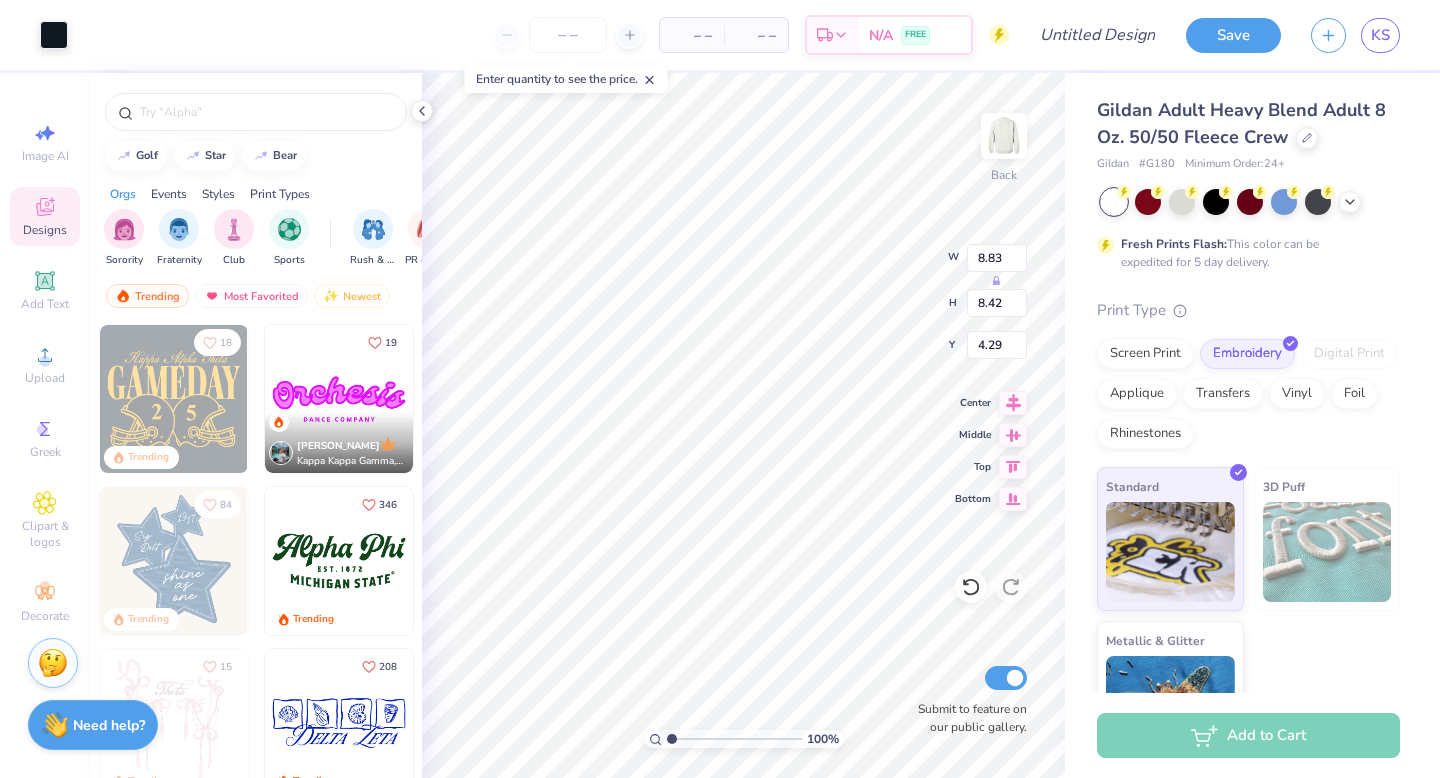 type on "6.09" 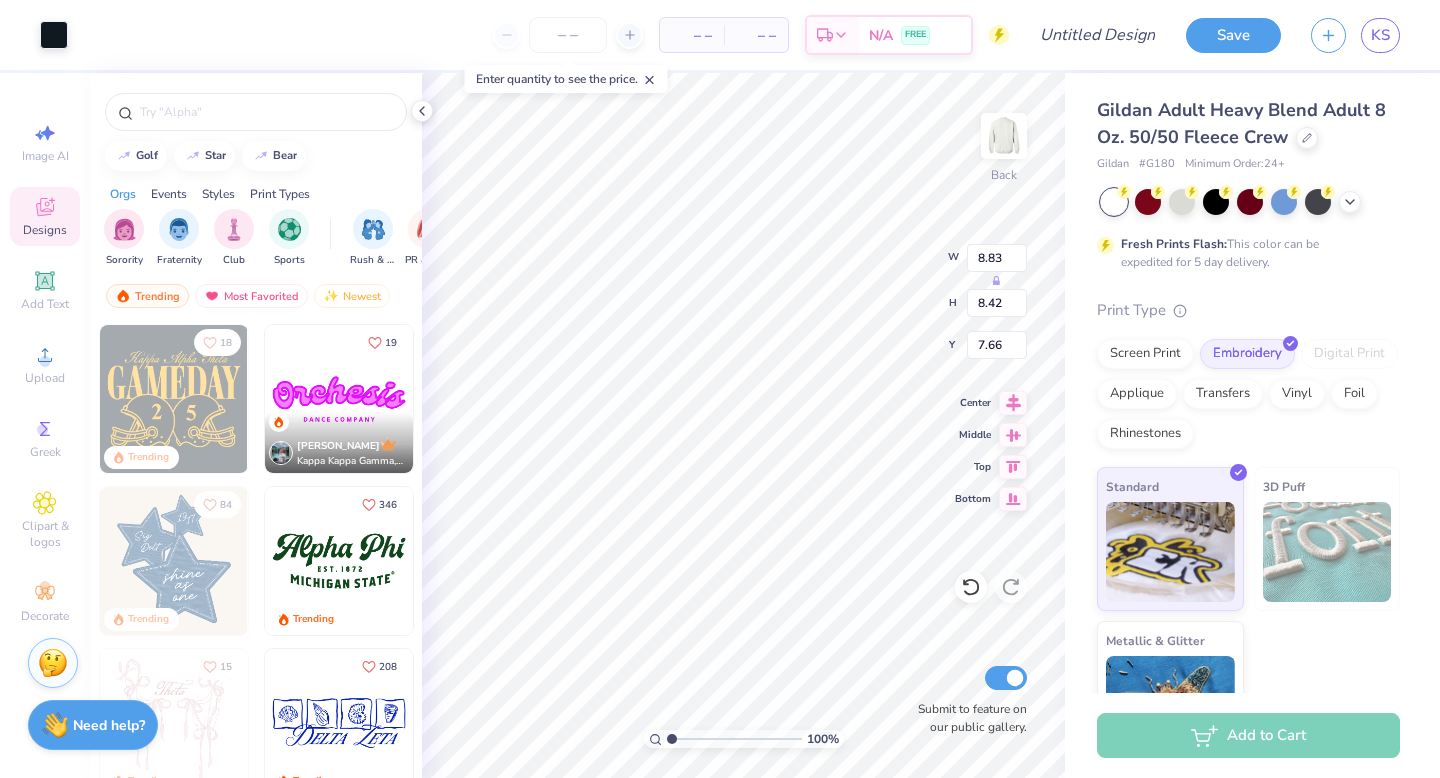 type on "7.66" 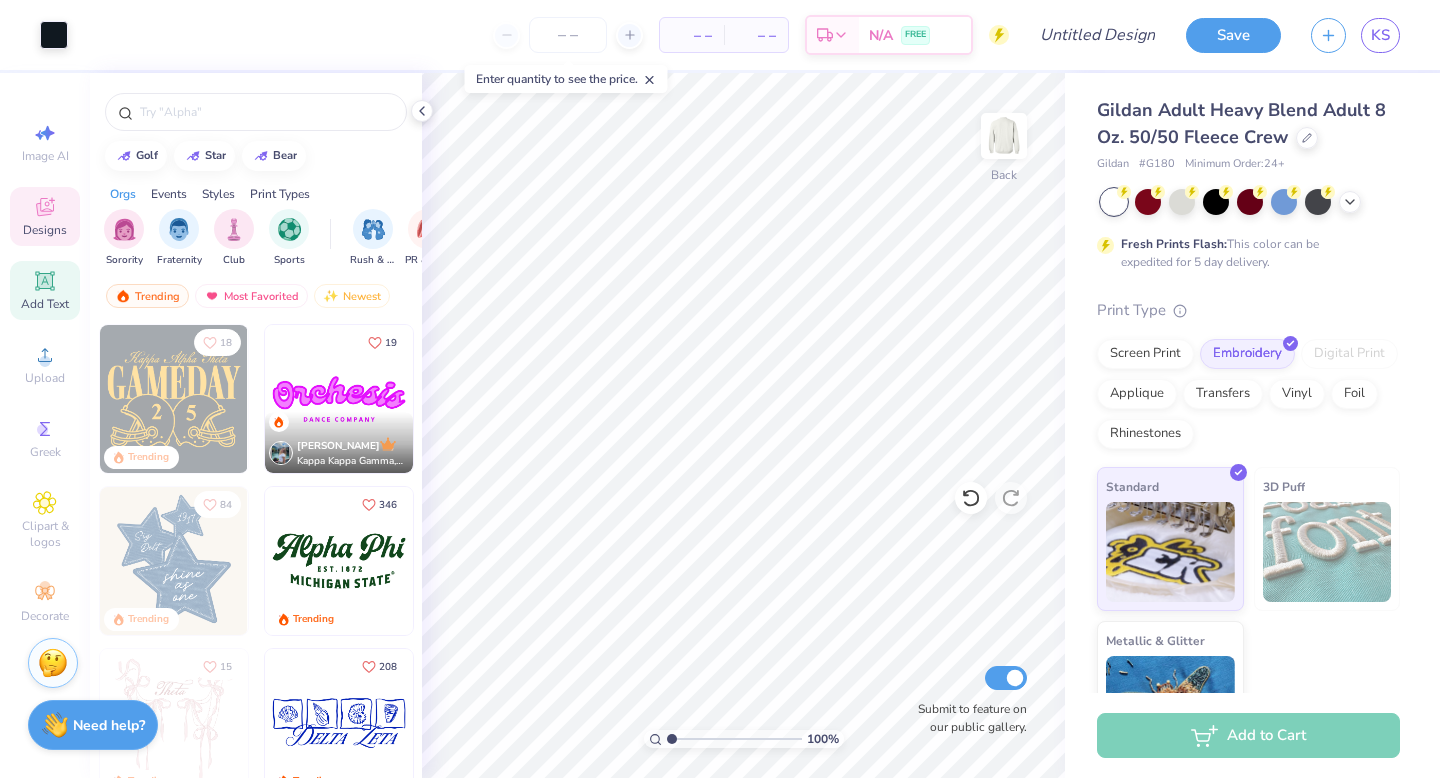 click on "Add Text" at bounding box center (45, 290) 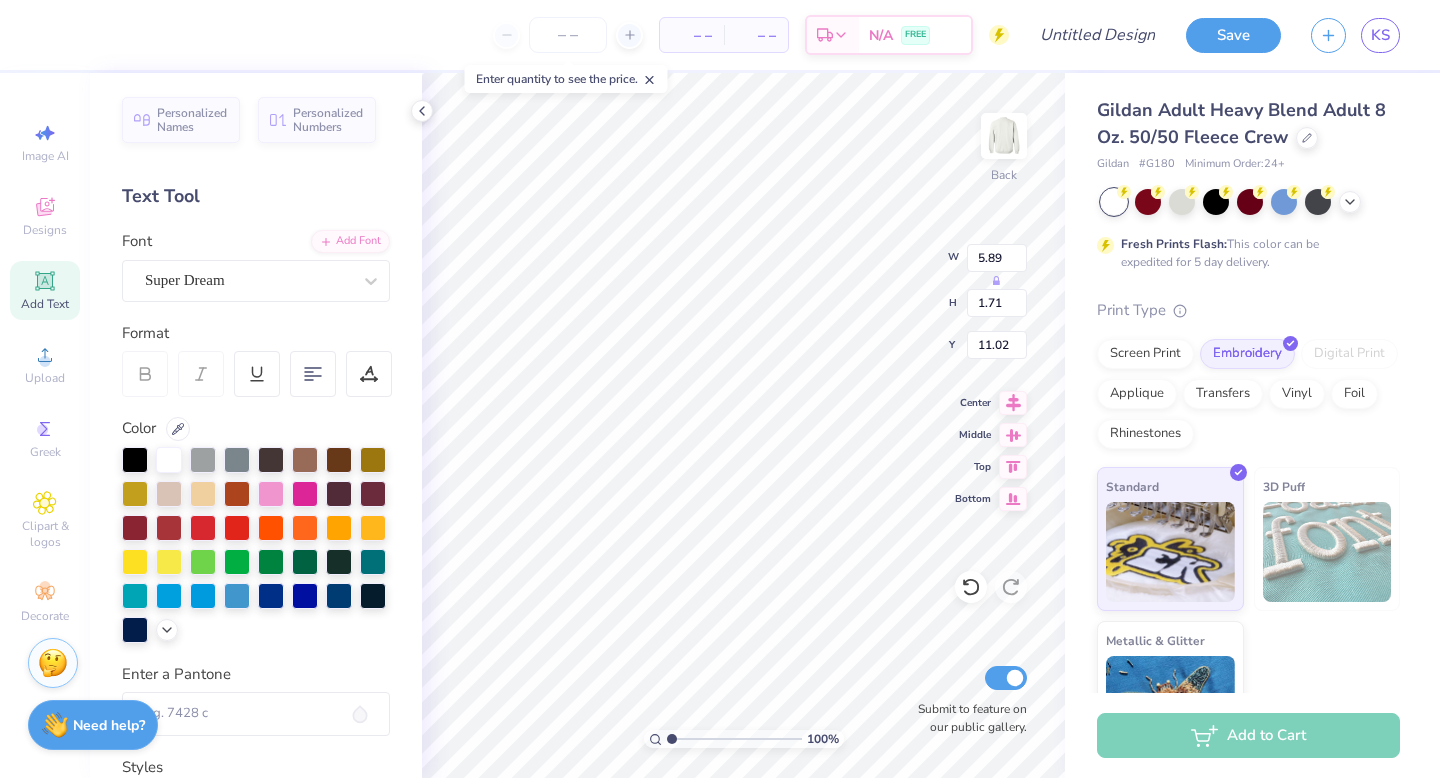 scroll, scrollTop: 1, scrollLeft: 1, axis: both 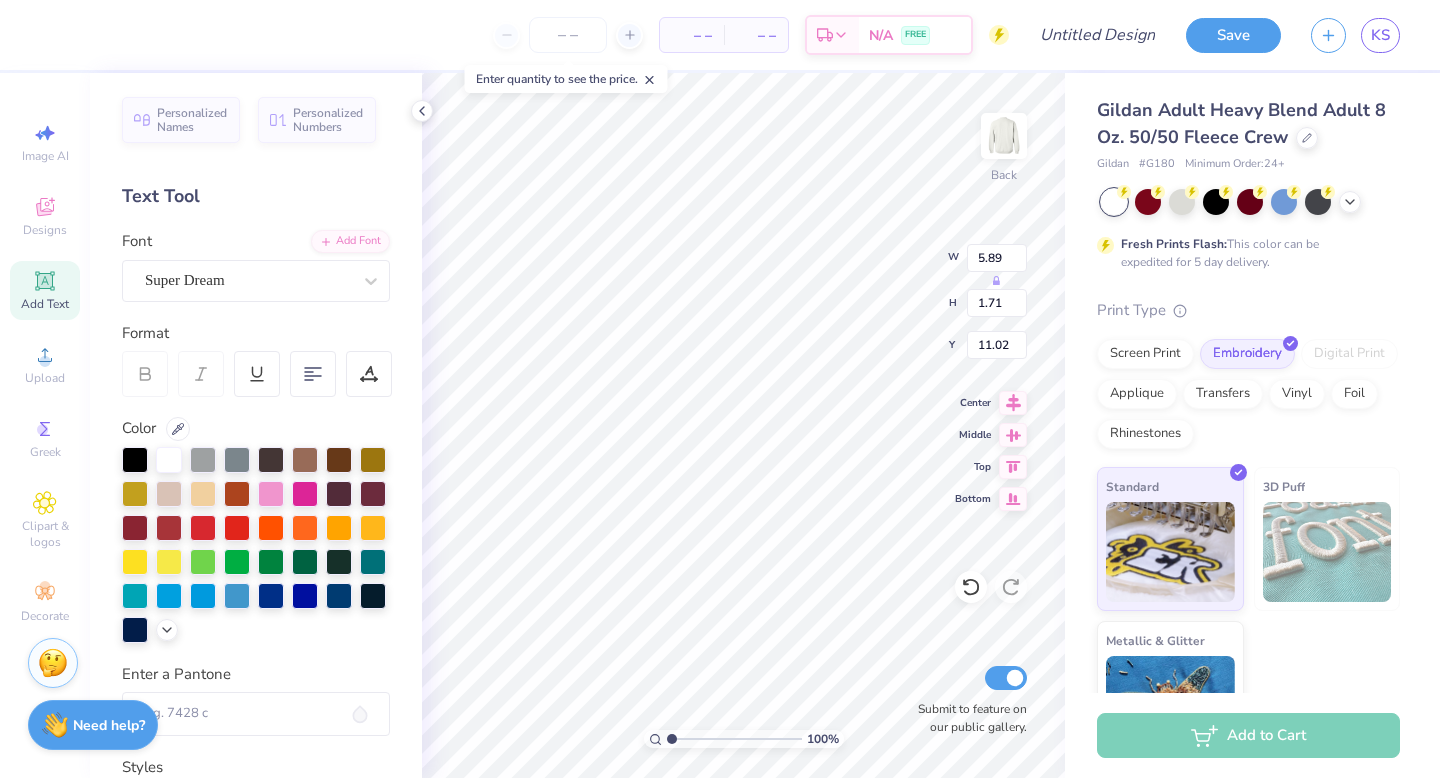type on "8.83" 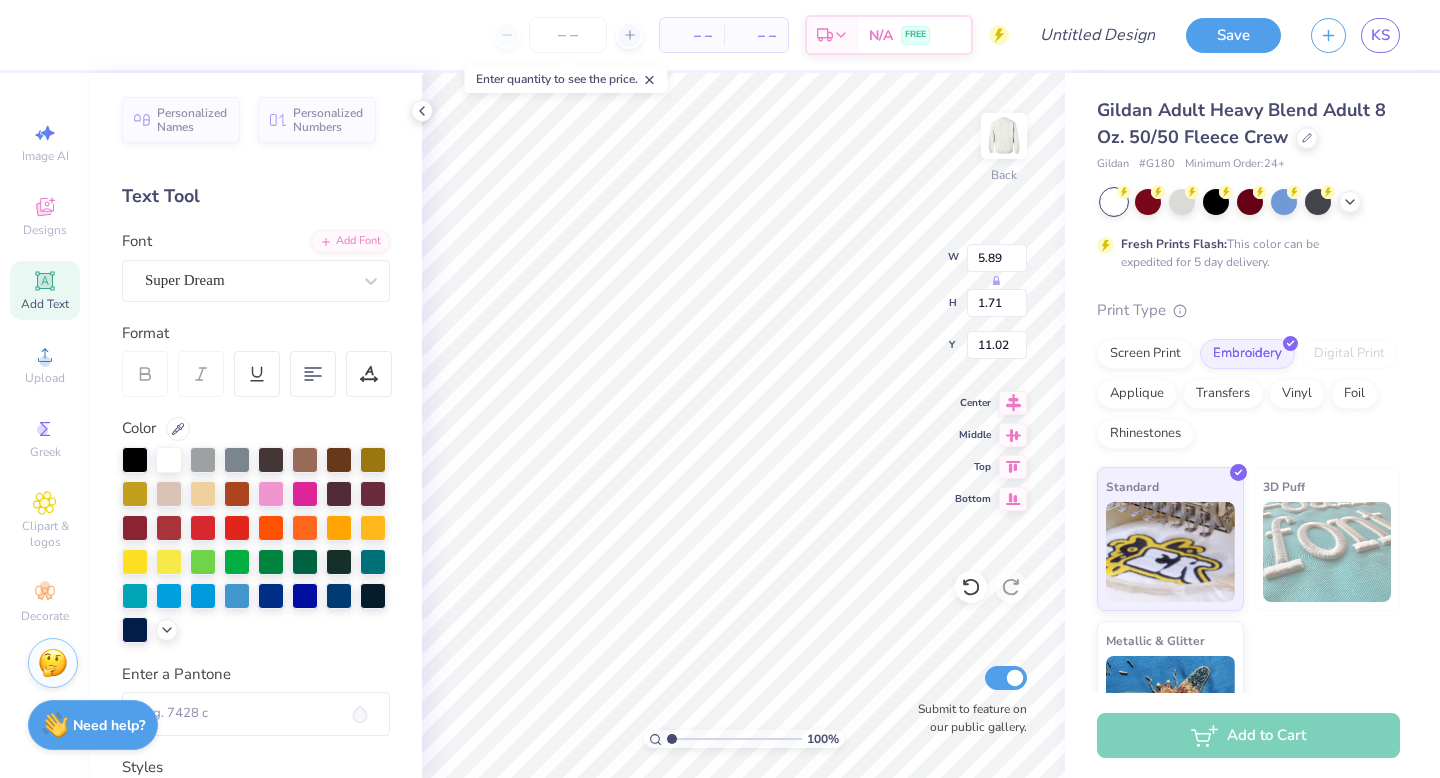 type on "8.42" 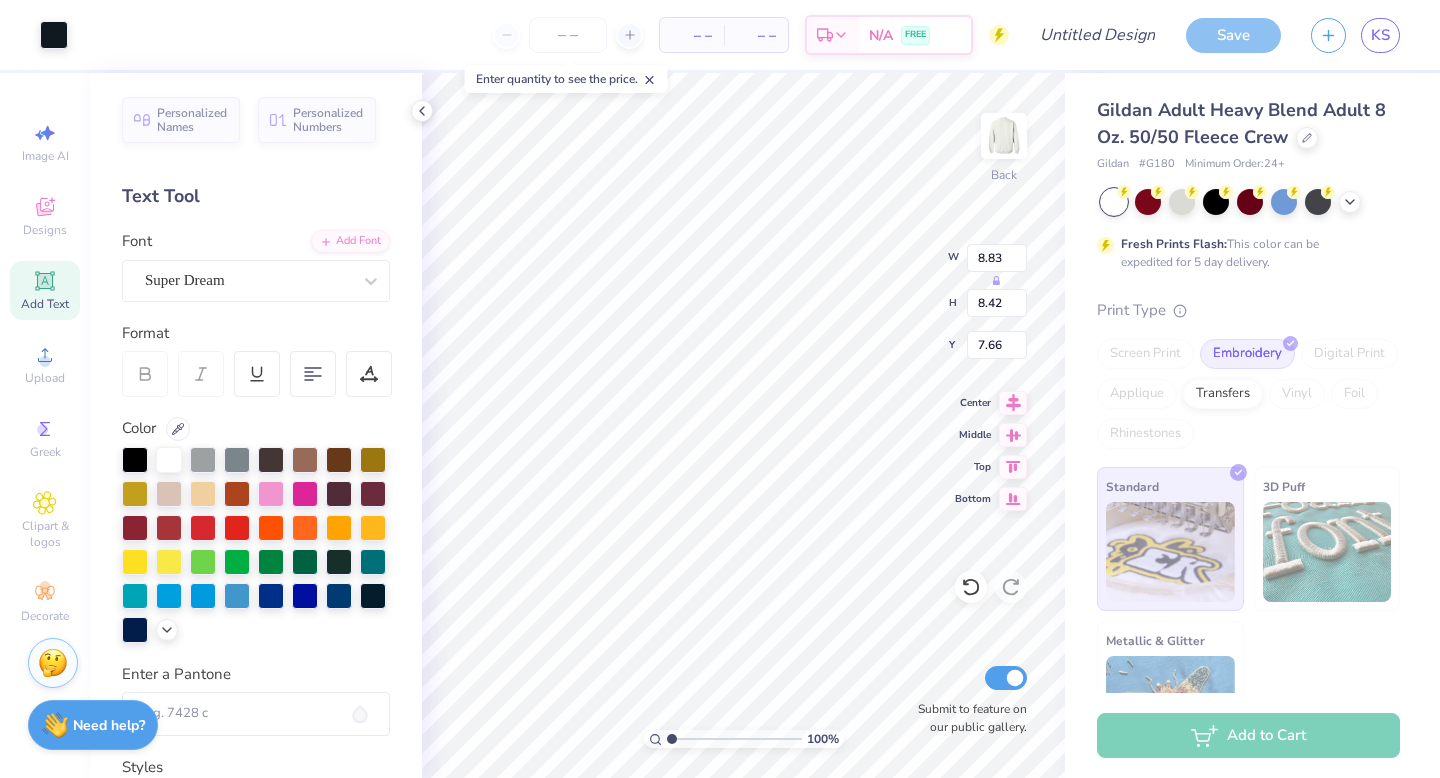 type on "15.15" 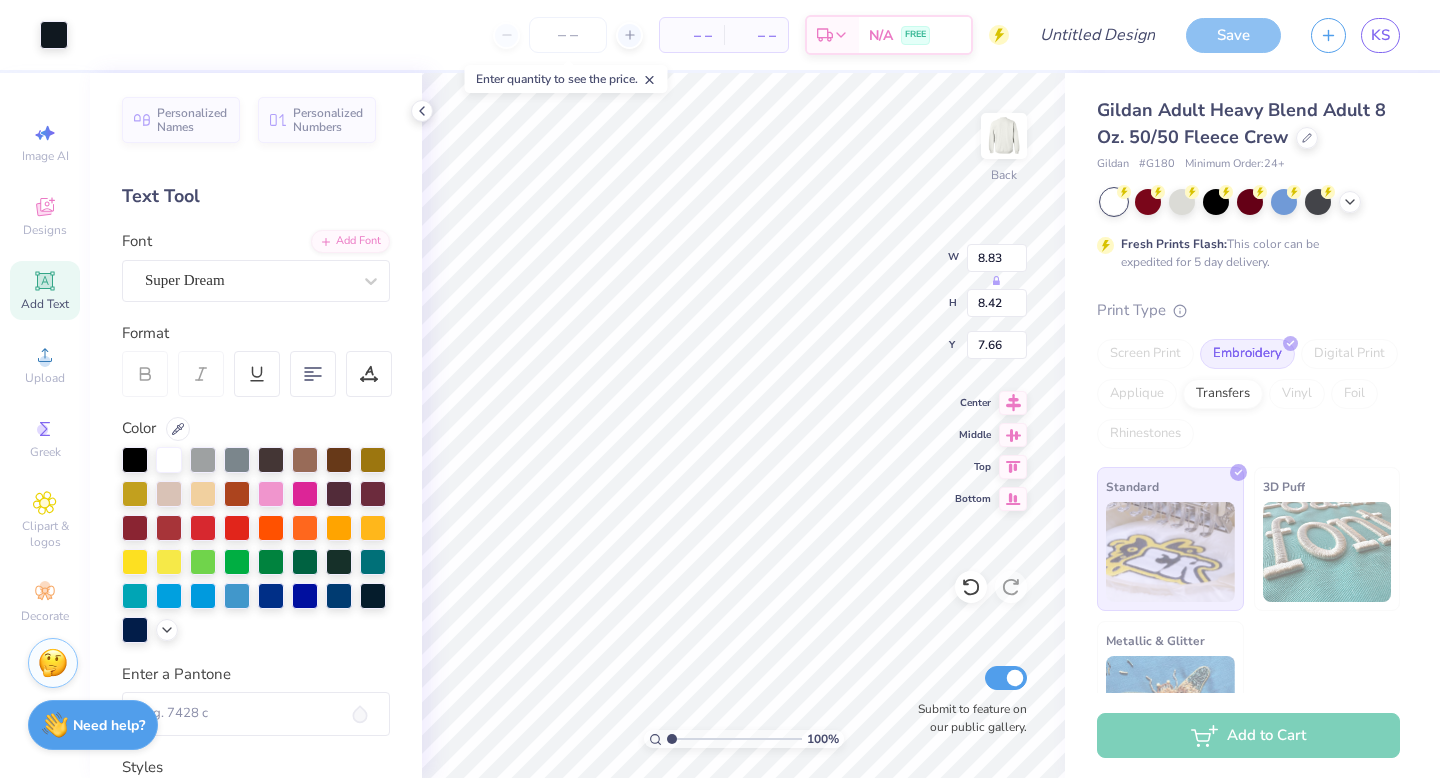 type on "1.02" 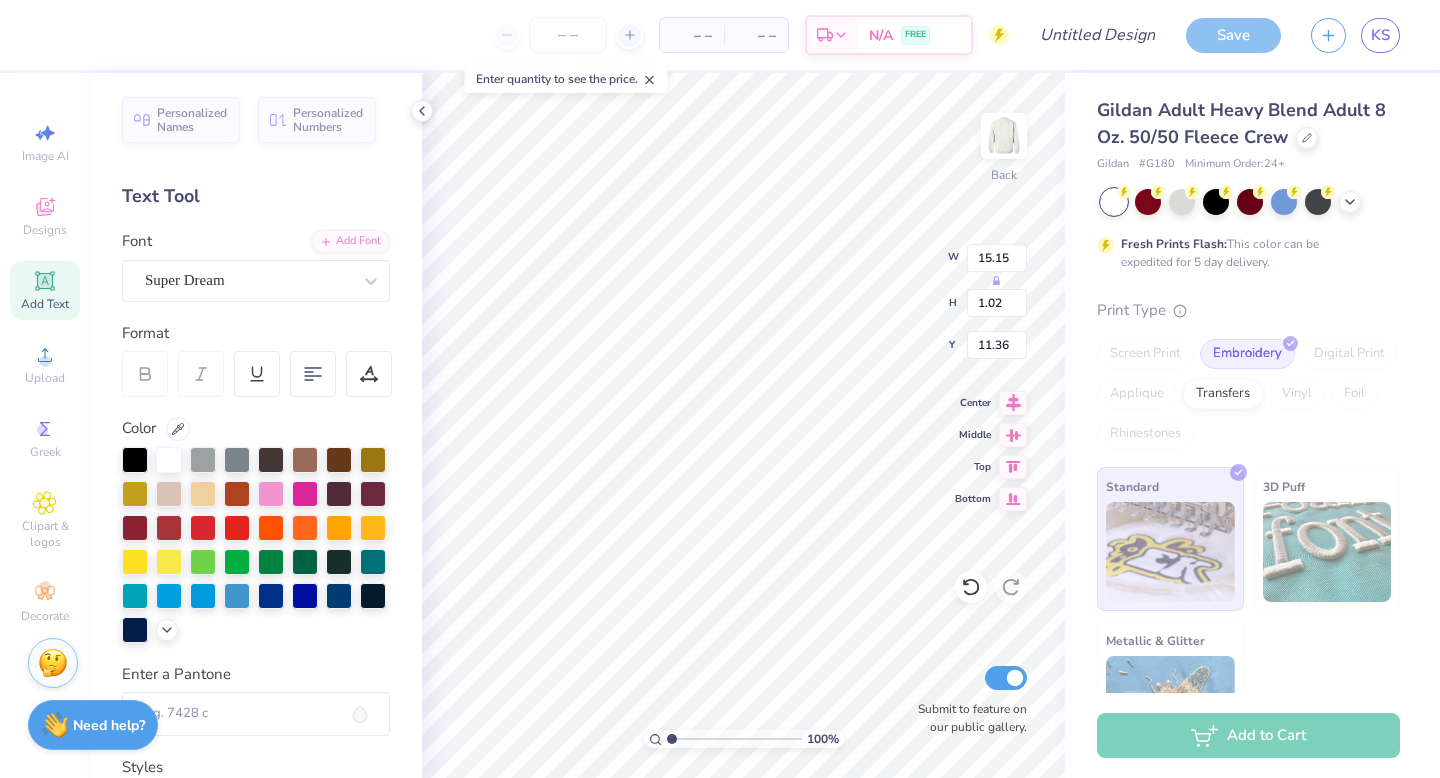 type on "3.00" 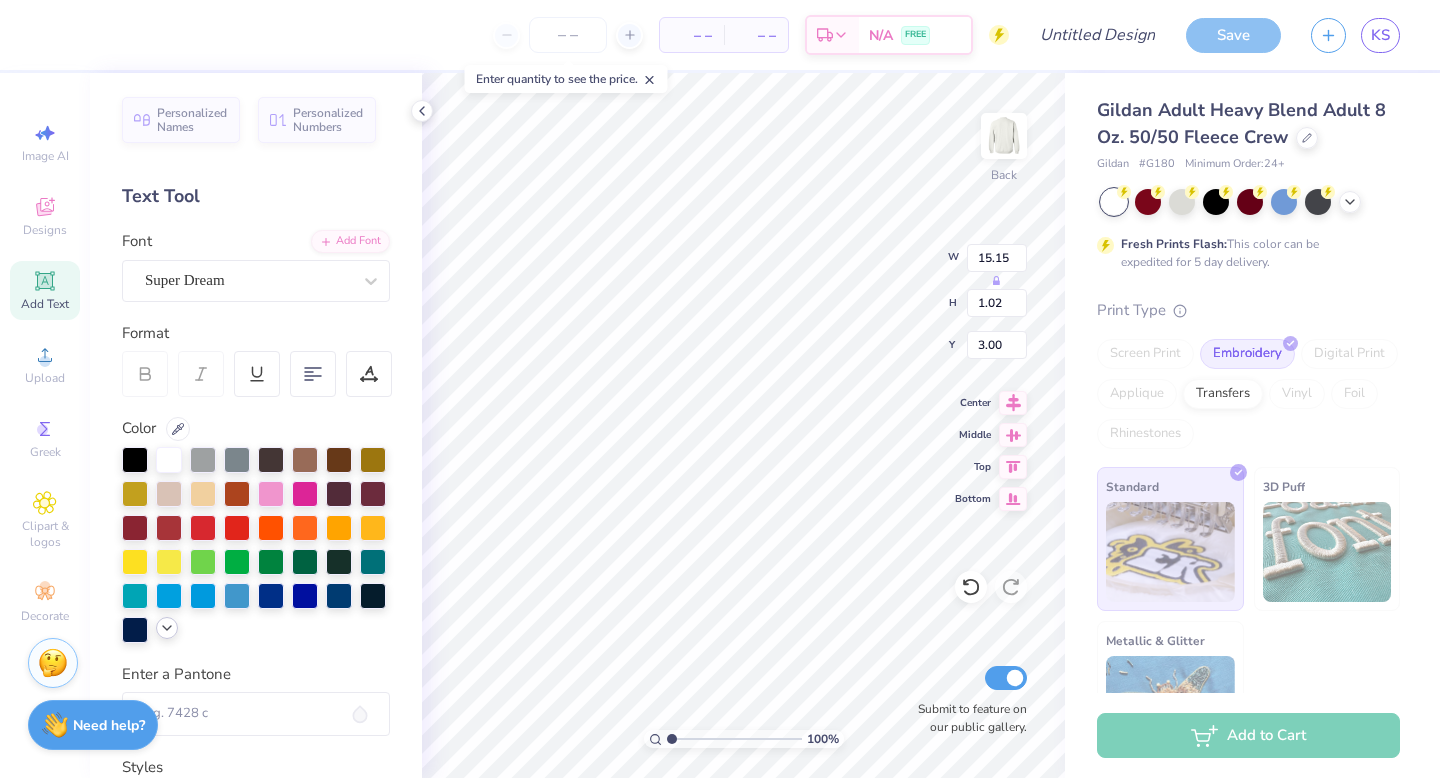 click at bounding box center [167, 628] 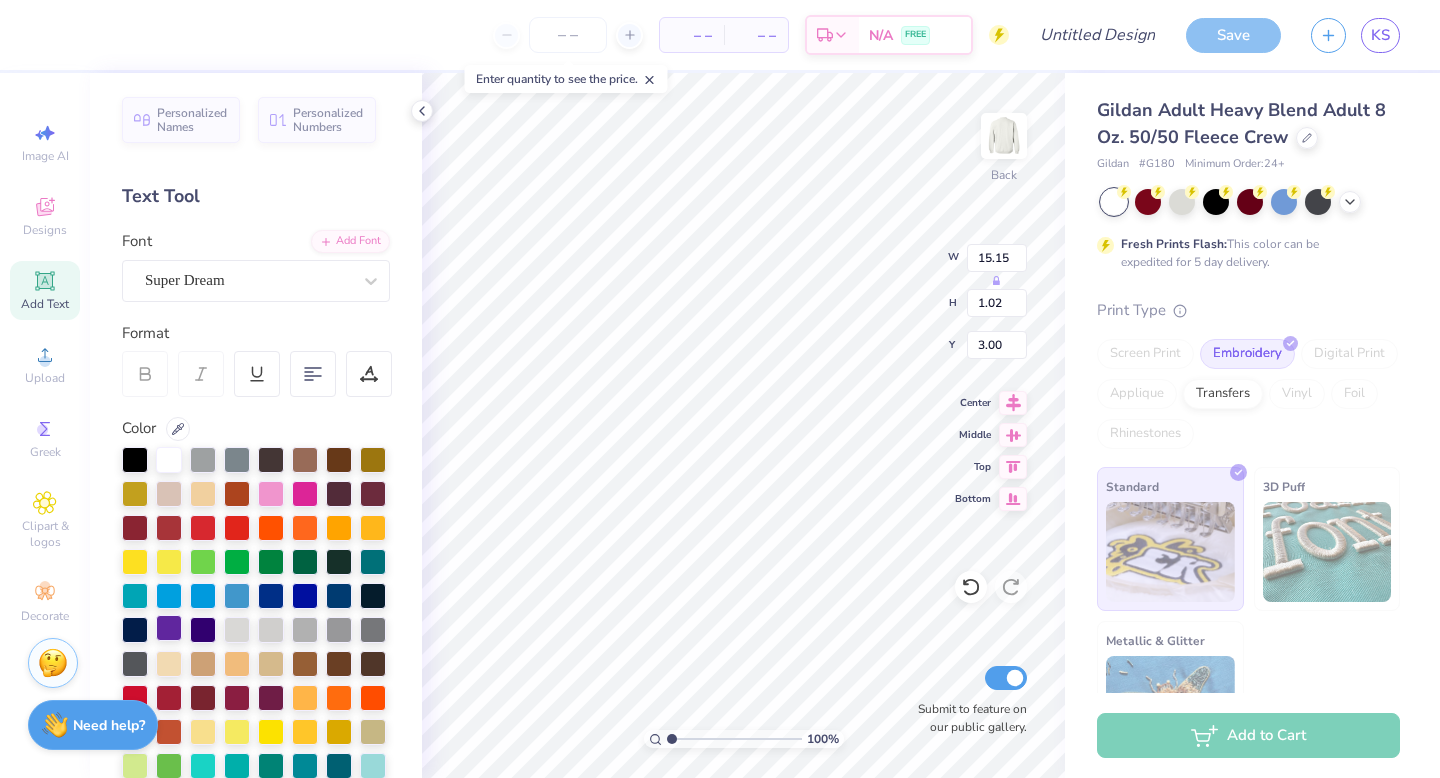 click at bounding box center (169, 628) 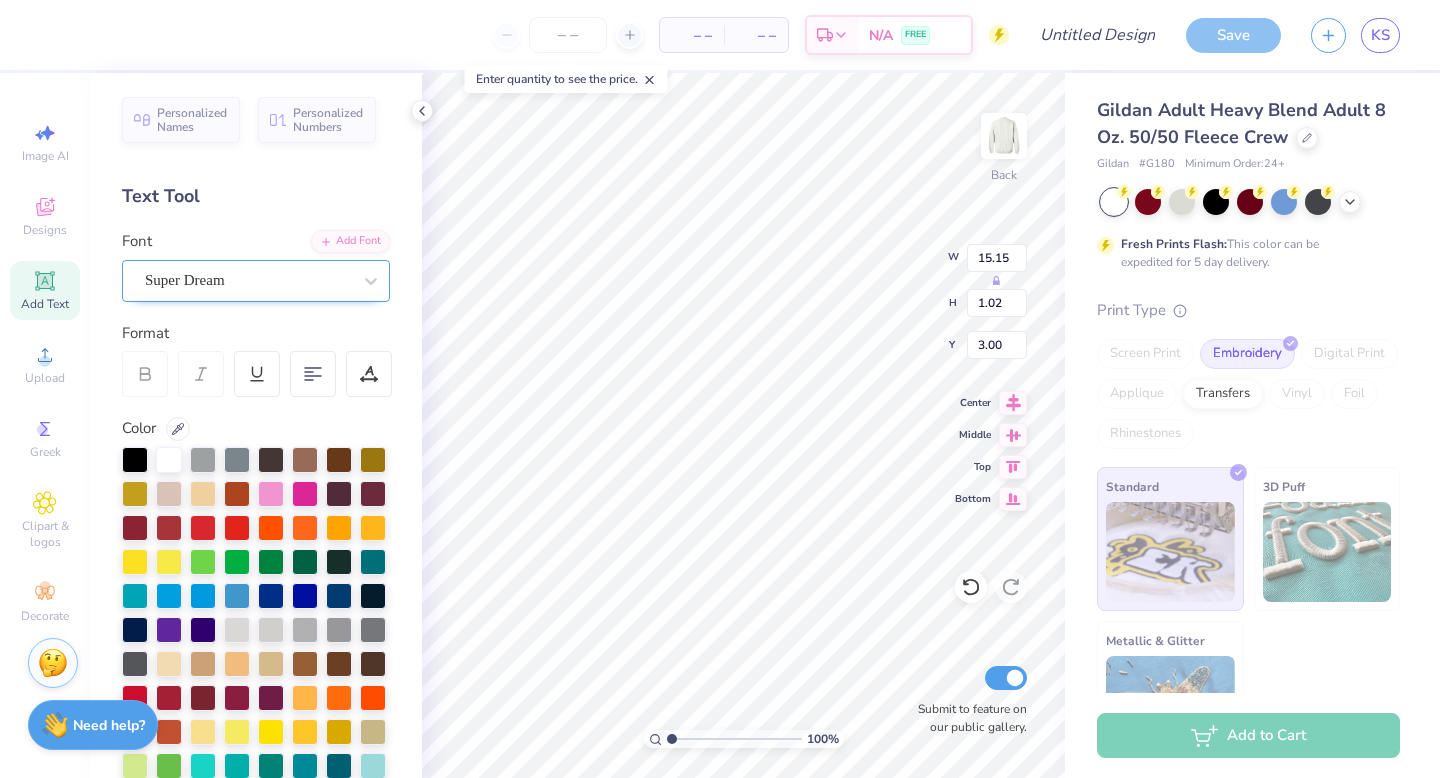 click on "Super Dream" at bounding box center [248, 280] 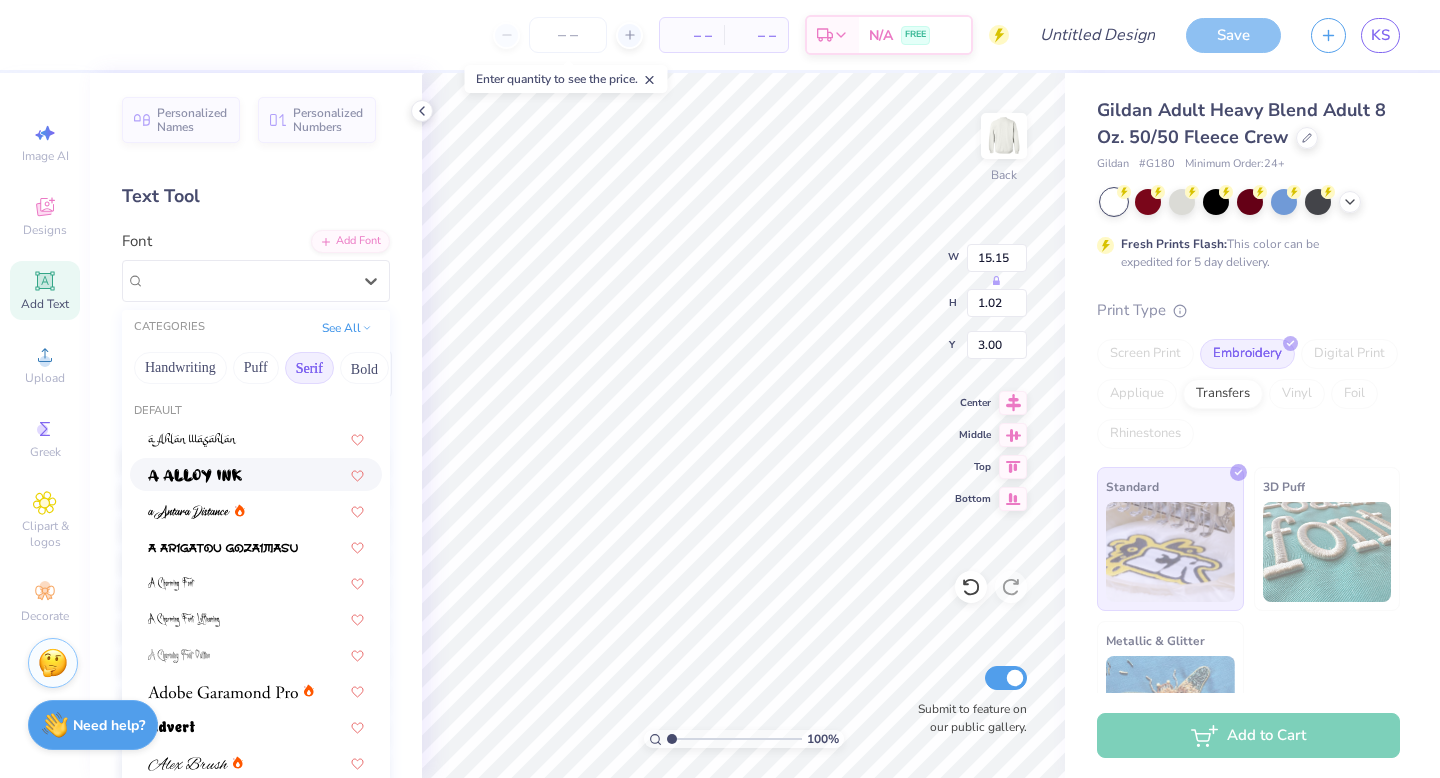 click on "Serif" at bounding box center [309, 368] 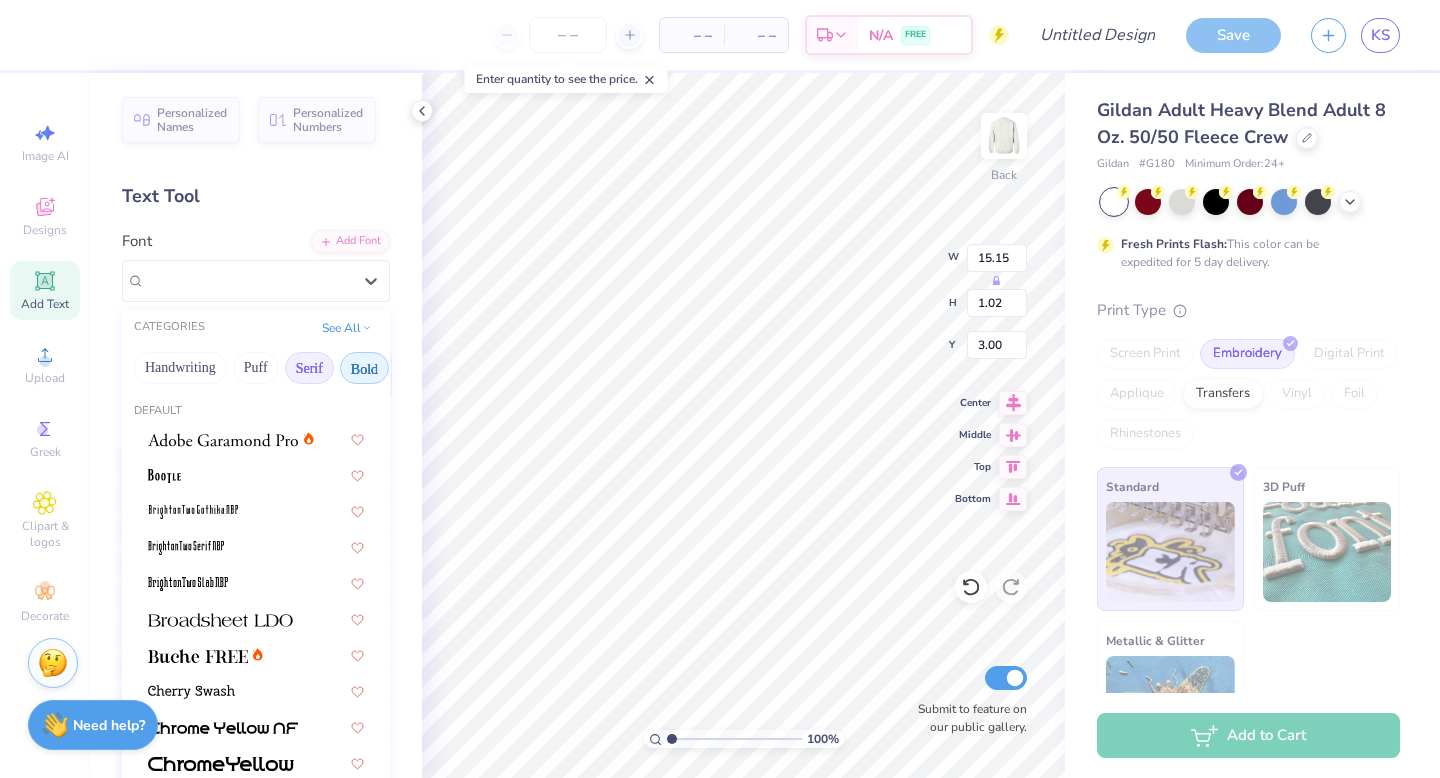 click on "Bold" at bounding box center [364, 368] 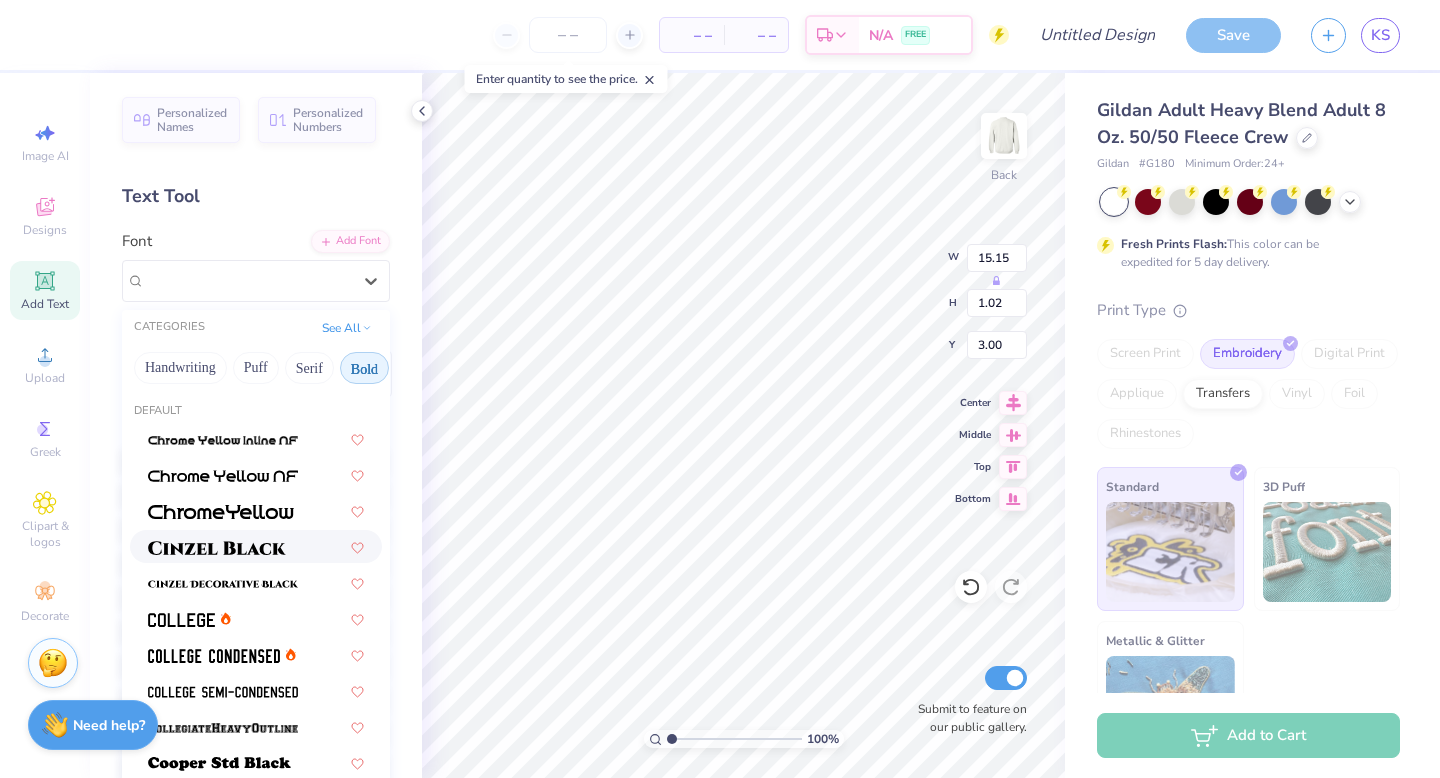 click at bounding box center (256, 546) 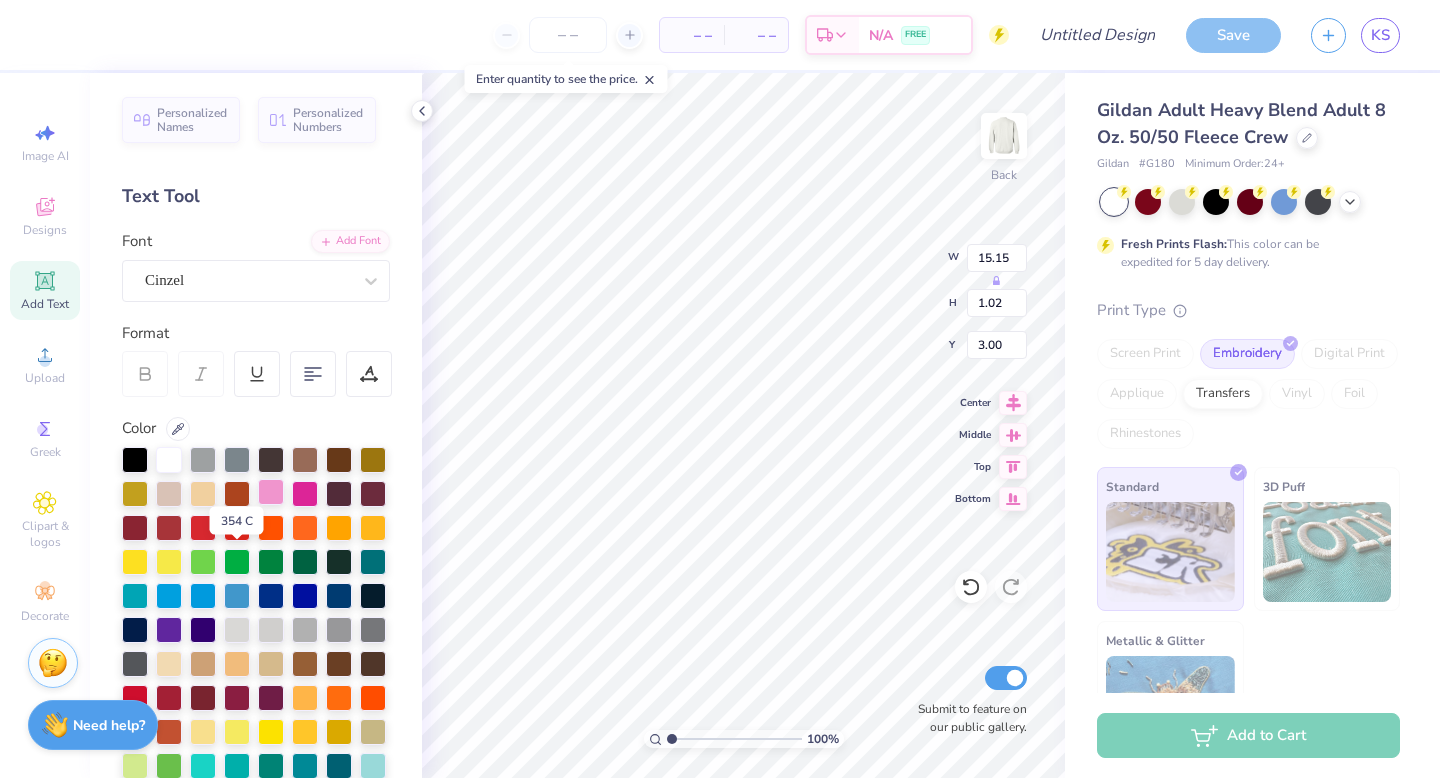 type on "0.71" 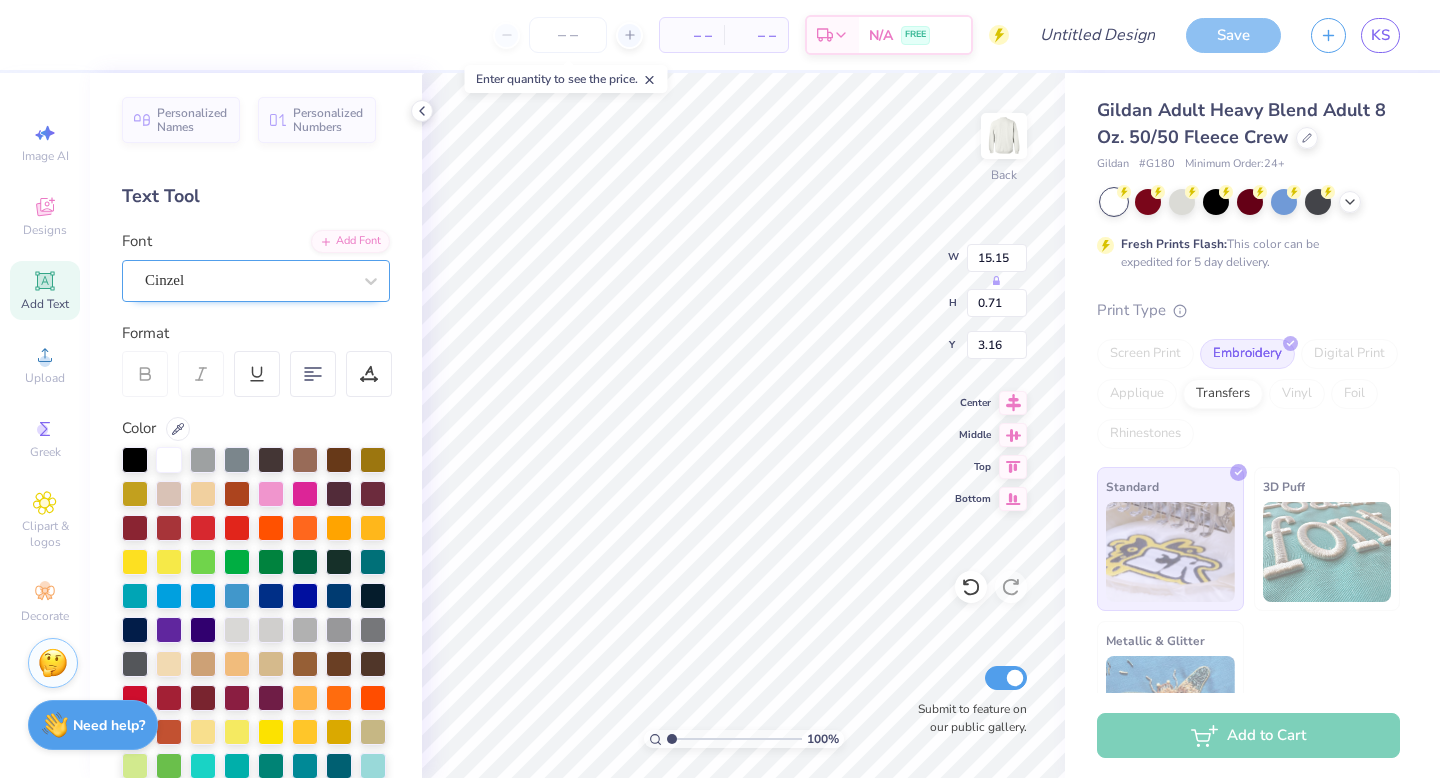 click on "Cinzel" at bounding box center [248, 280] 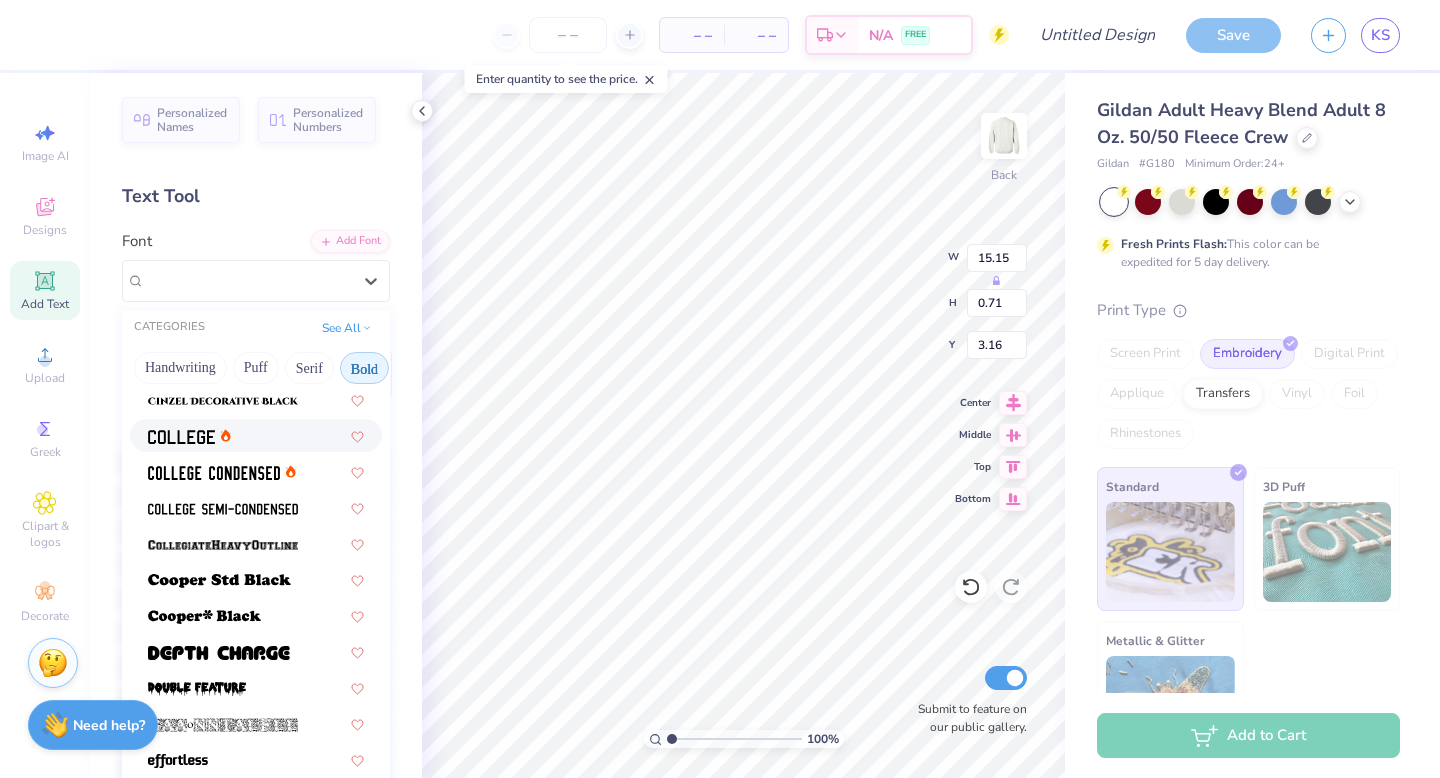 scroll, scrollTop: 187, scrollLeft: 0, axis: vertical 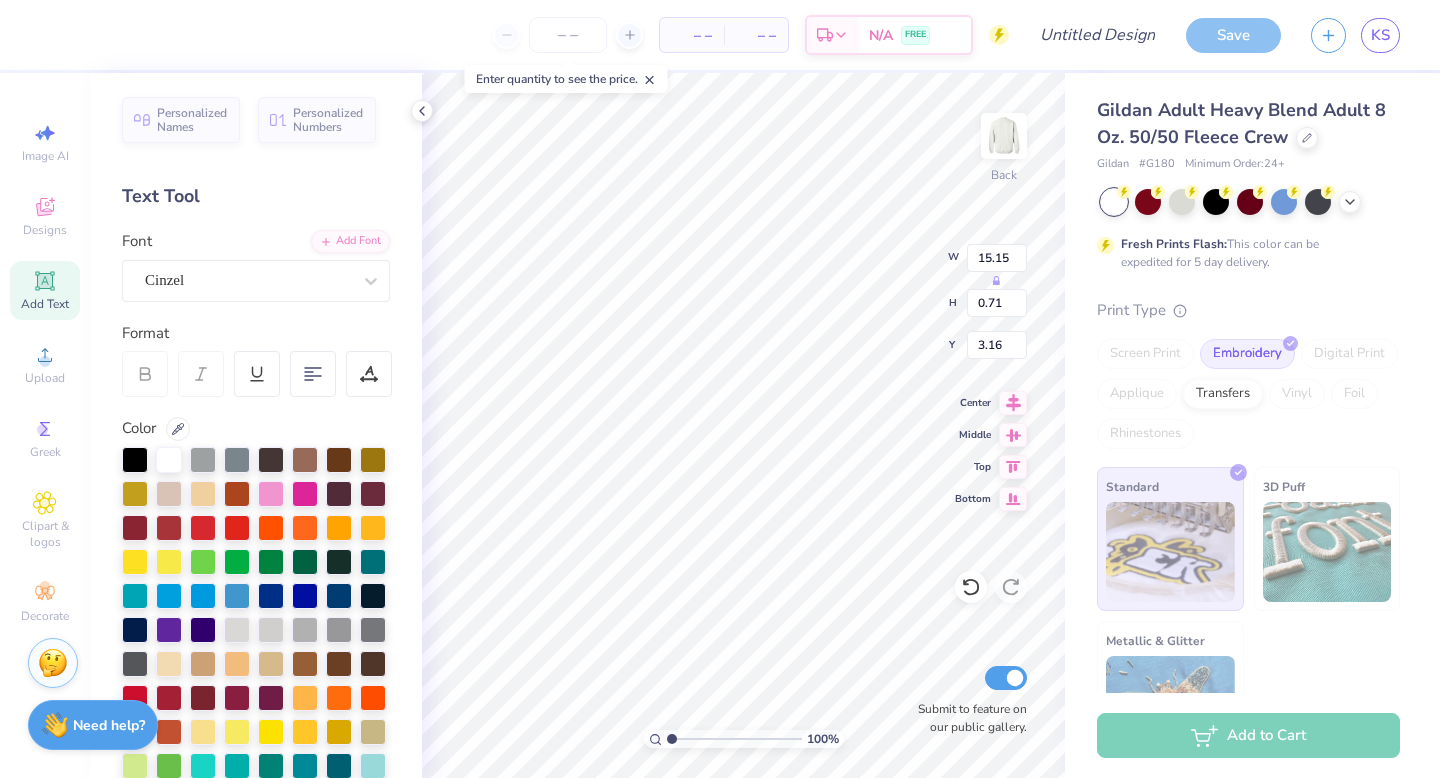 type on "3.00" 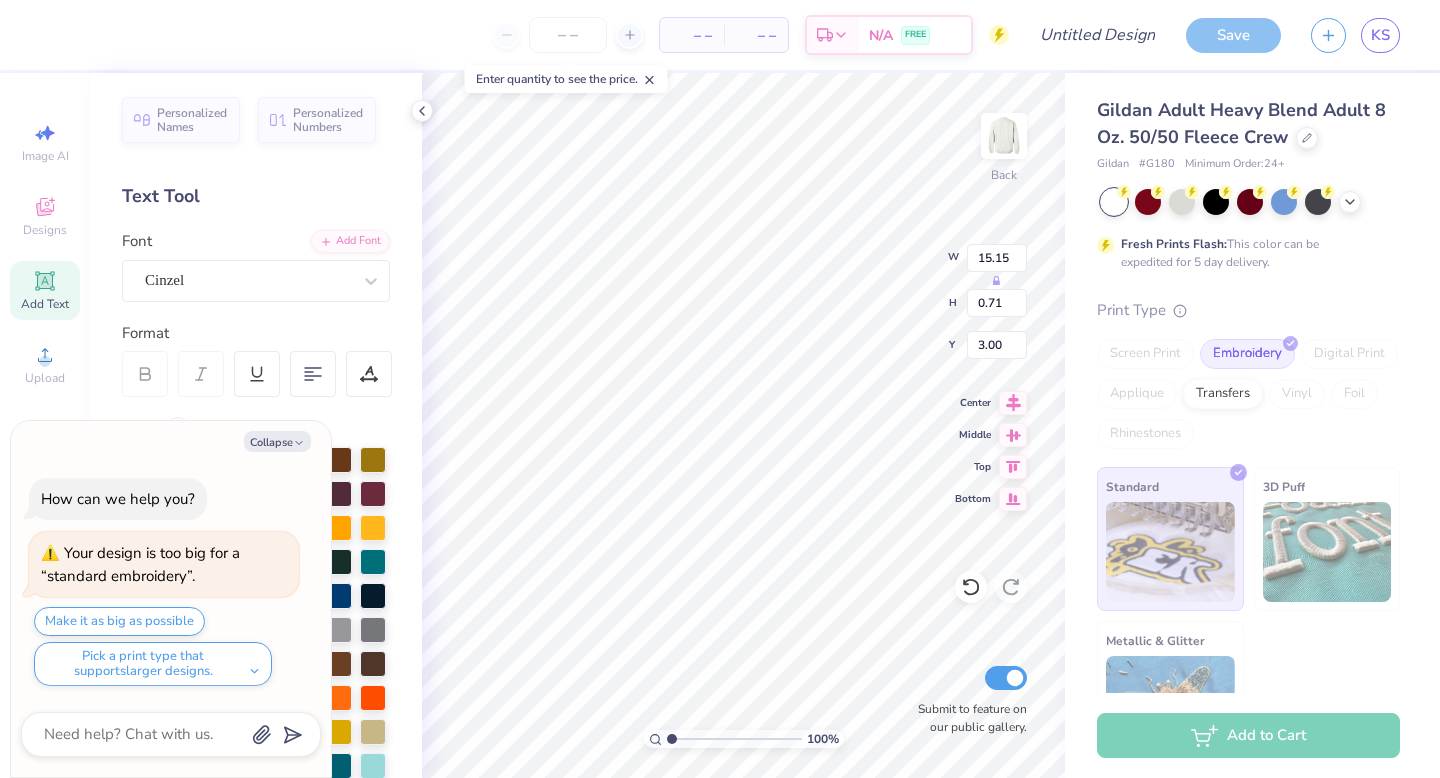 type on "x" 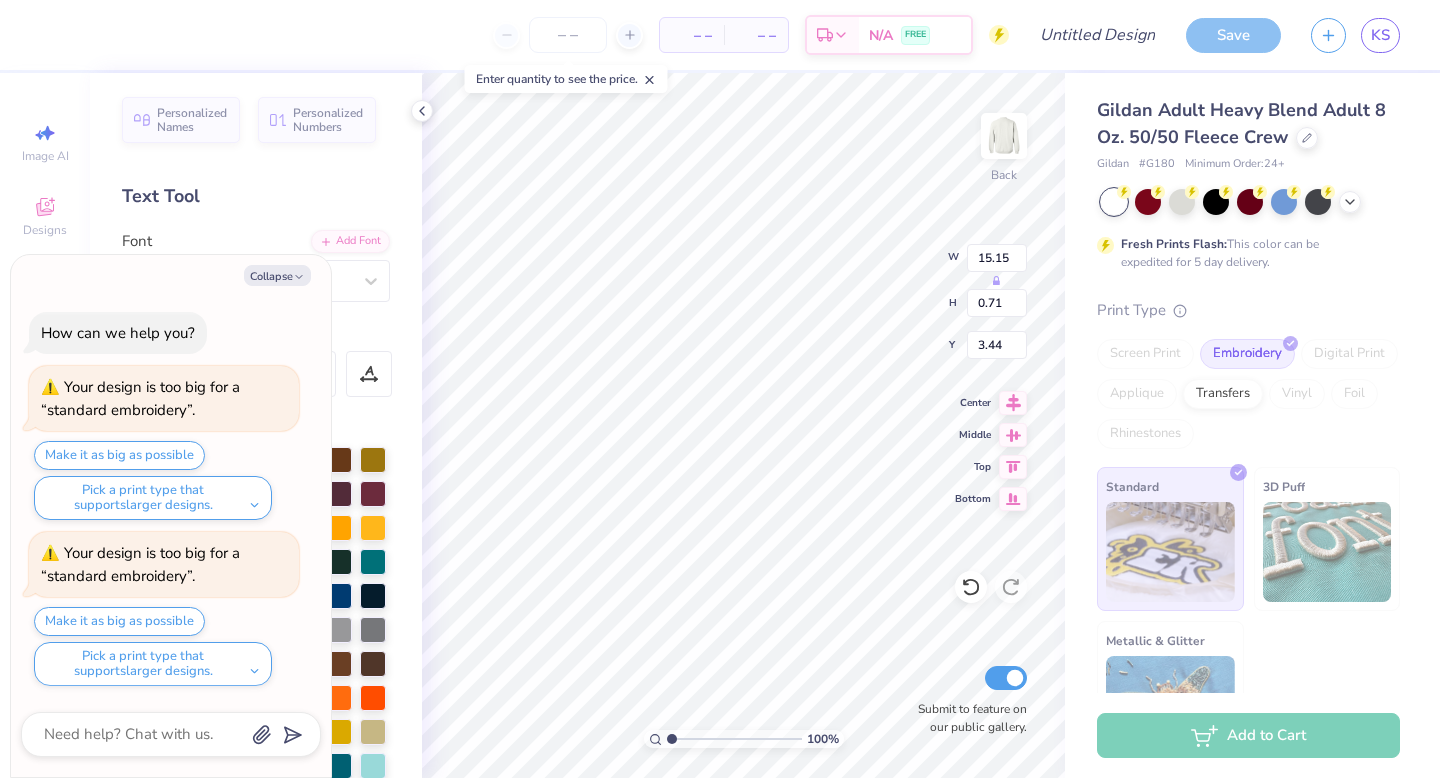 type on "x" 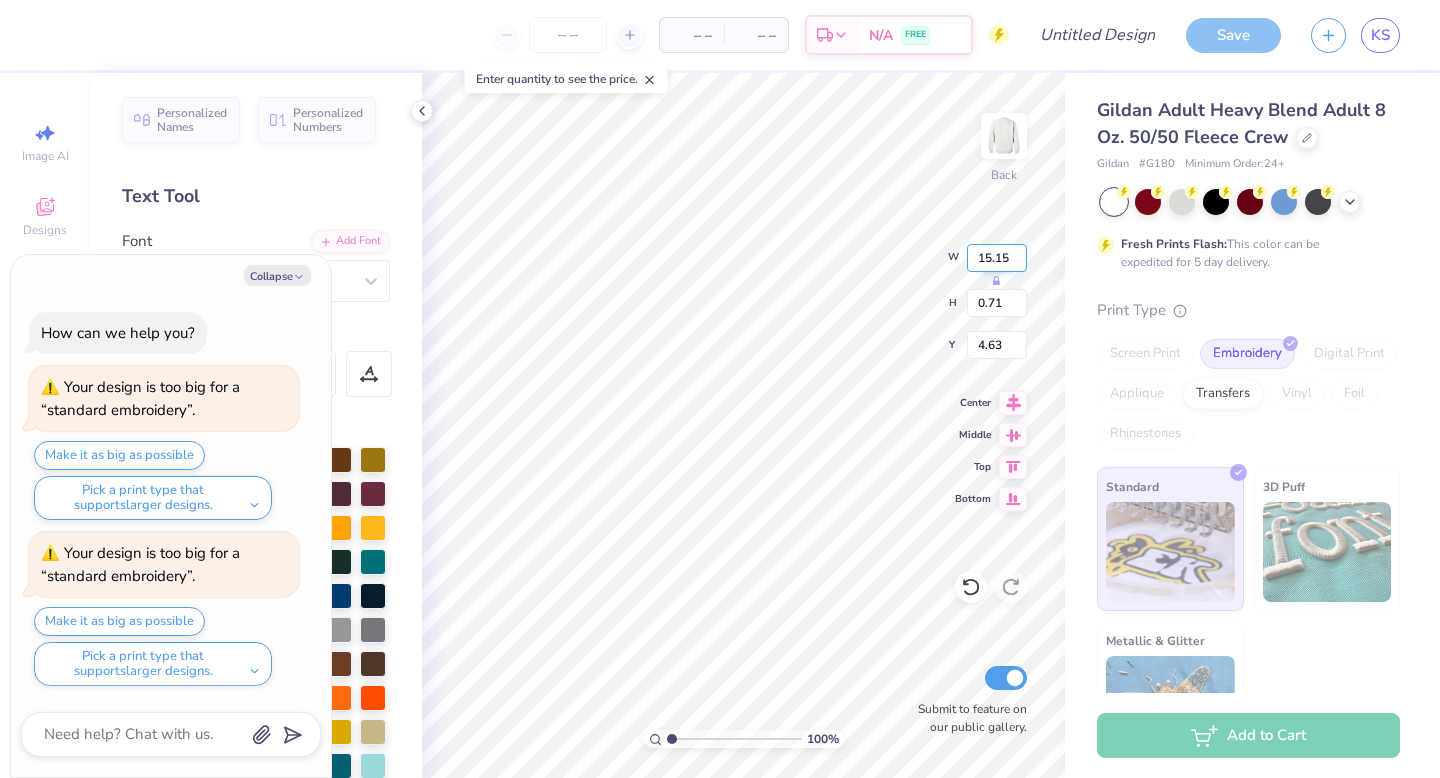 click on "15.15" at bounding box center (997, 258) 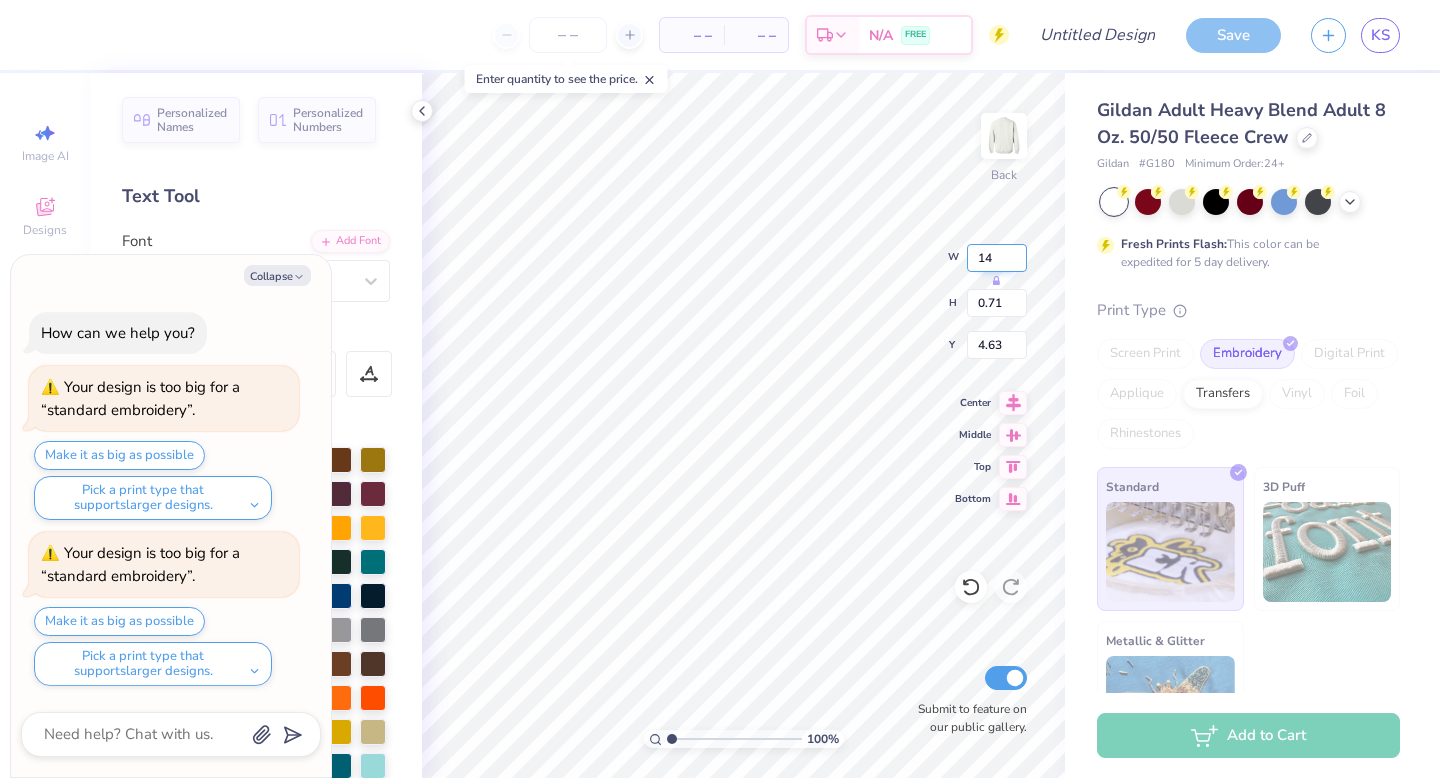 type on "12.00" 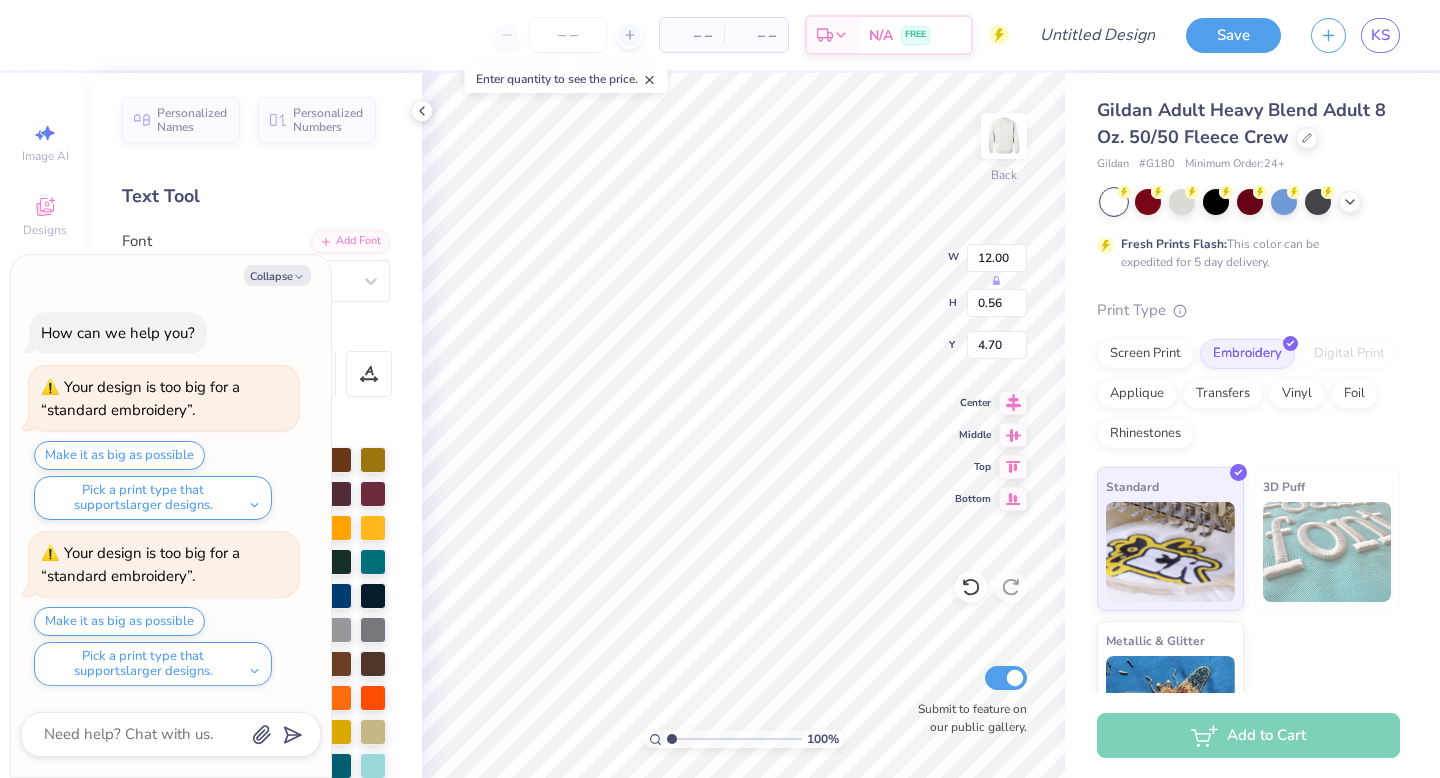 type on "x" 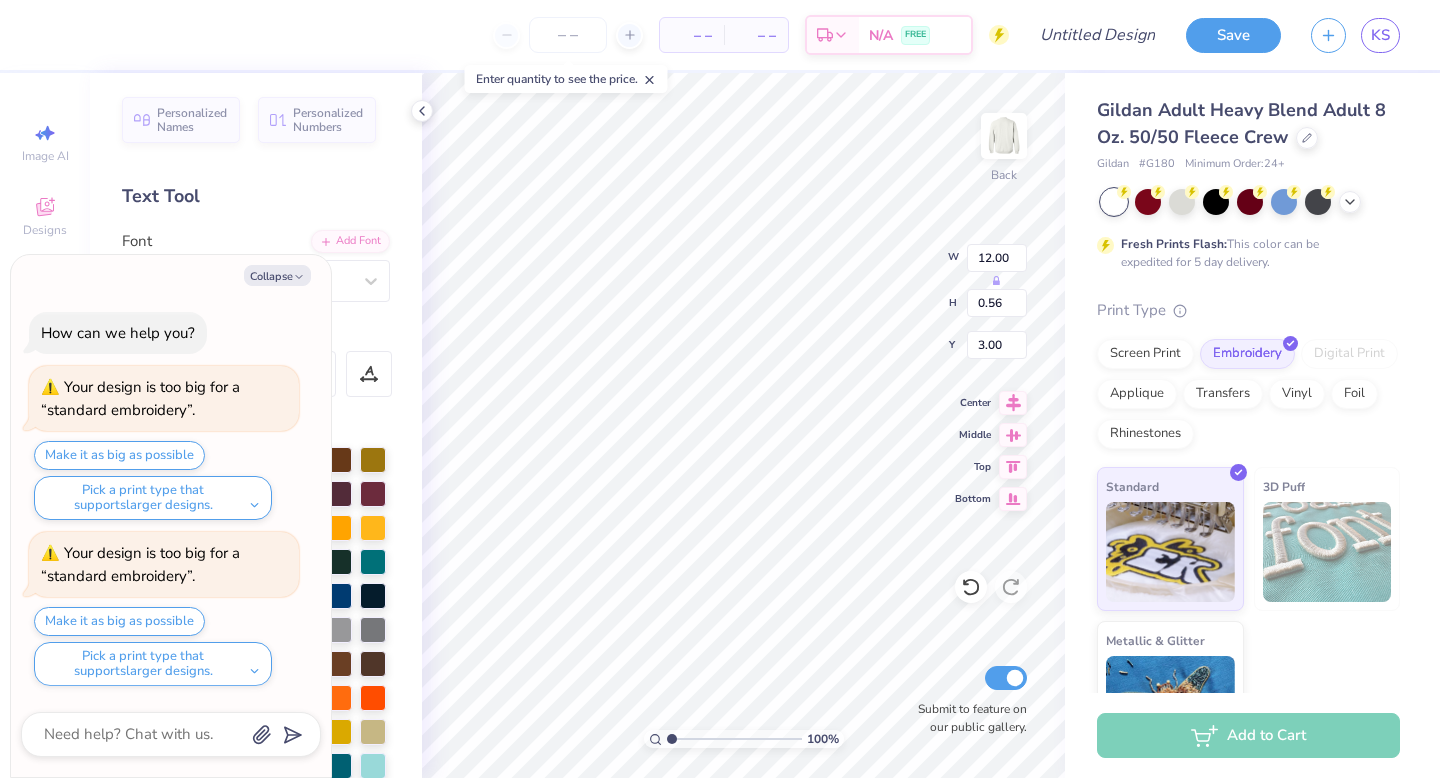 type on "x" 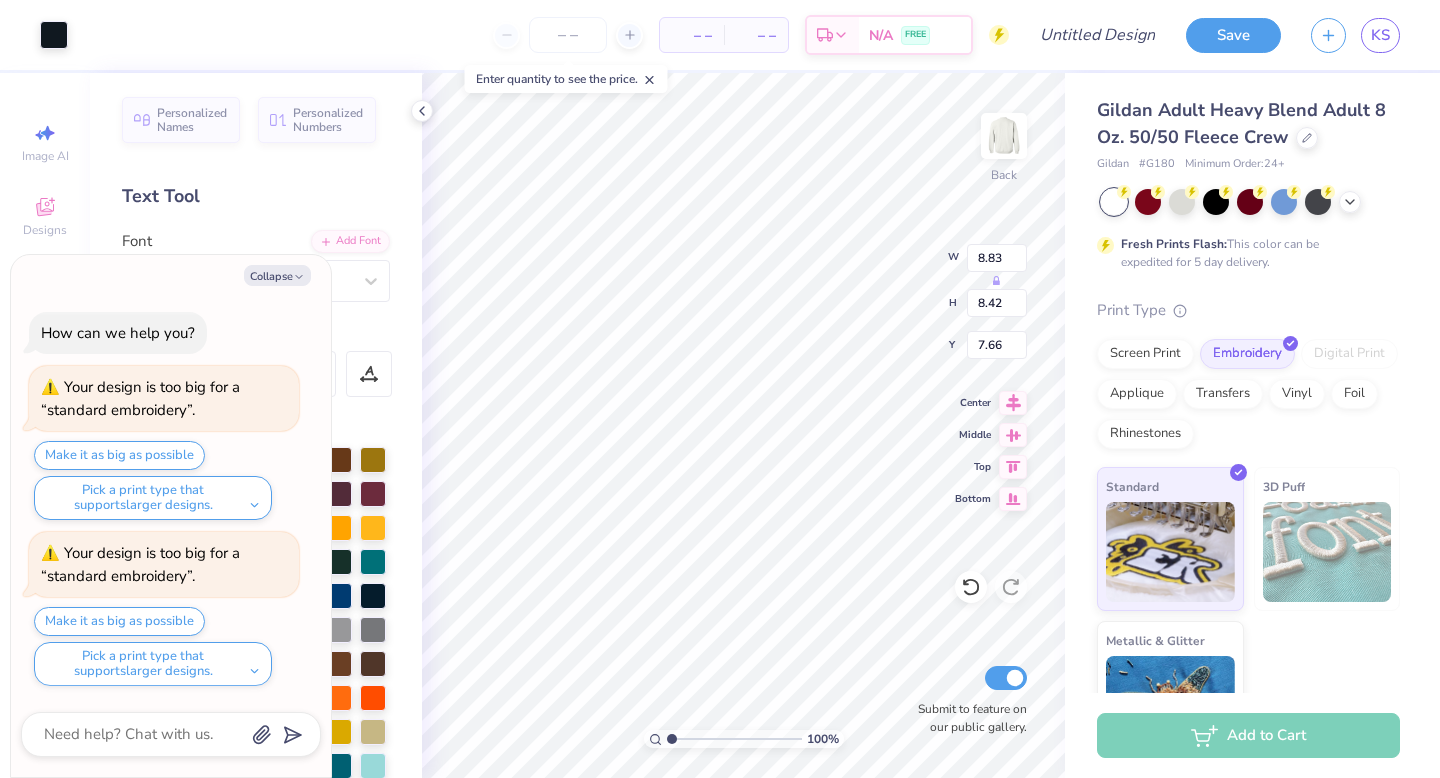 type on "x" 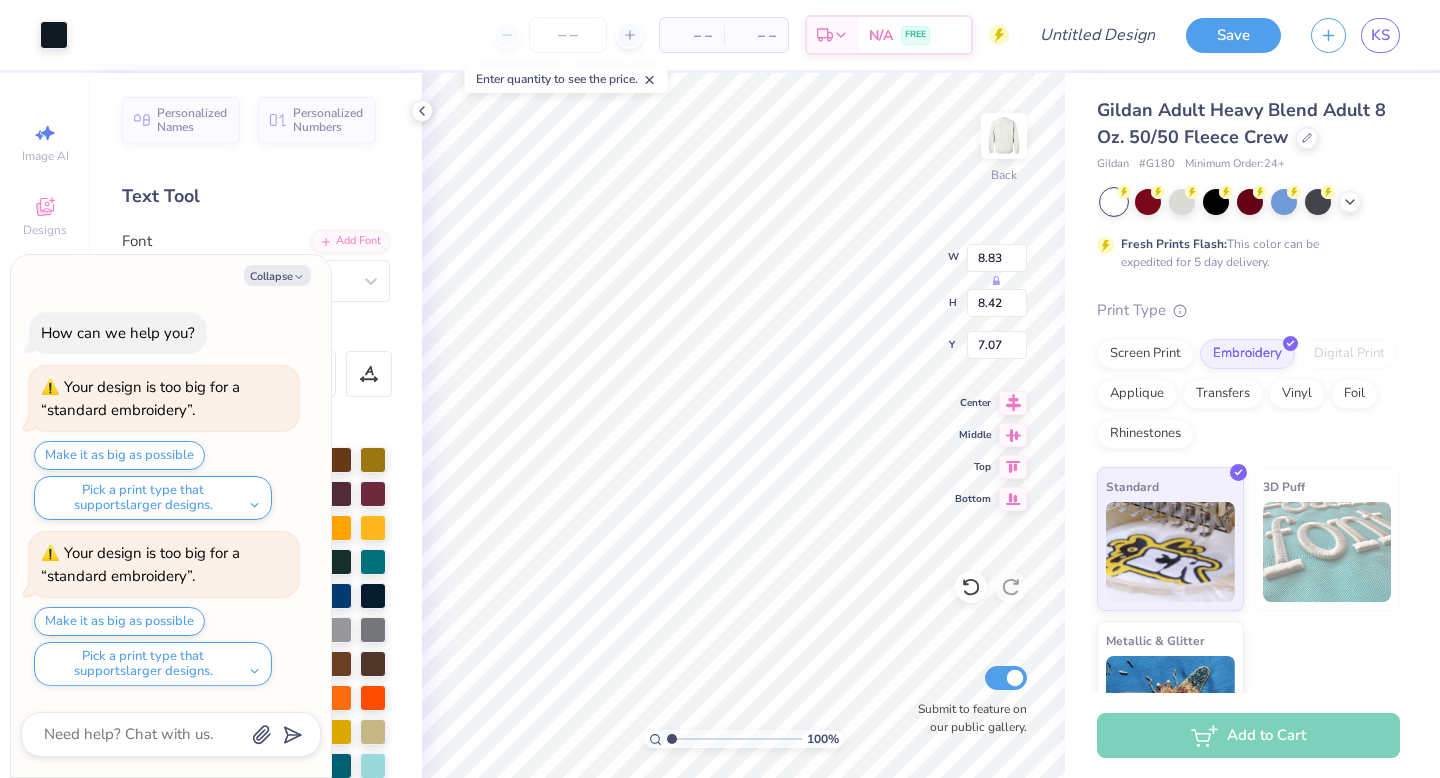 type on "x" 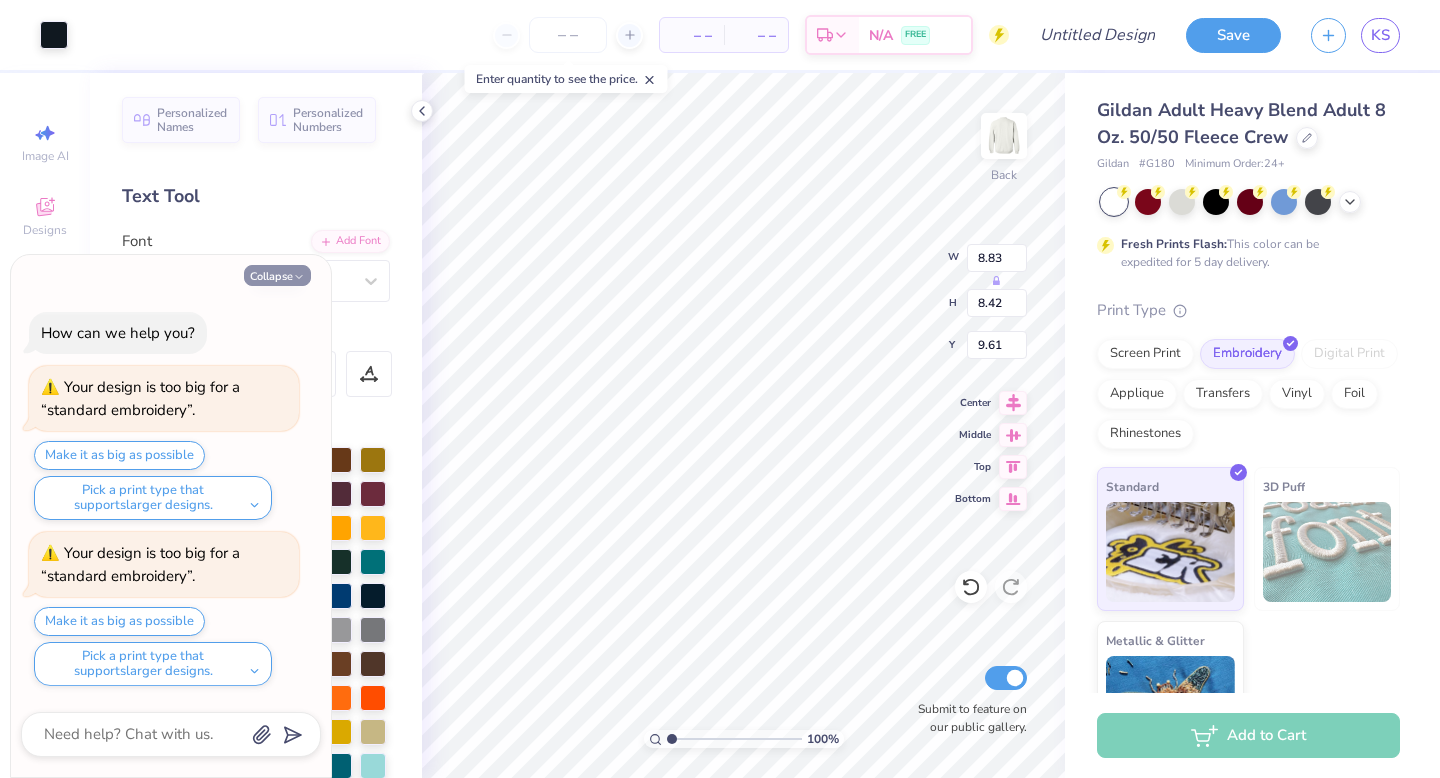 click 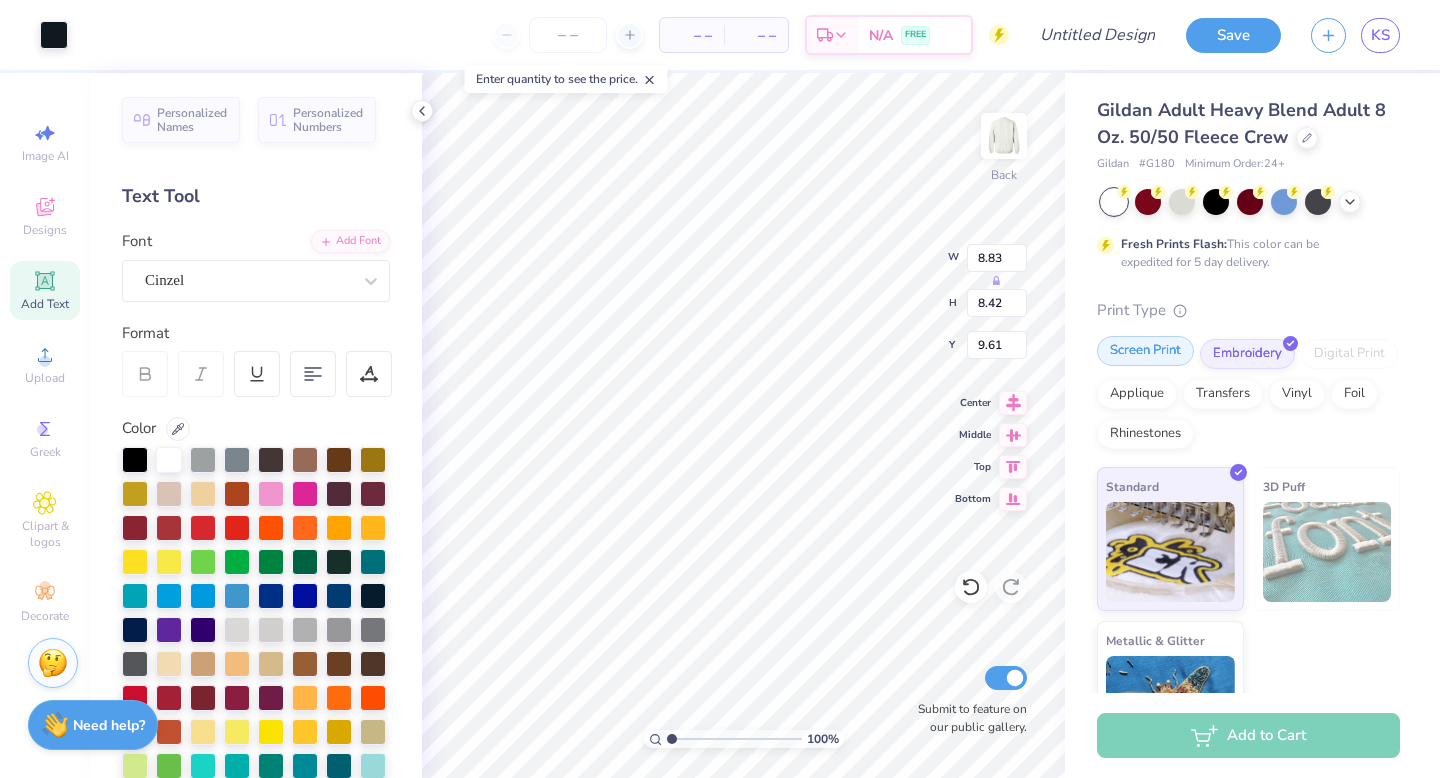 click on "Screen Print" at bounding box center [1145, 351] 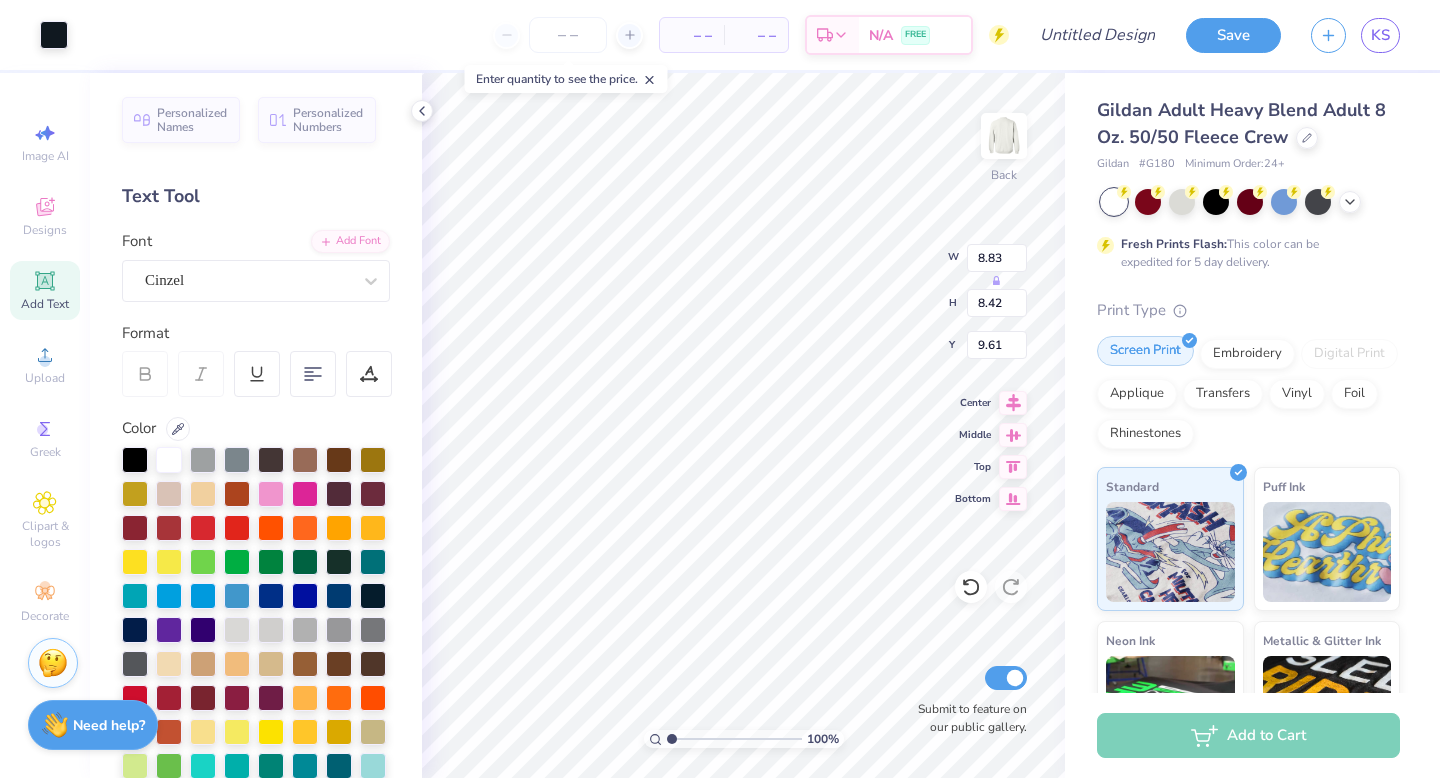 type on "11.88" 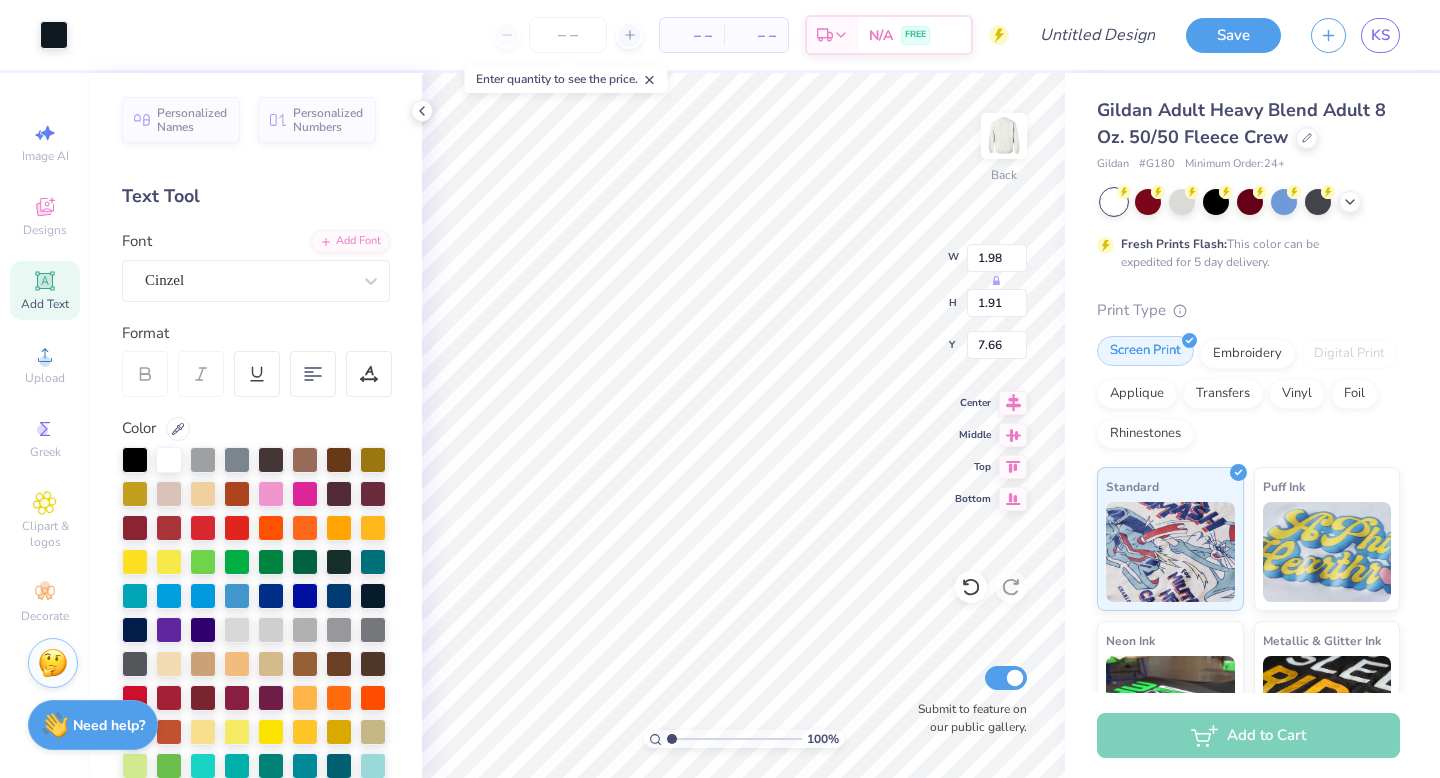type on "4.59" 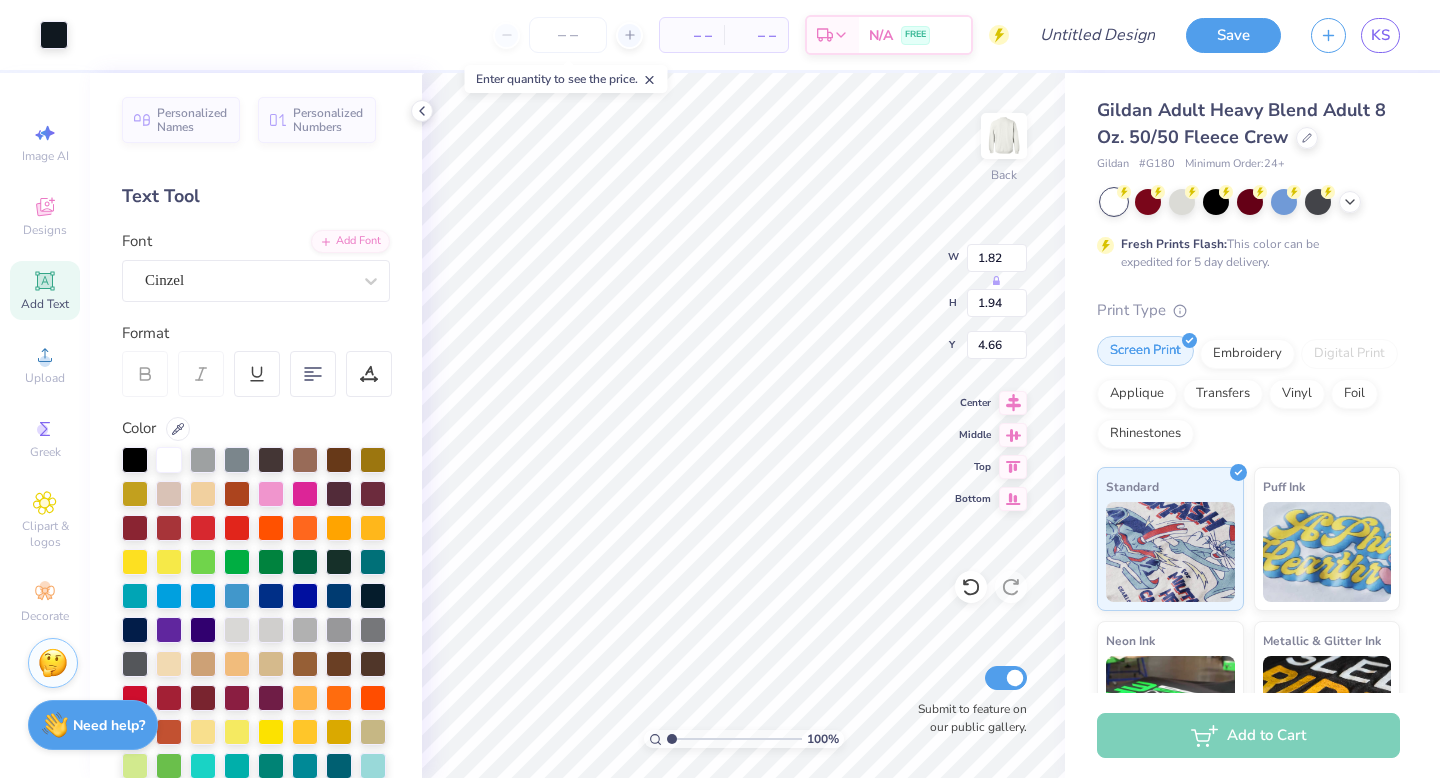 type on "4.66" 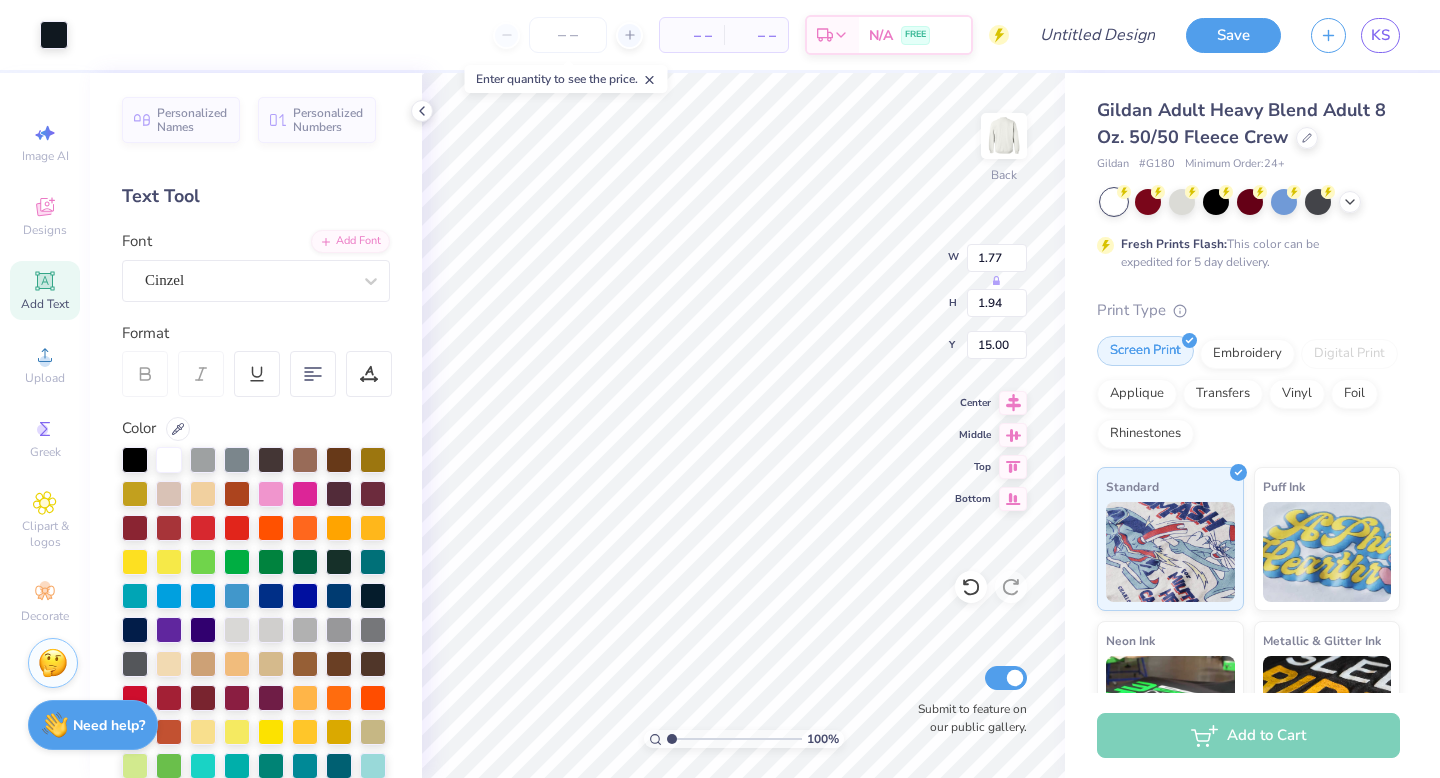 type on "5.71" 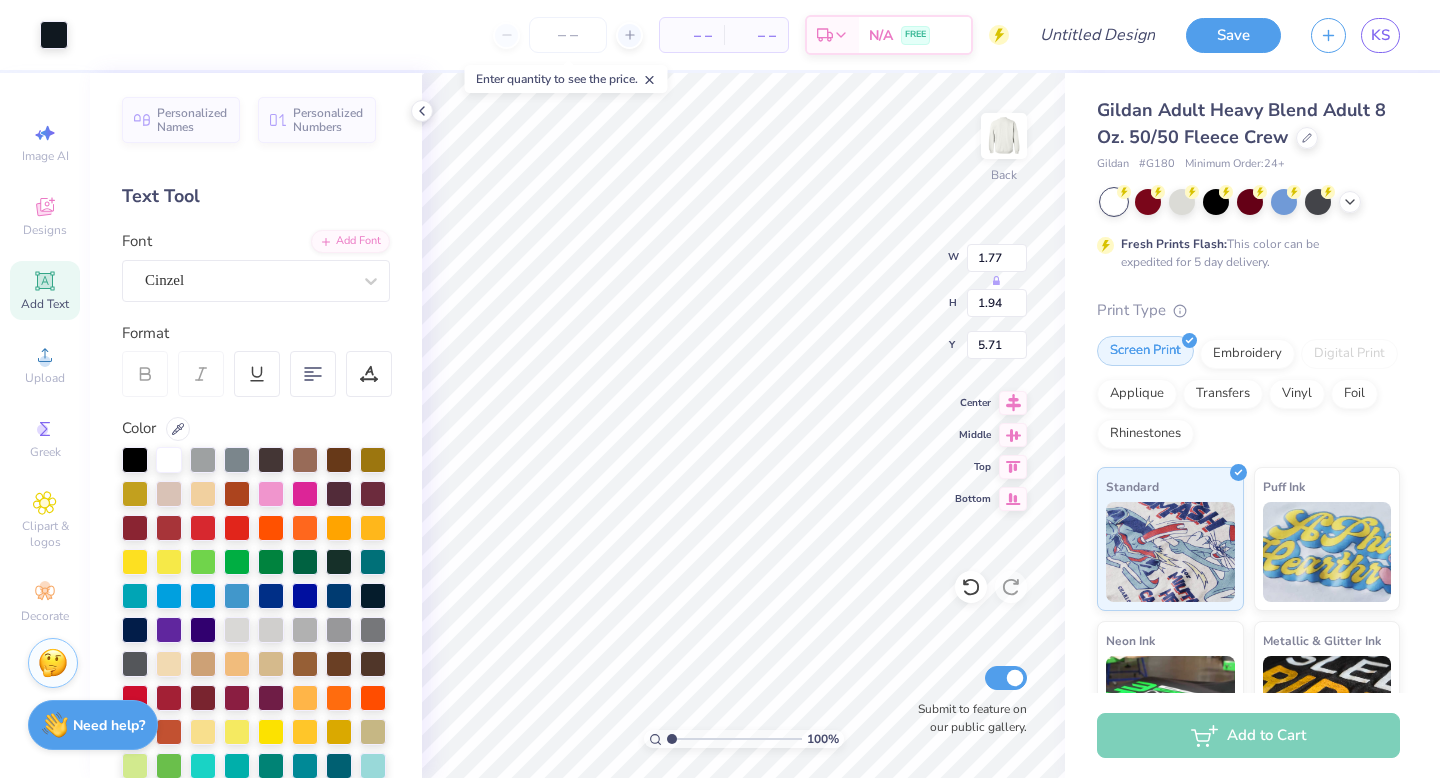 type on "4.42" 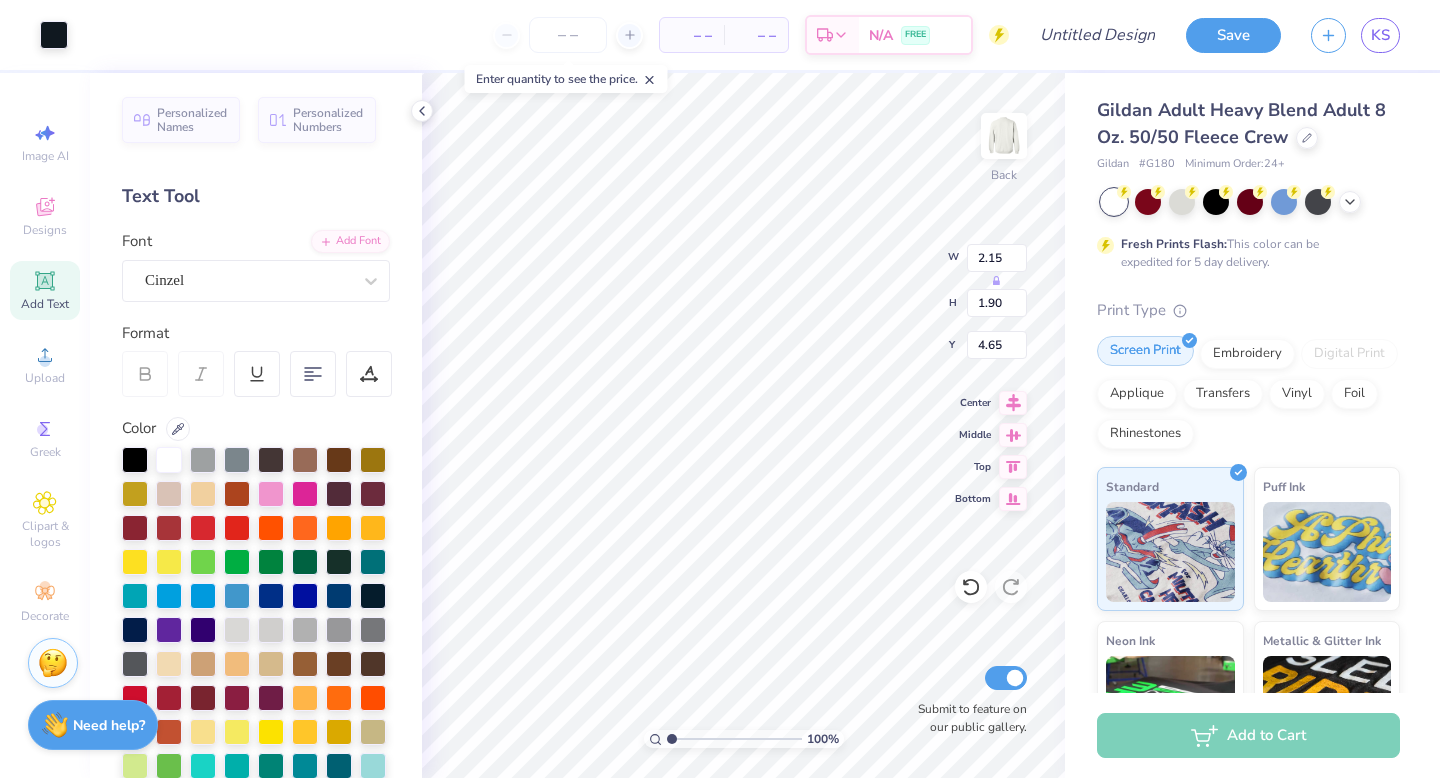 type on "4.65" 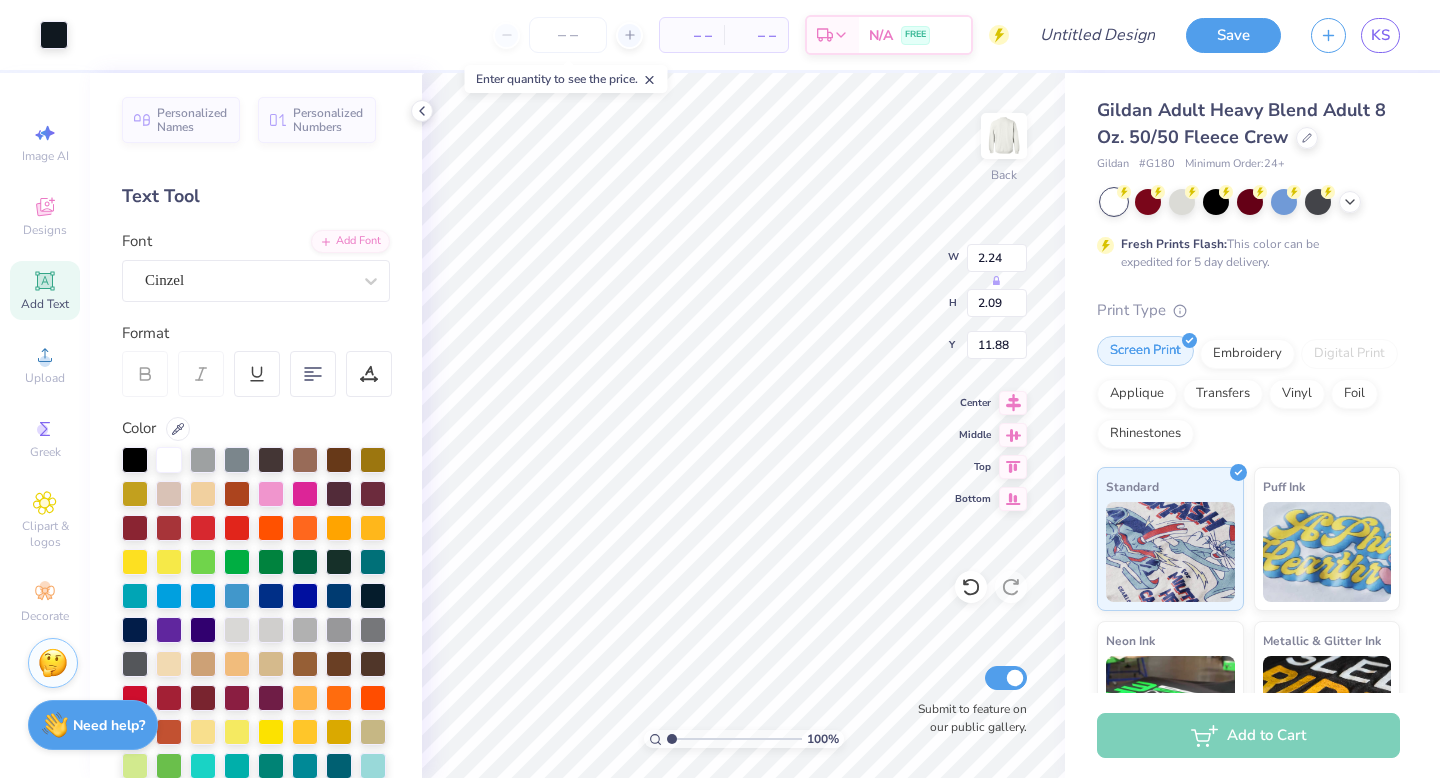 type on "4.66" 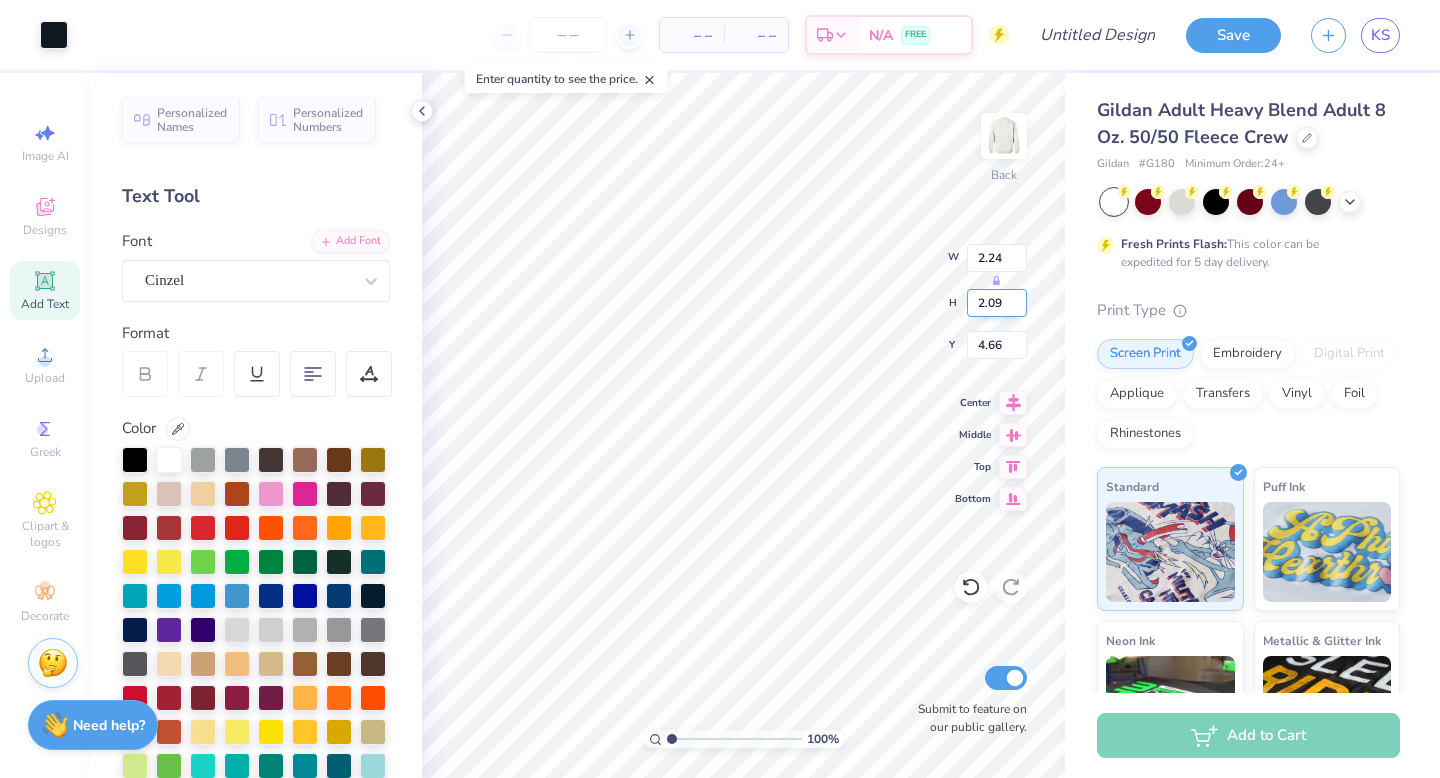 type on "2.33" 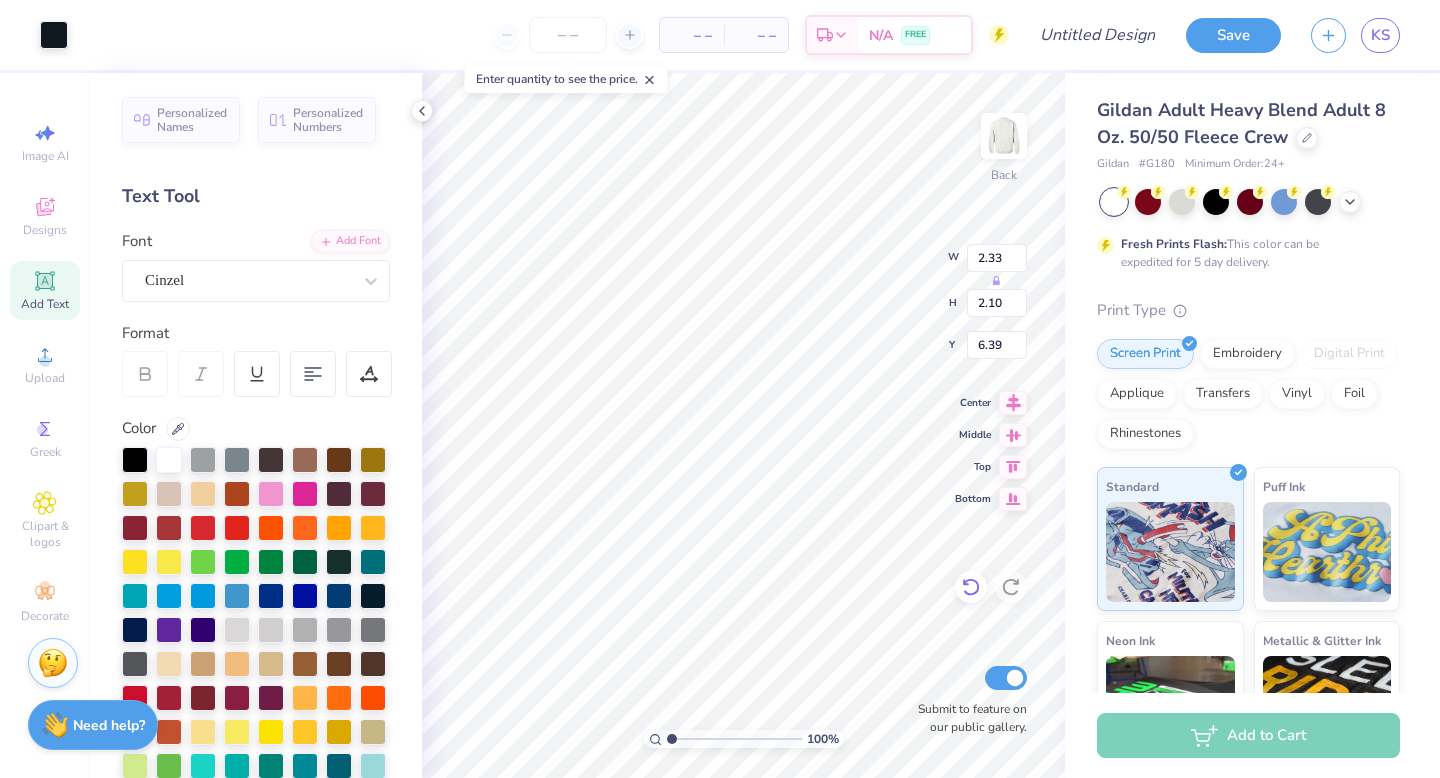 click at bounding box center [971, 587] 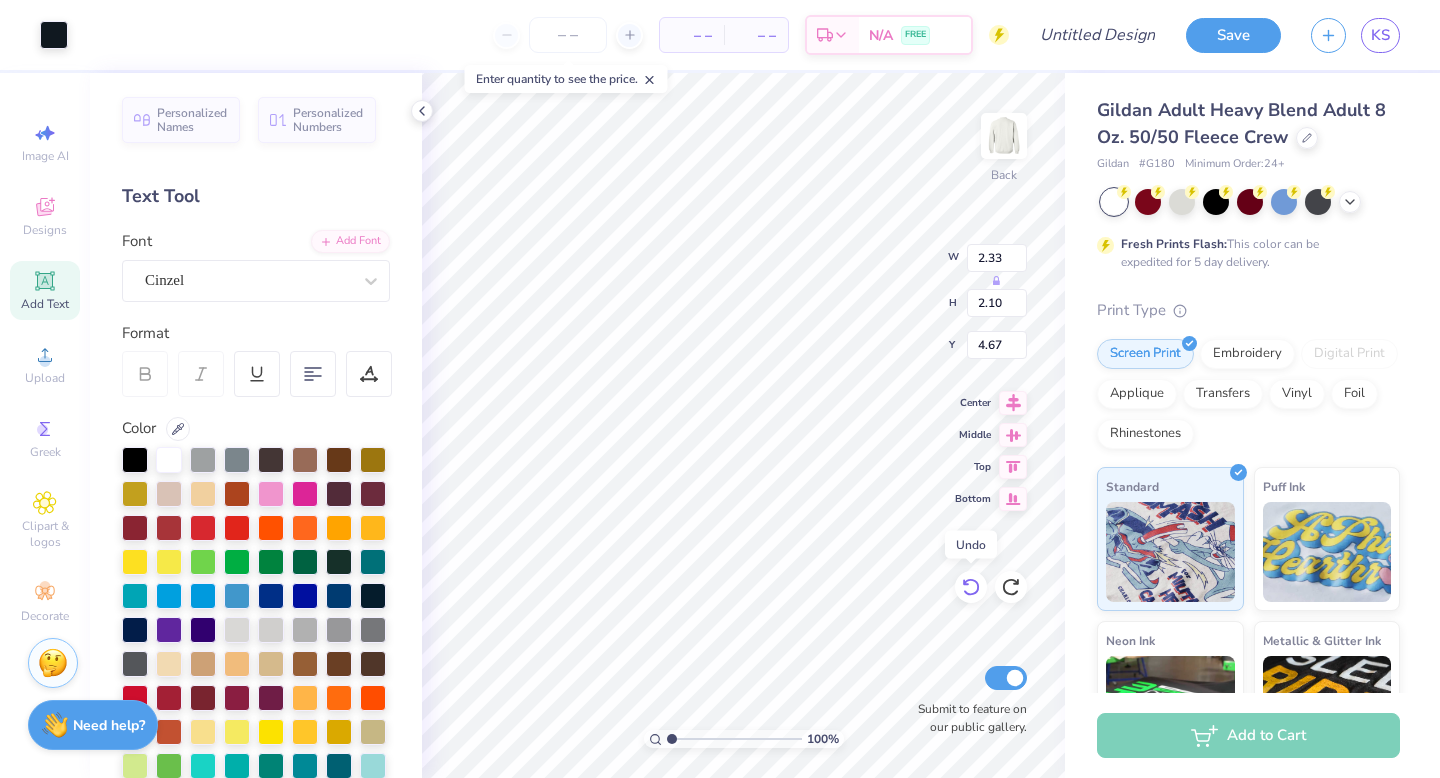 click 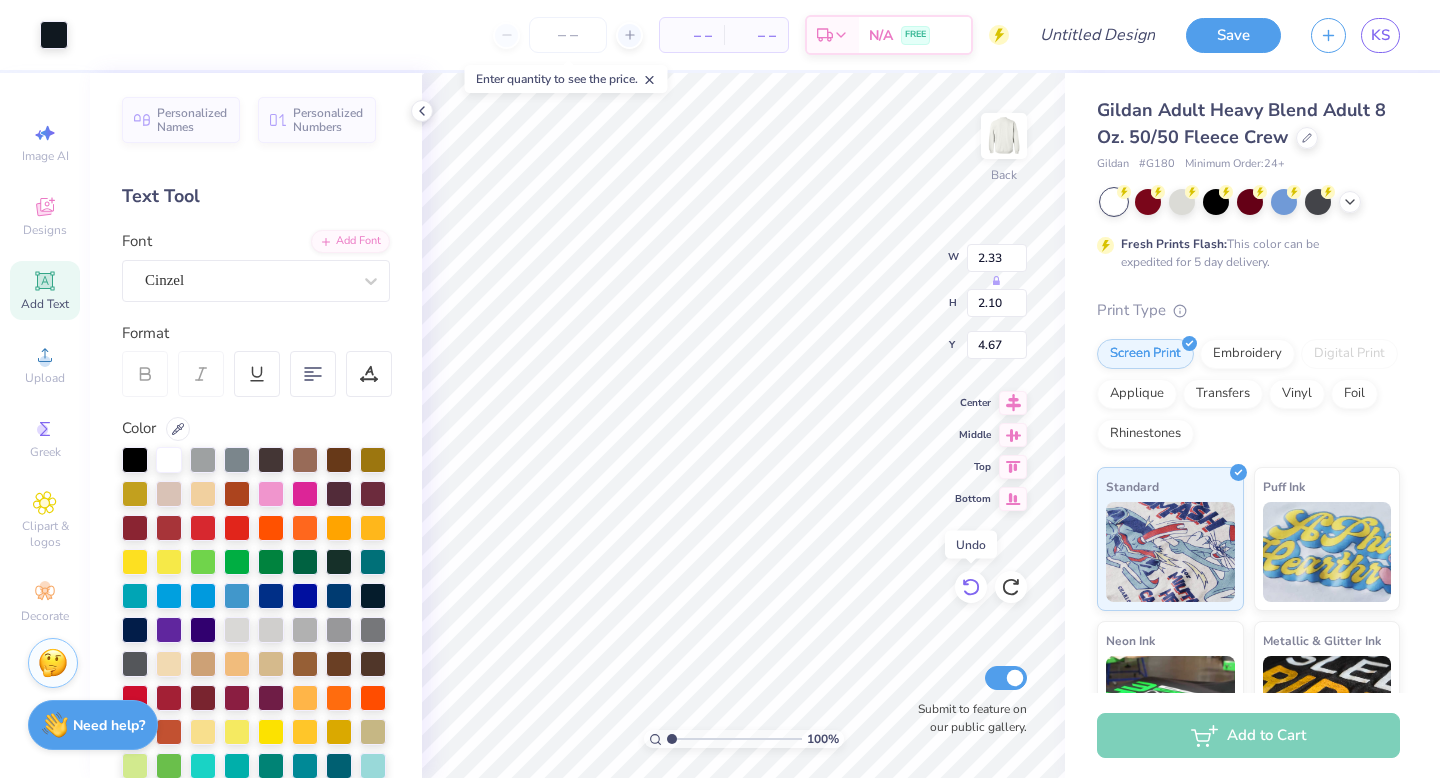 type on "2.24" 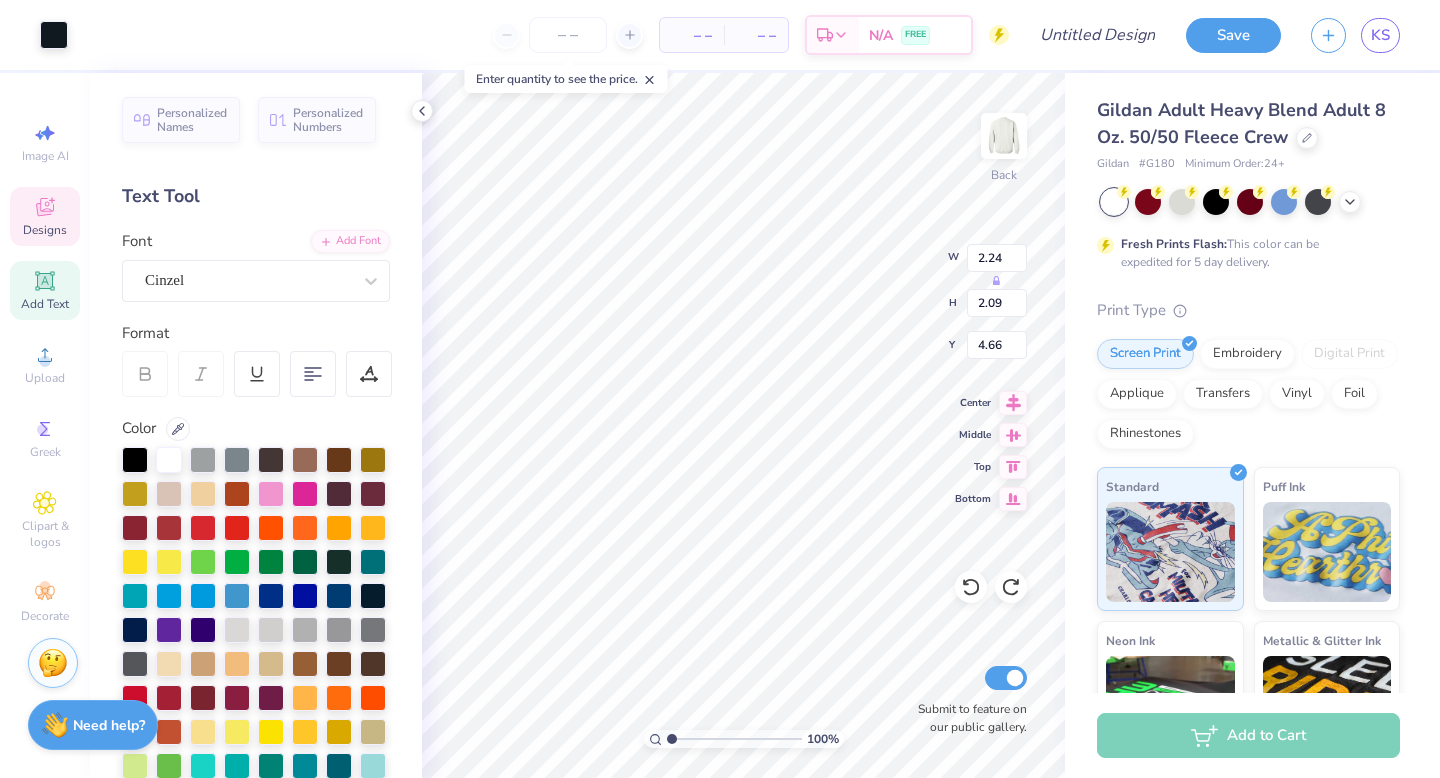 click on "Designs" at bounding box center [45, 230] 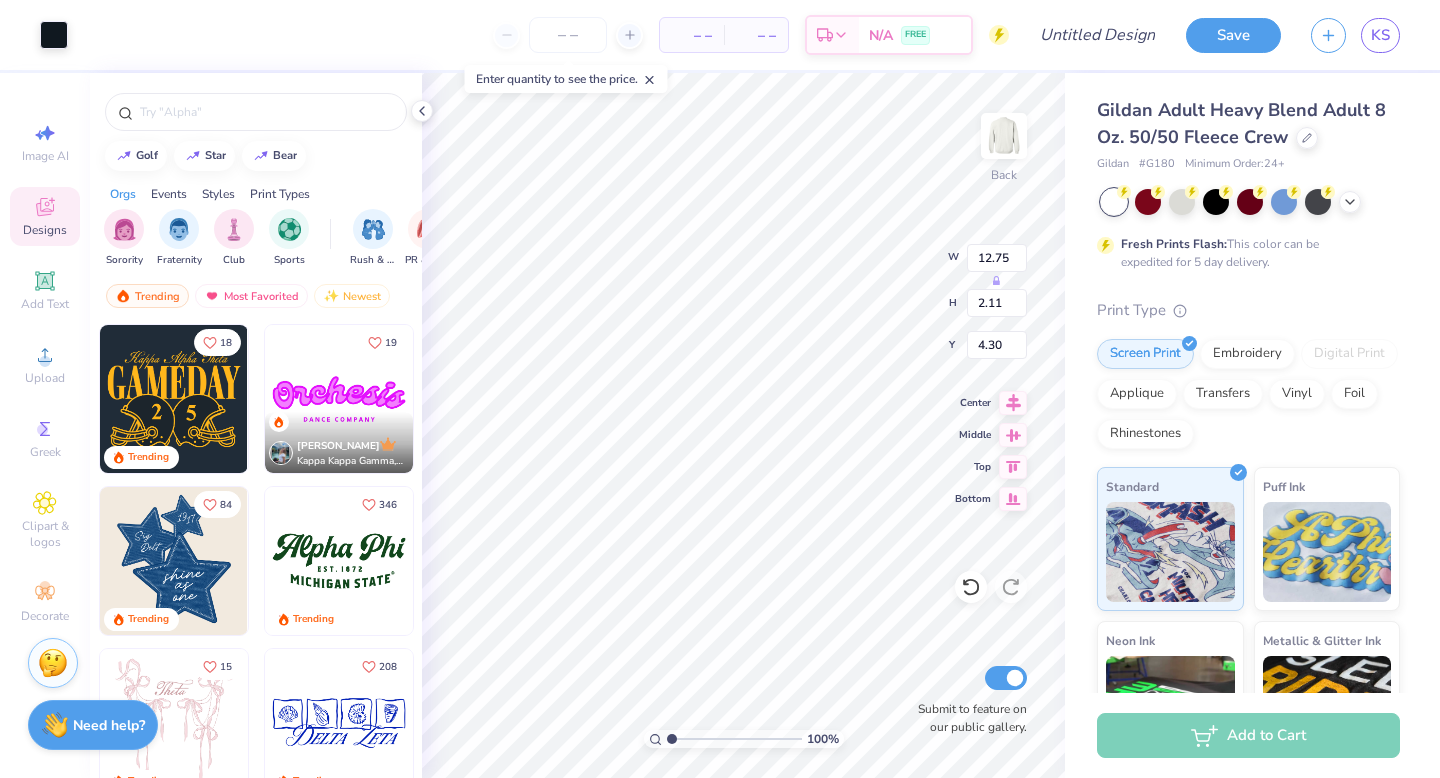 type on "4.30" 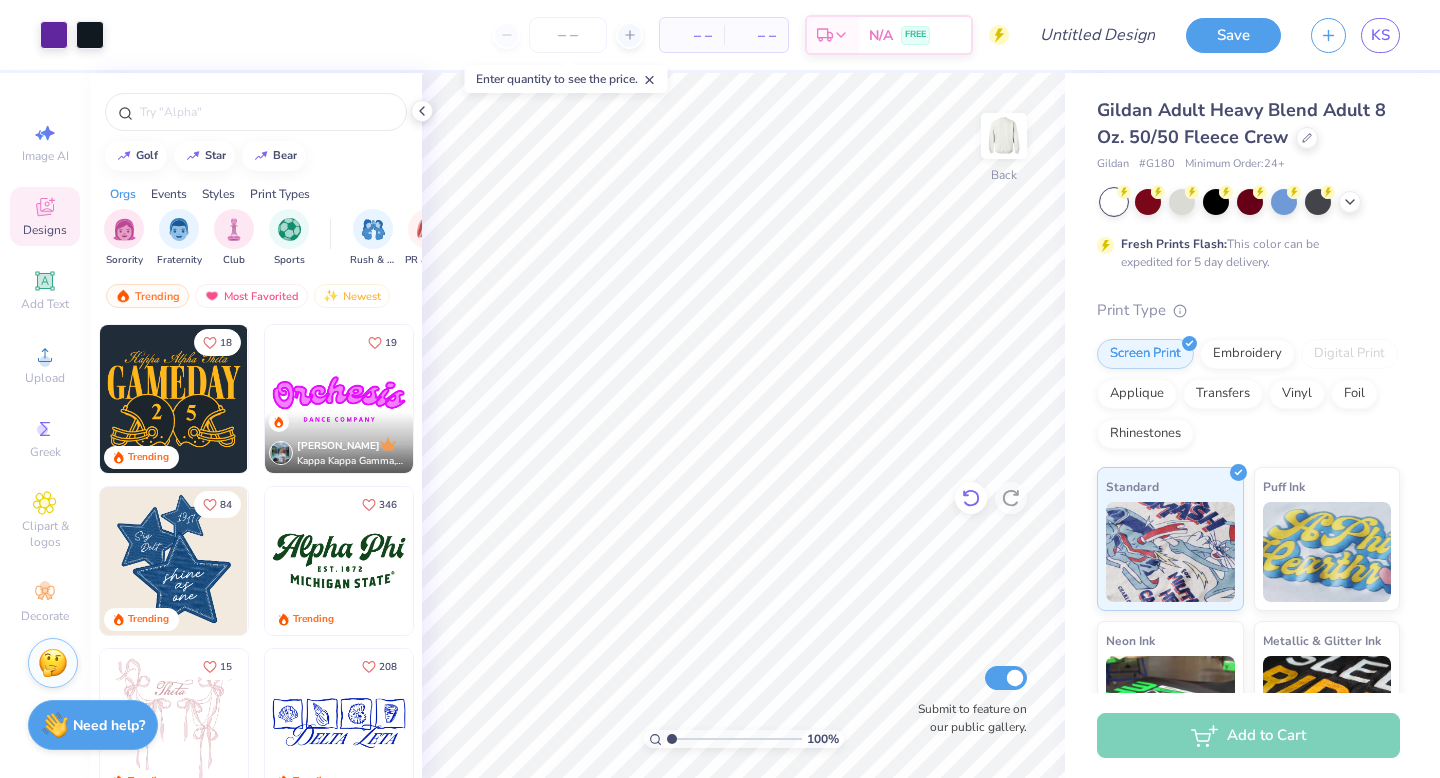 click 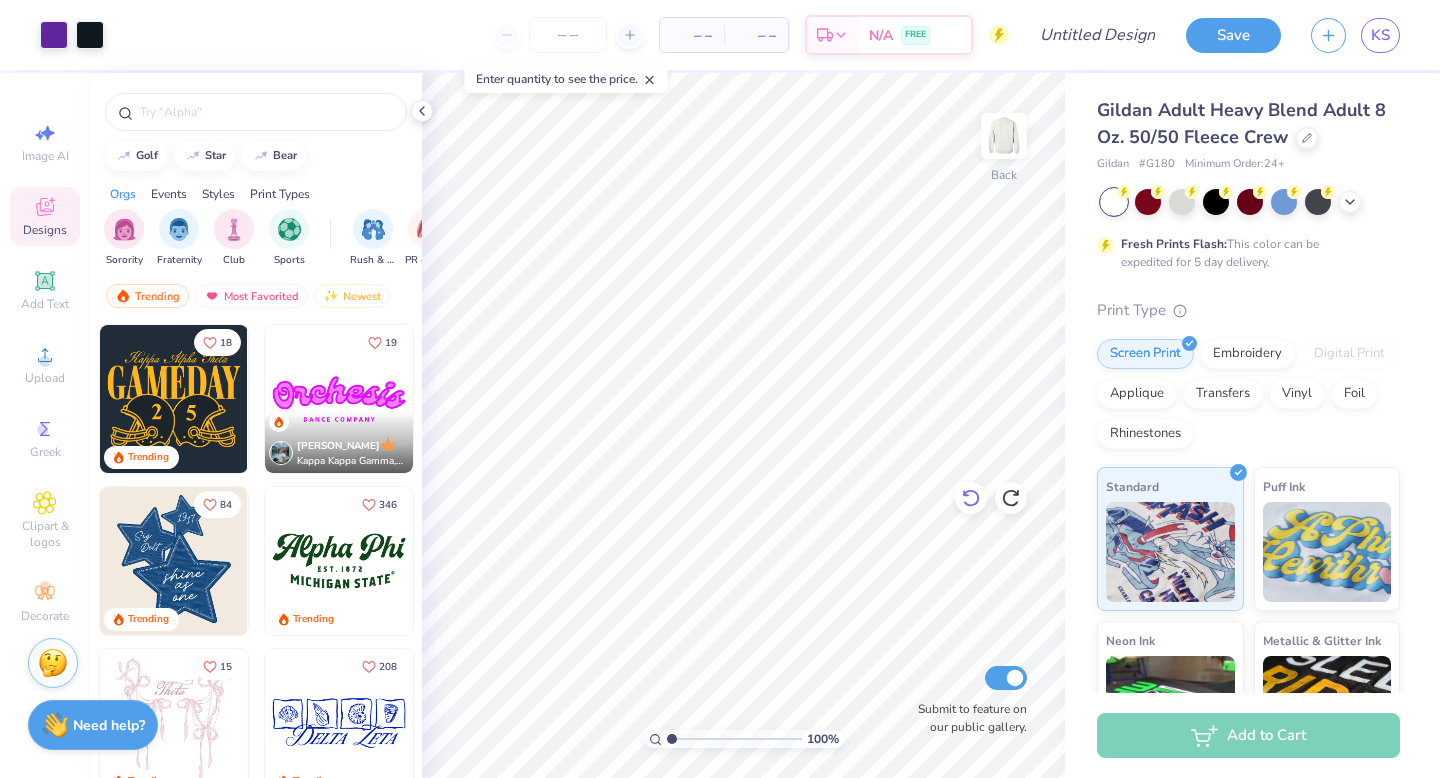 click 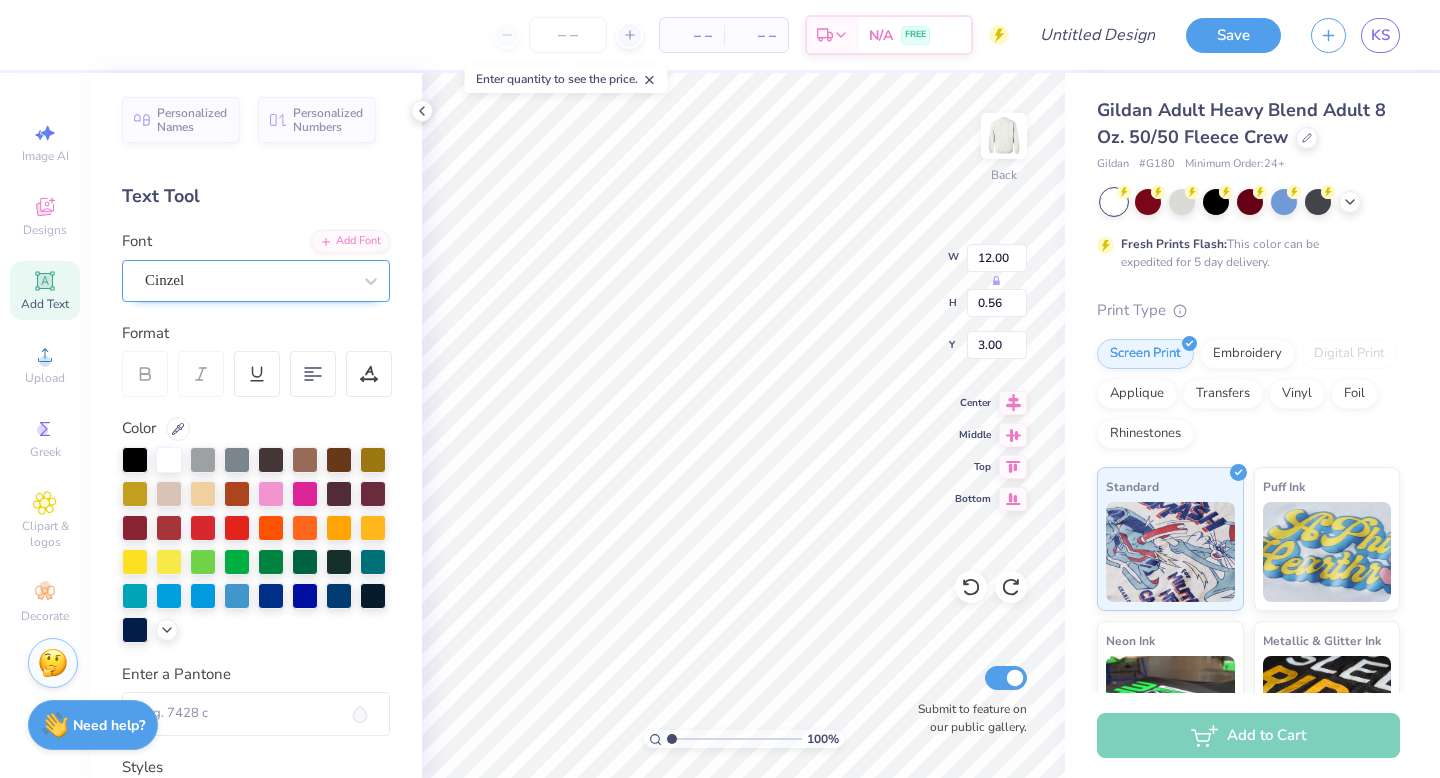 click on "Cinzel" at bounding box center (248, 280) 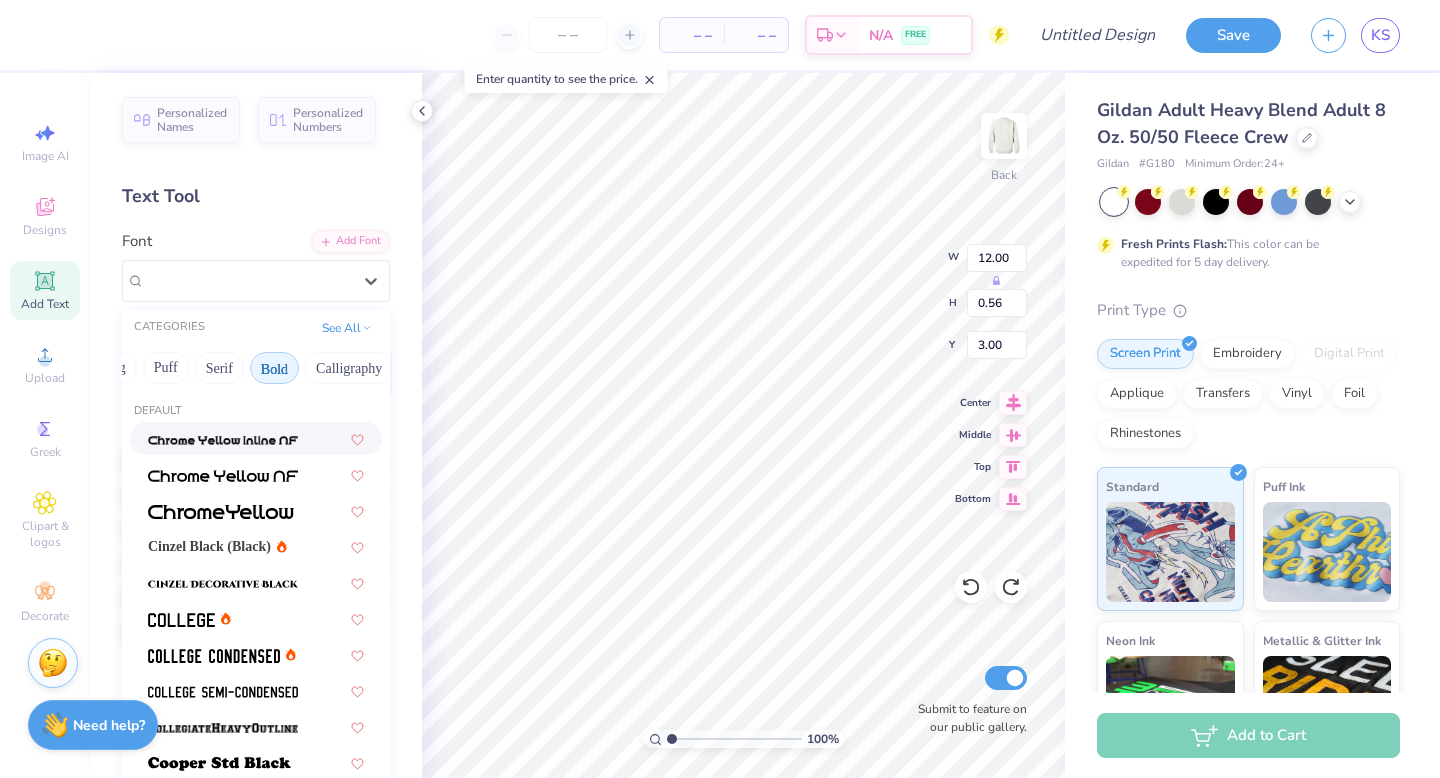 scroll, scrollTop: 0, scrollLeft: 92, axis: horizontal 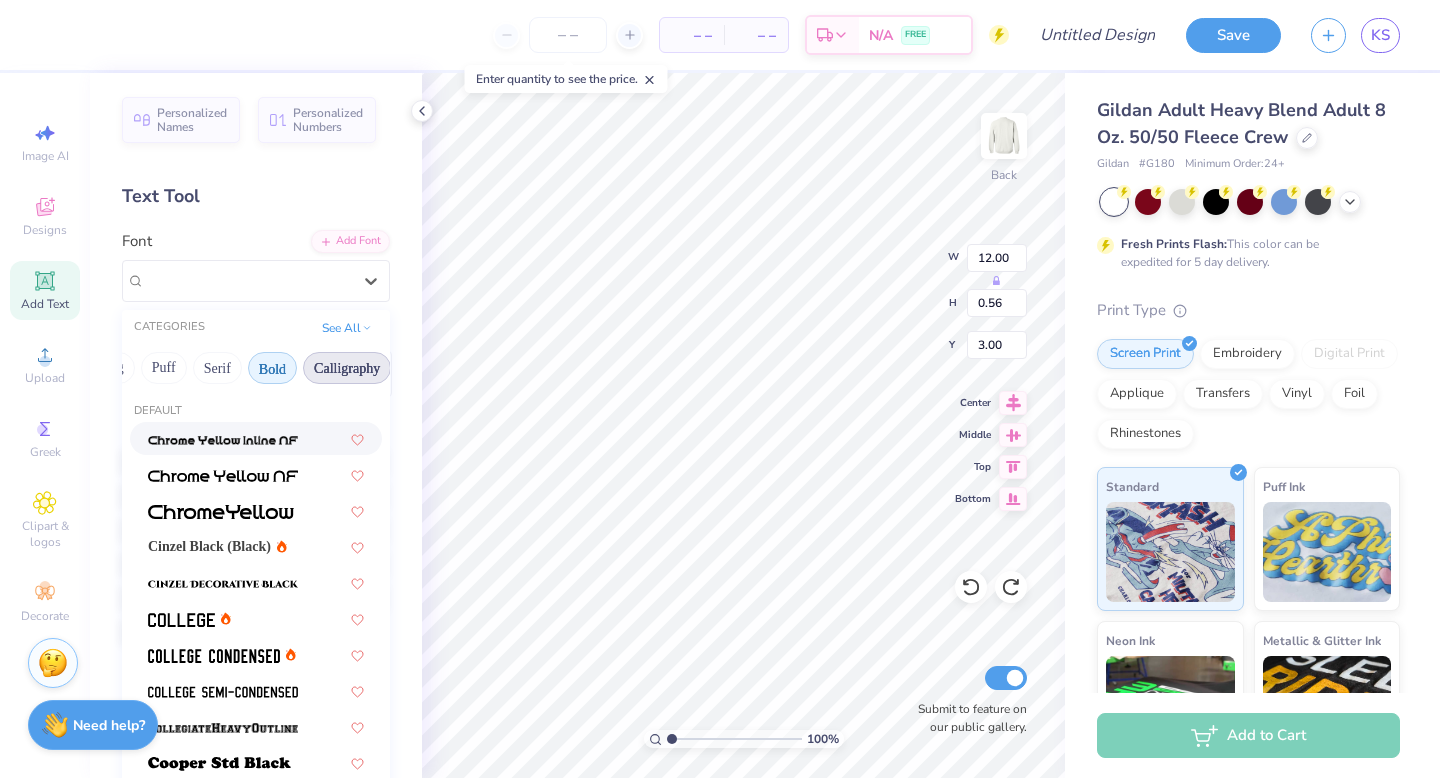 click on "Calligraphy" at bounding box center [347, 368] 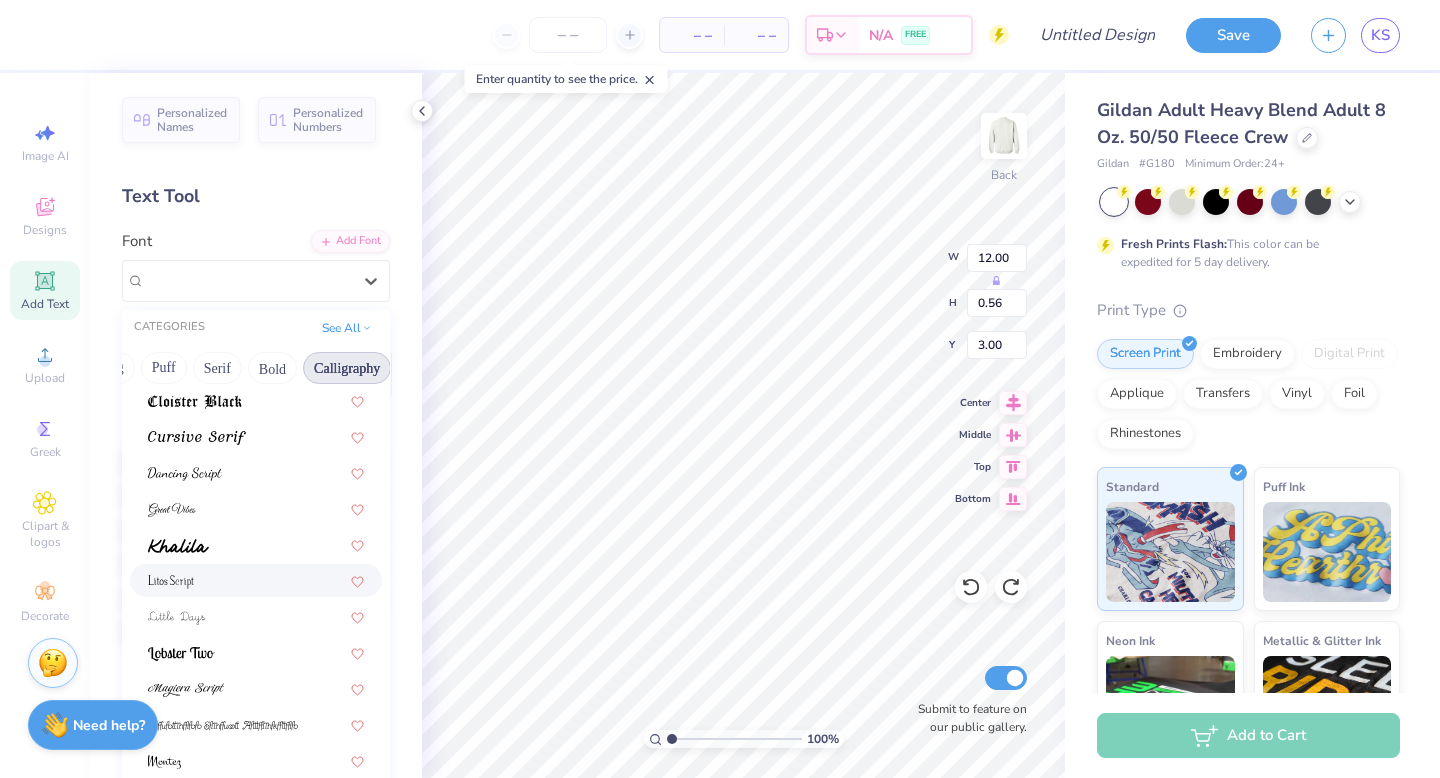 scroll, scrollTop: 490, scrollLeft: 0, axis: vertical 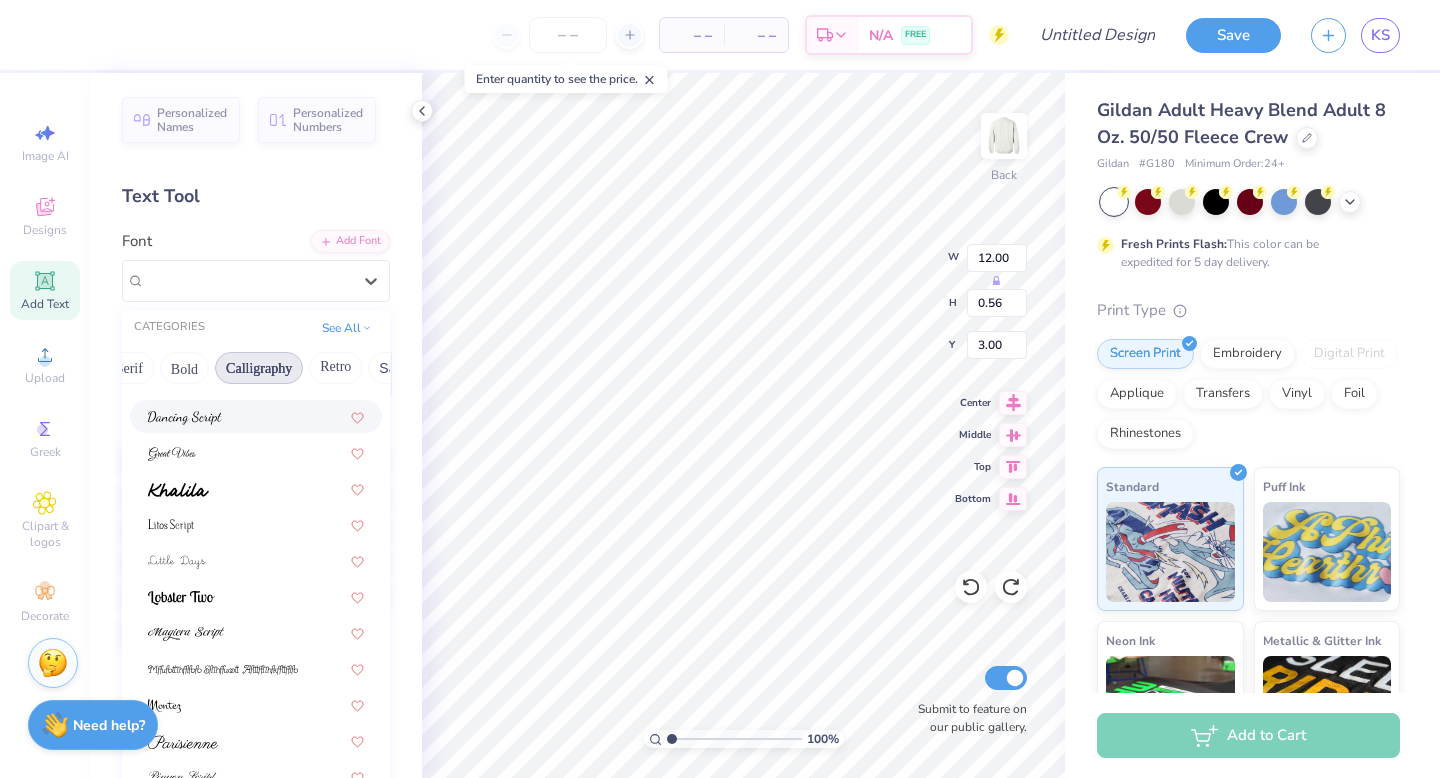 click on "Retro" at bounding box center [335, 368] 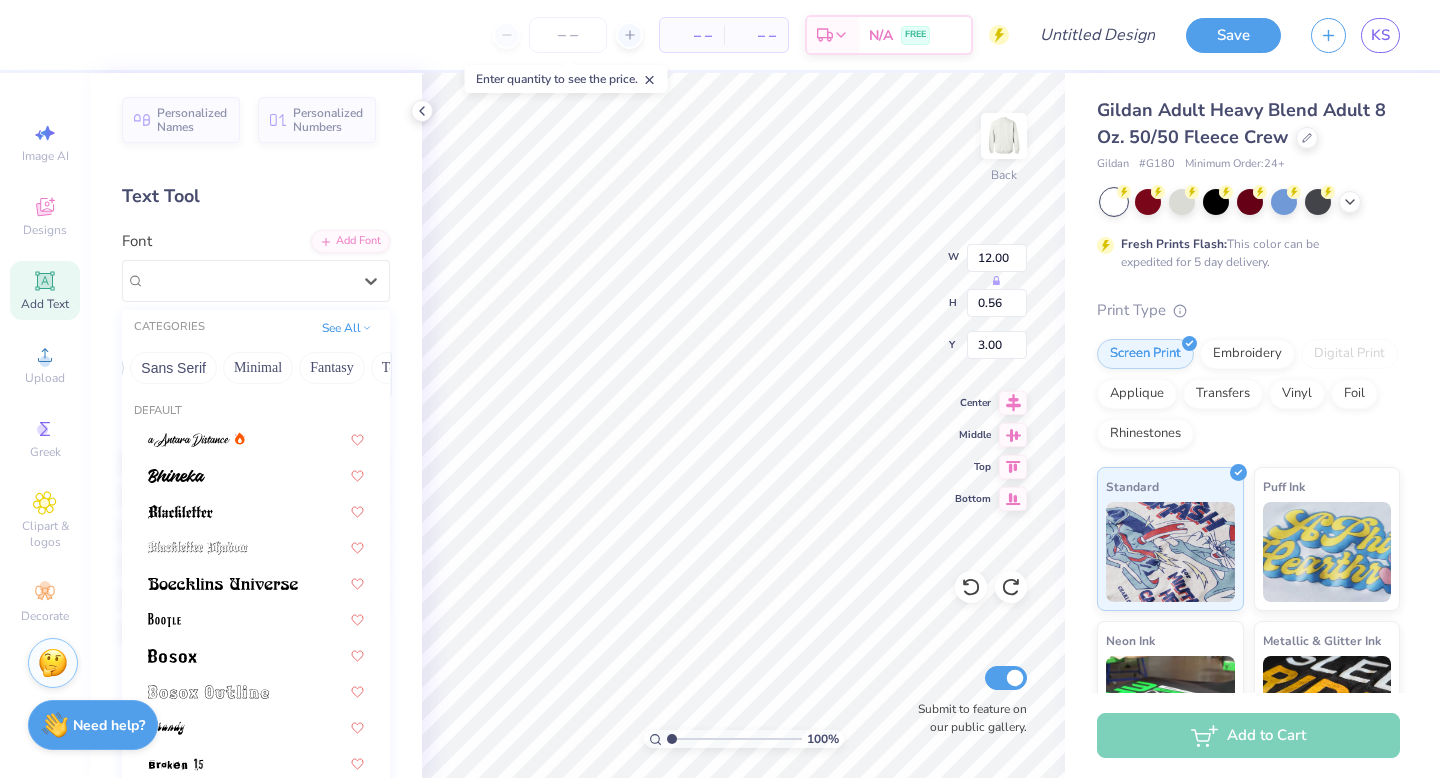 scroll, scrollTop: 0, scrollLeft: 422, axis: horizontal 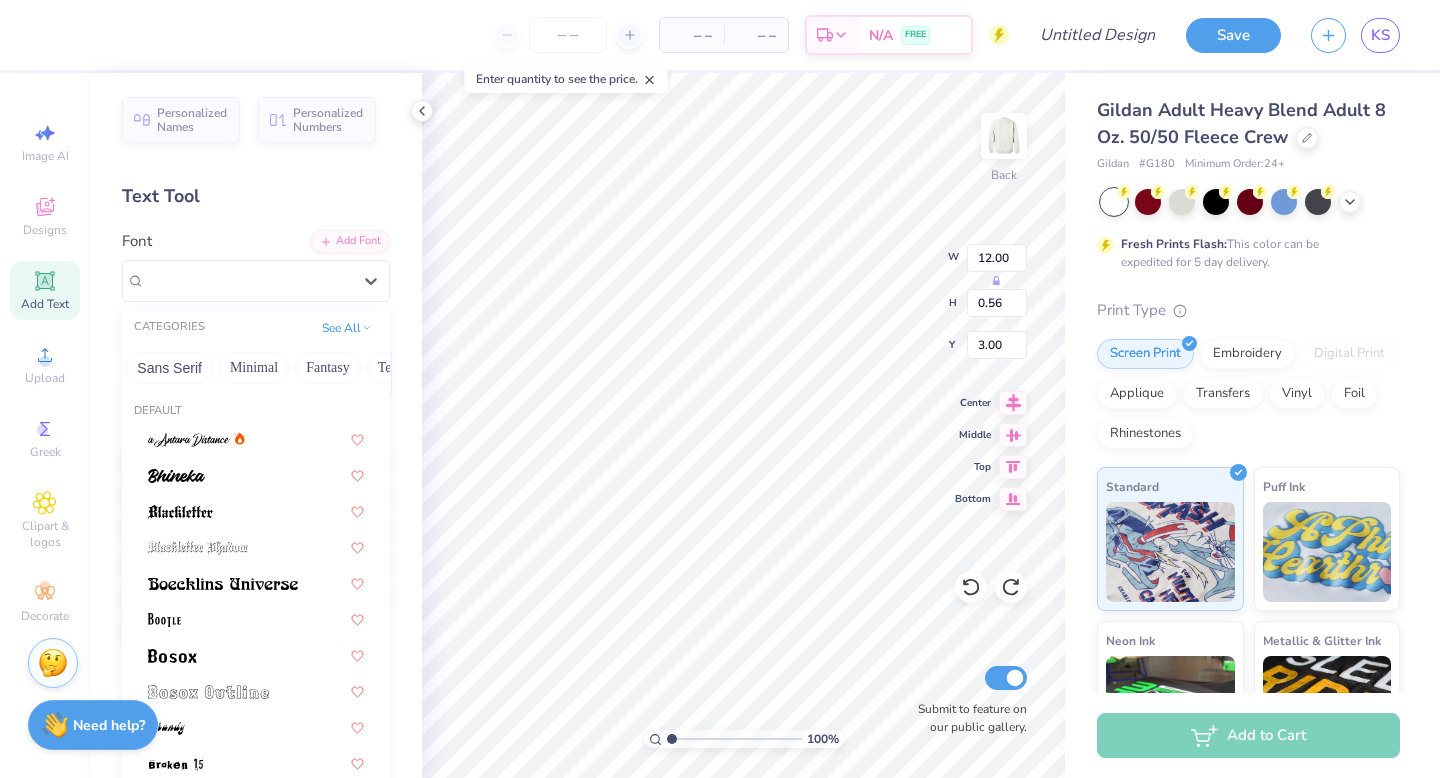 click on "Handwriting Puff Serif Bold Calligraphy Retro Sans Serif Minimal Fantasy Techno Others" at bounding box center (256, 368) 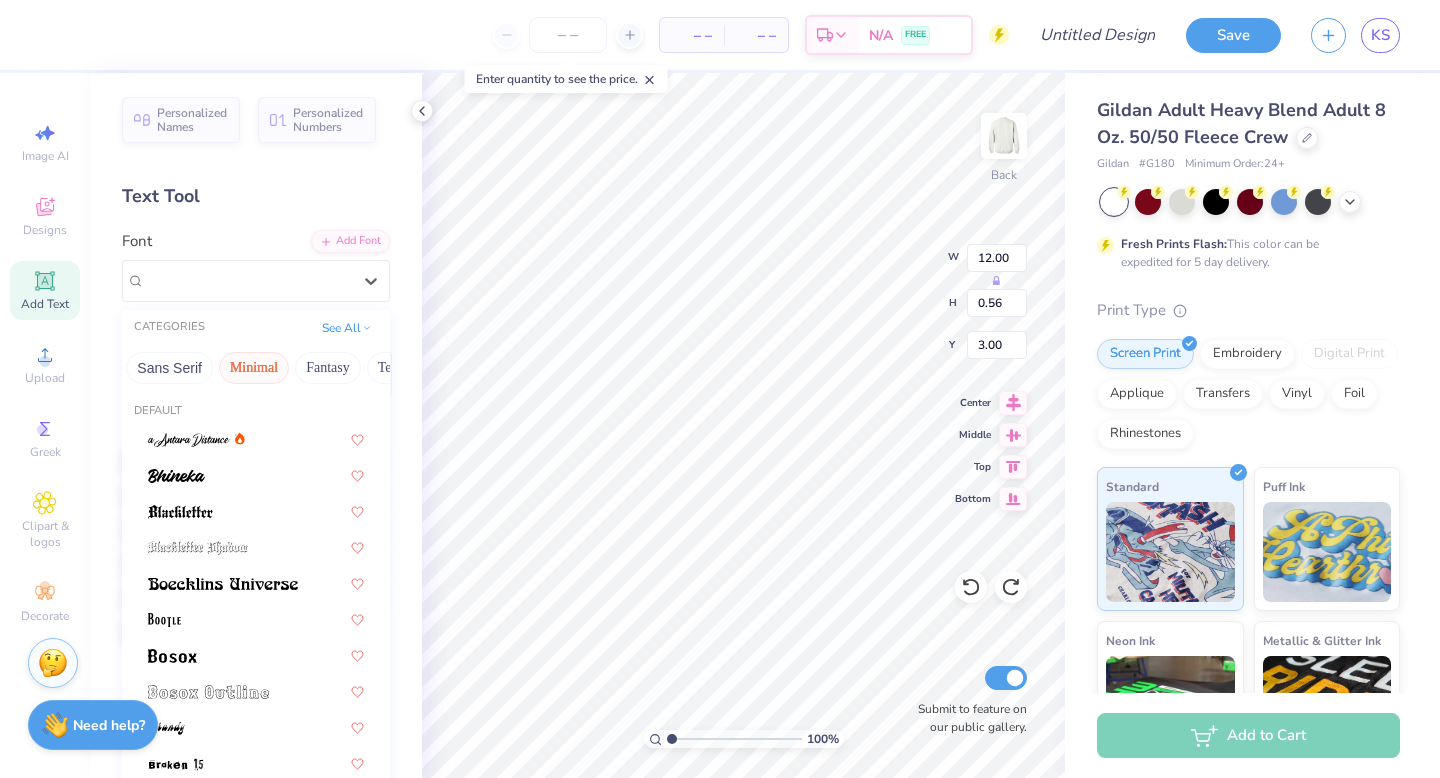 click on "Minimal" at bounding box center [254, 368] 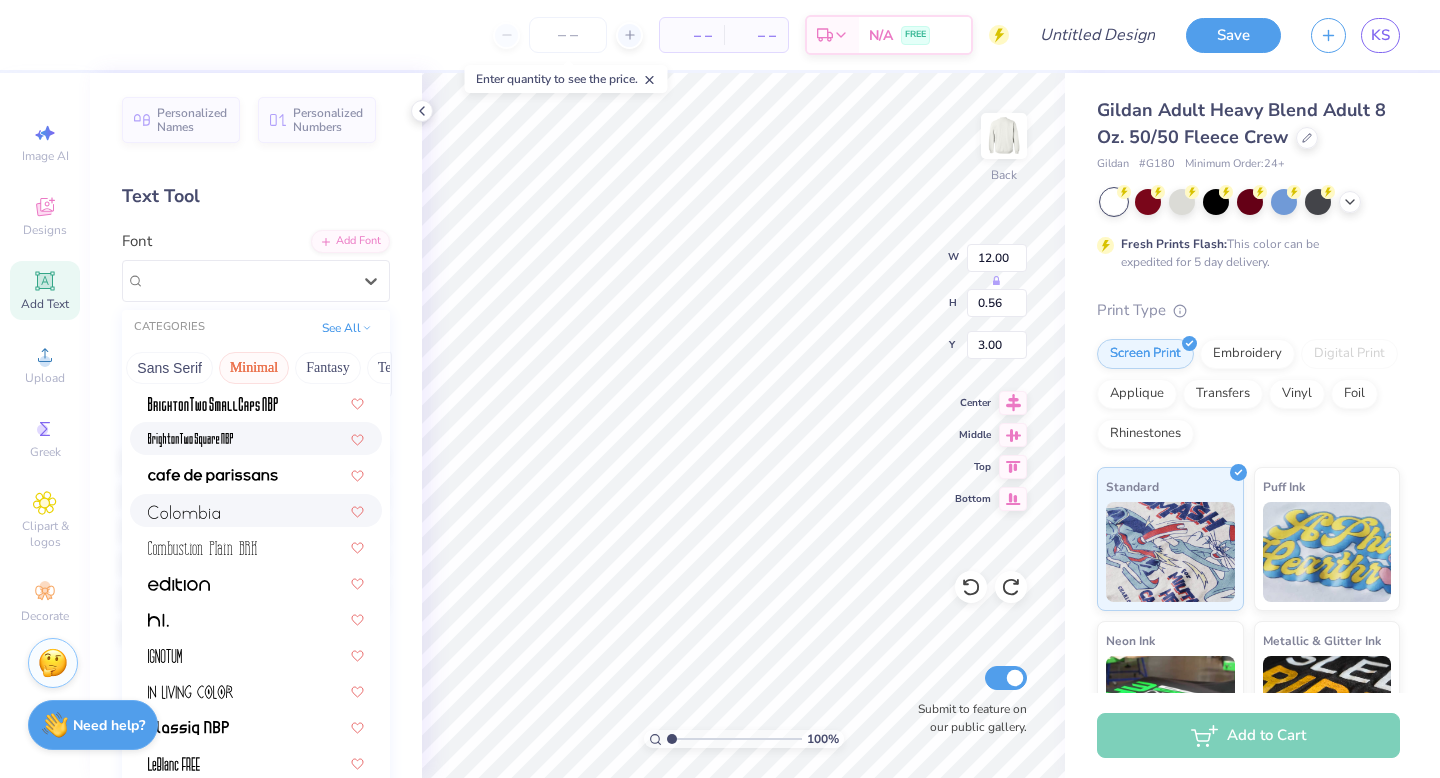 scroll, scrollTop: 188, scrollLeft: 0, axis: vertical 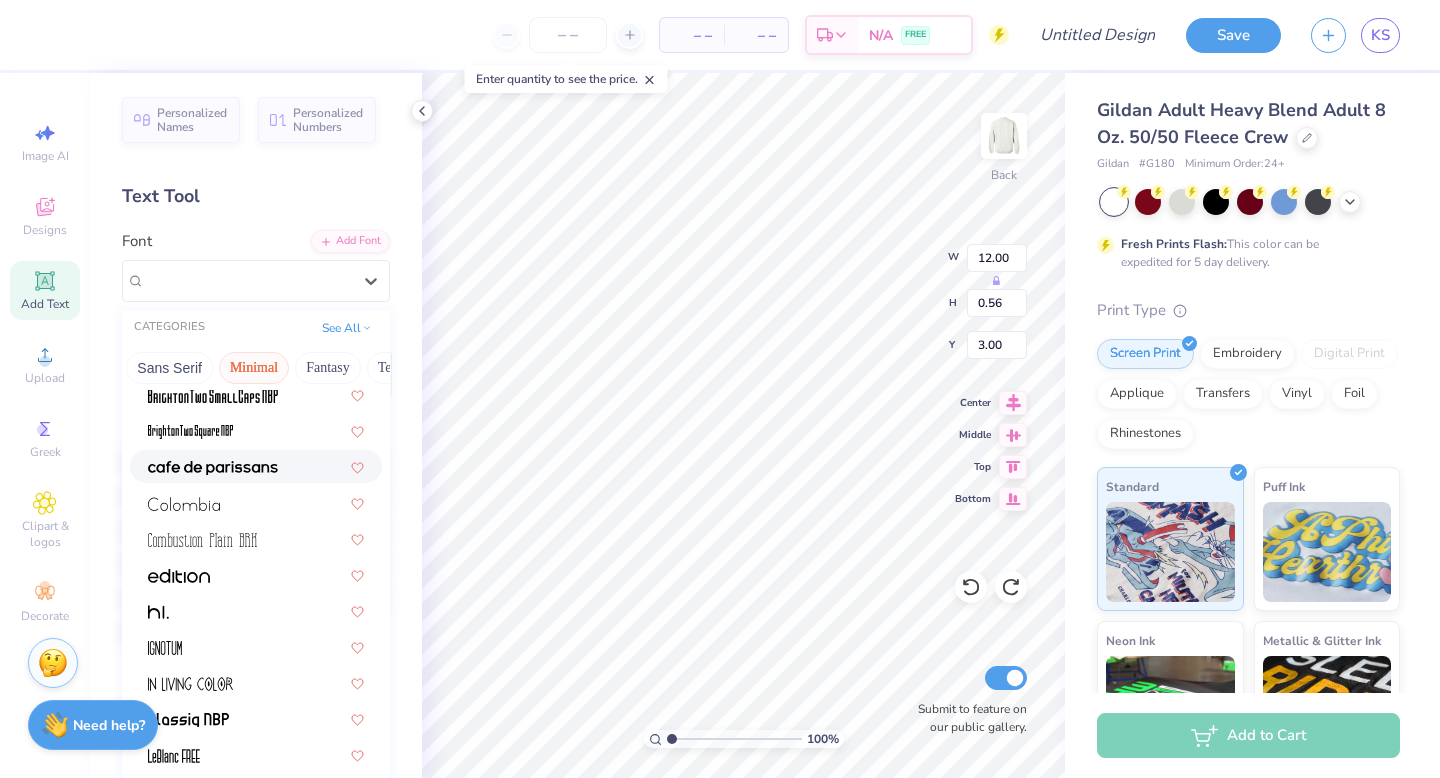 click at bounding box center (213, 468) 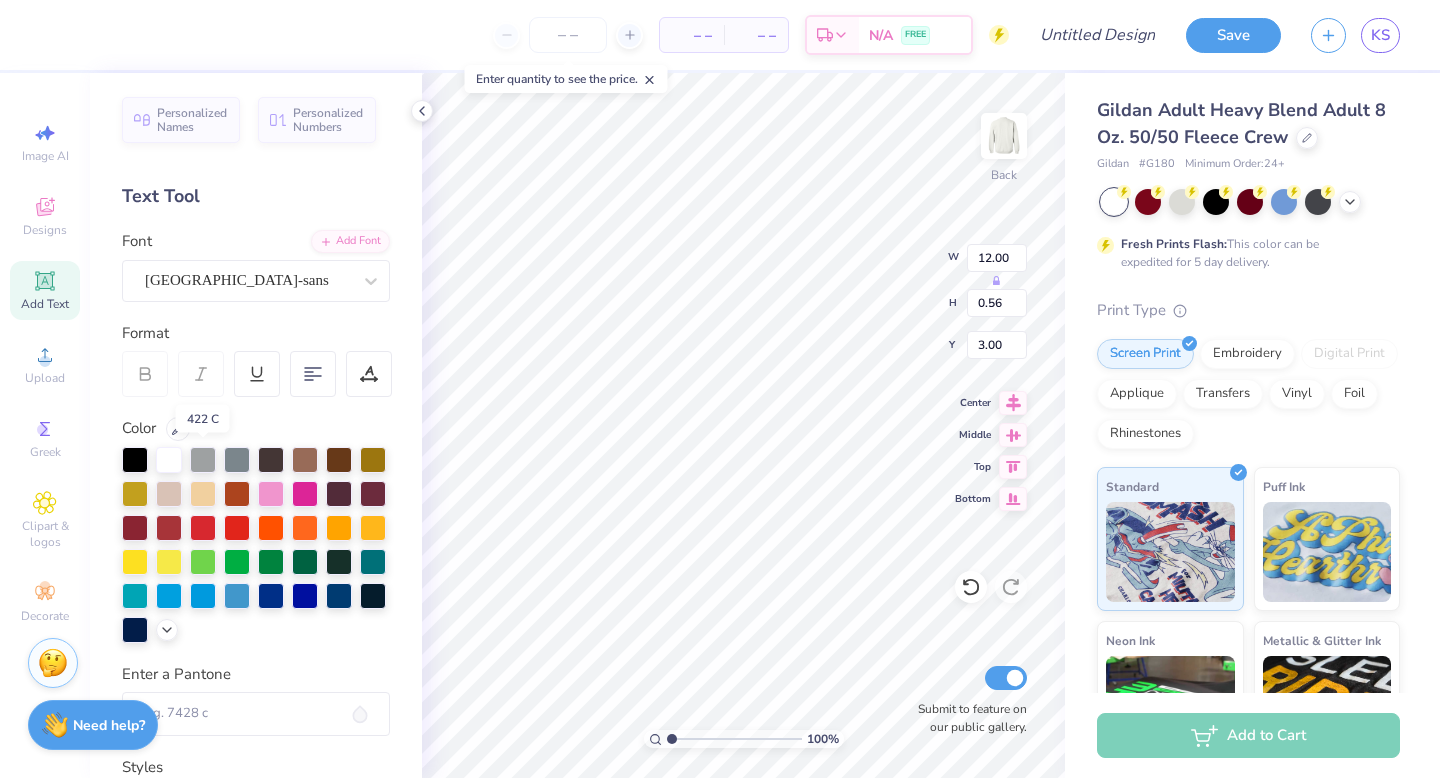 type on "7.02" 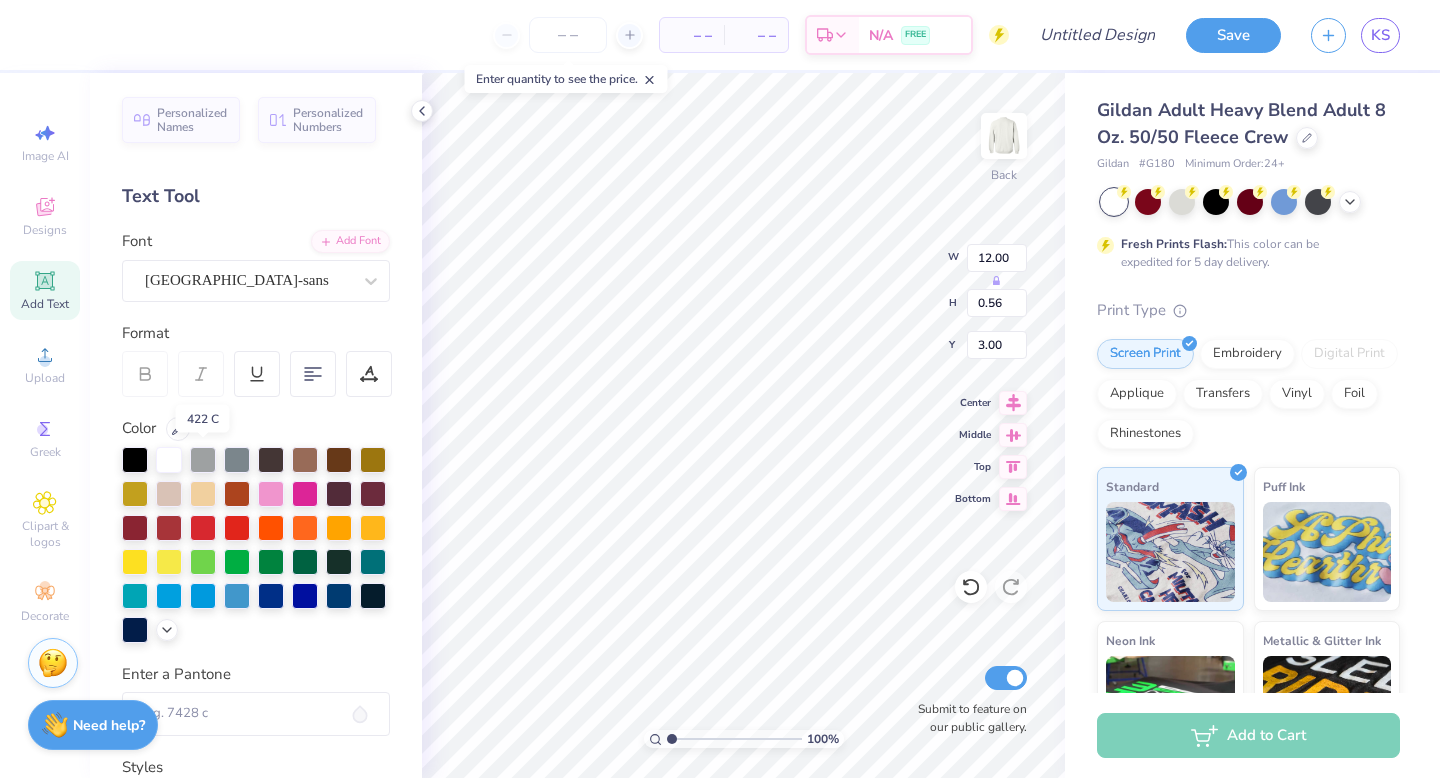 type on "0.49" 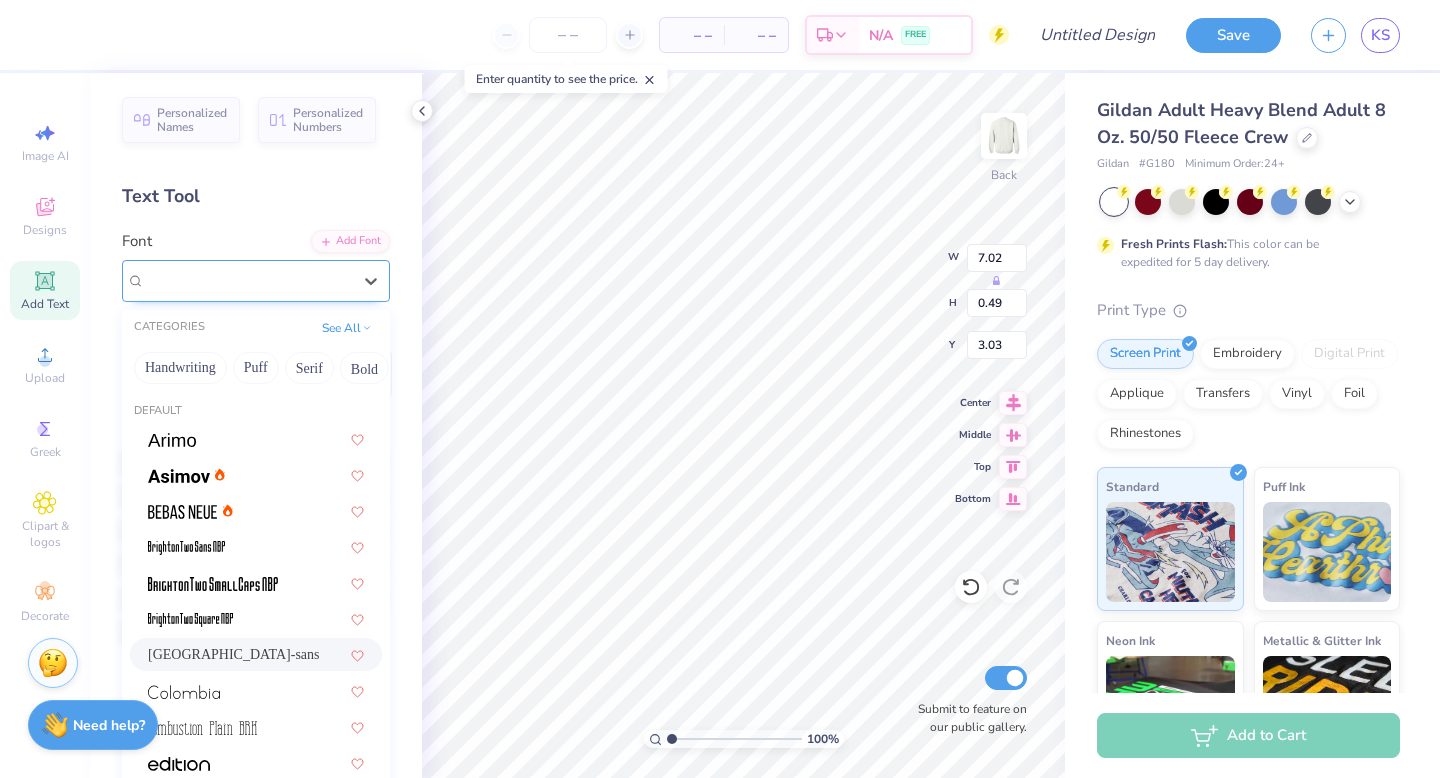 click on "[GEOGRAPHIC_DATA]-sans" at bounding box center [248, 280] 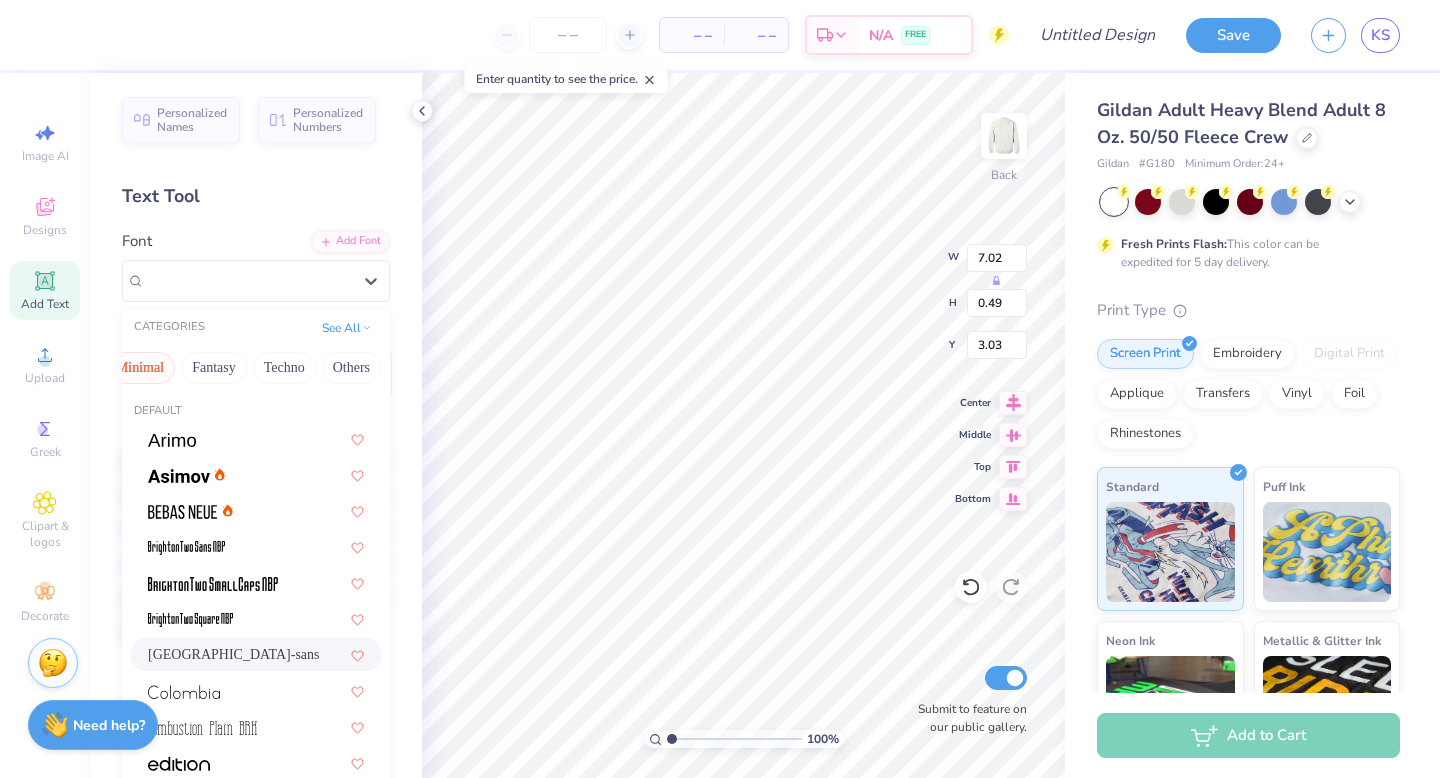 scroll, scrollTop: 0, scrollLeft: 543, axis: horizontal 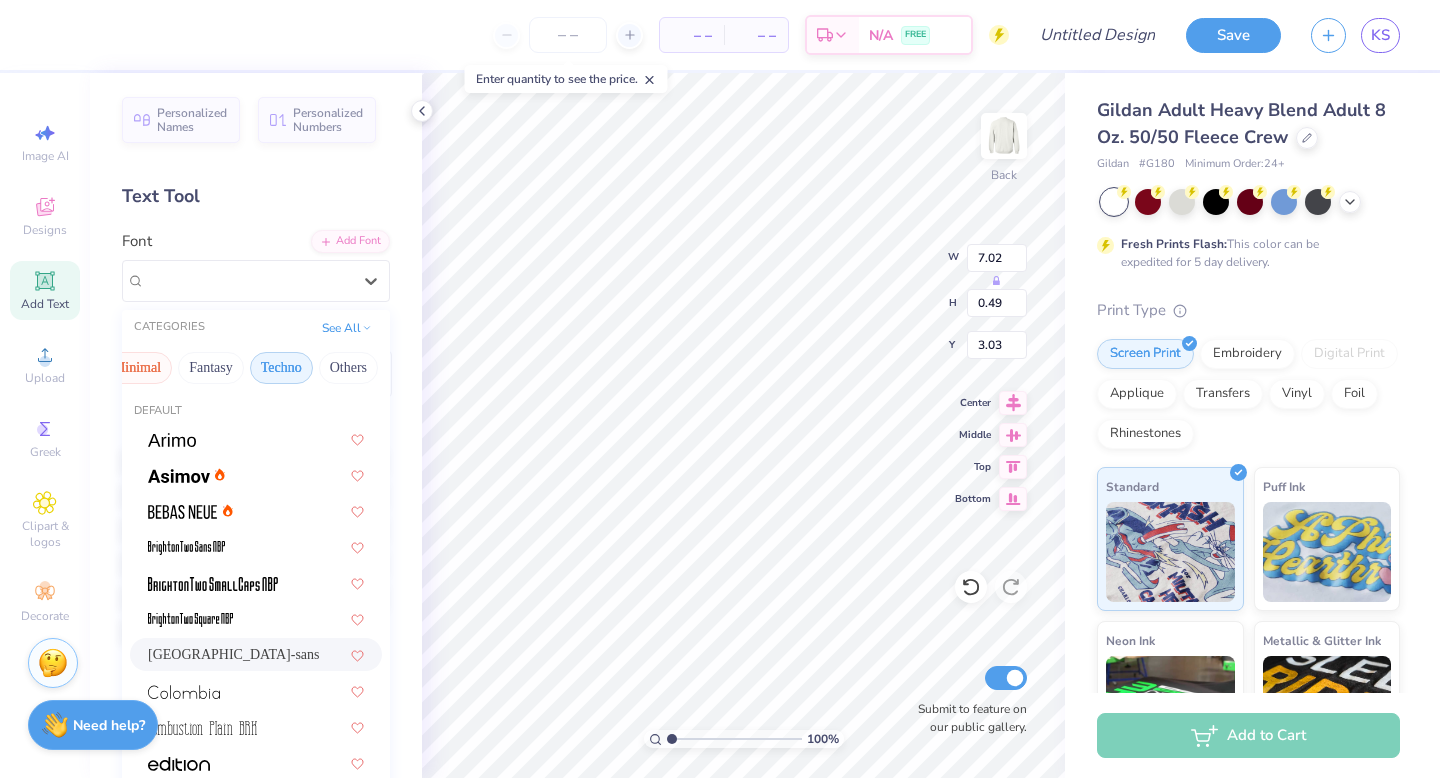 click on "Techno" at bounding box center (281, 368) 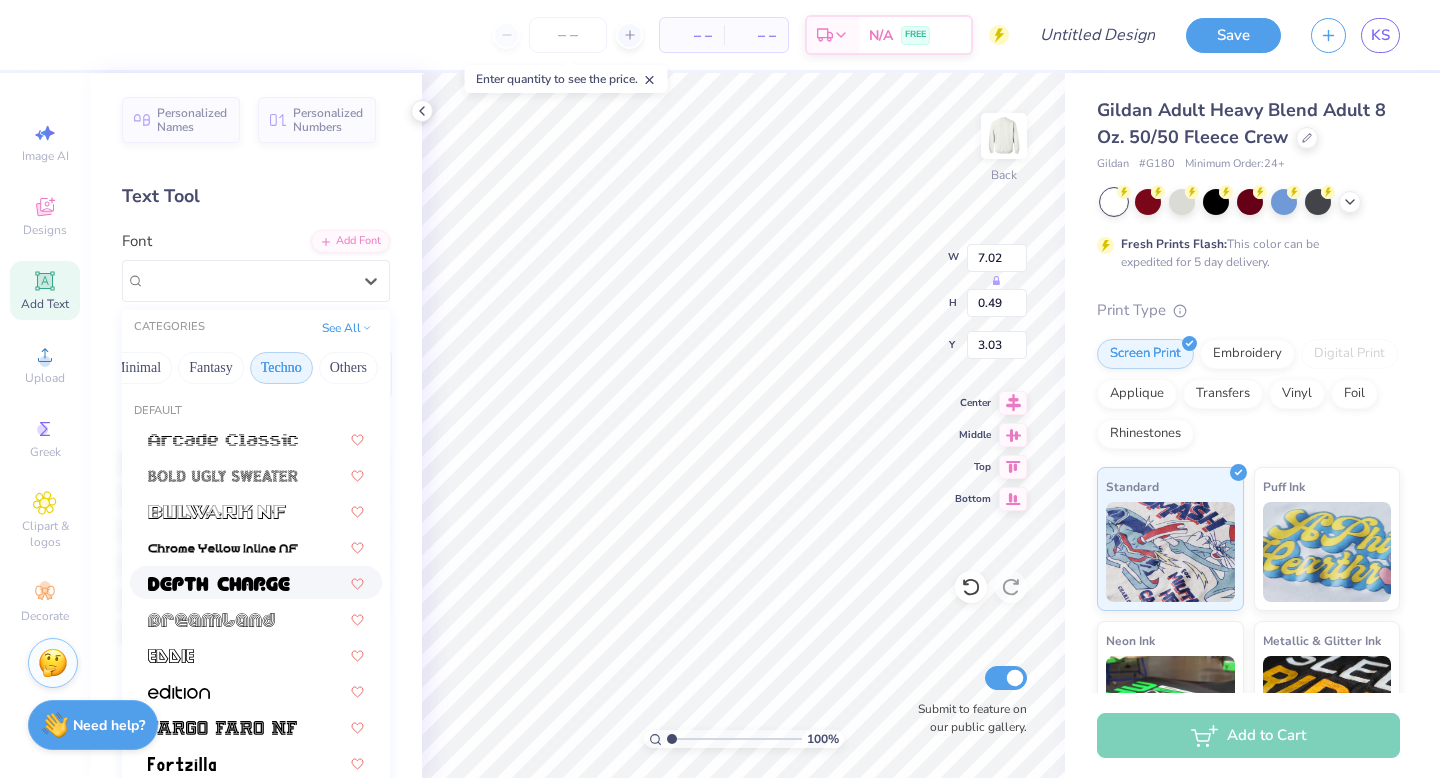 click at bounding box center (219, 584) 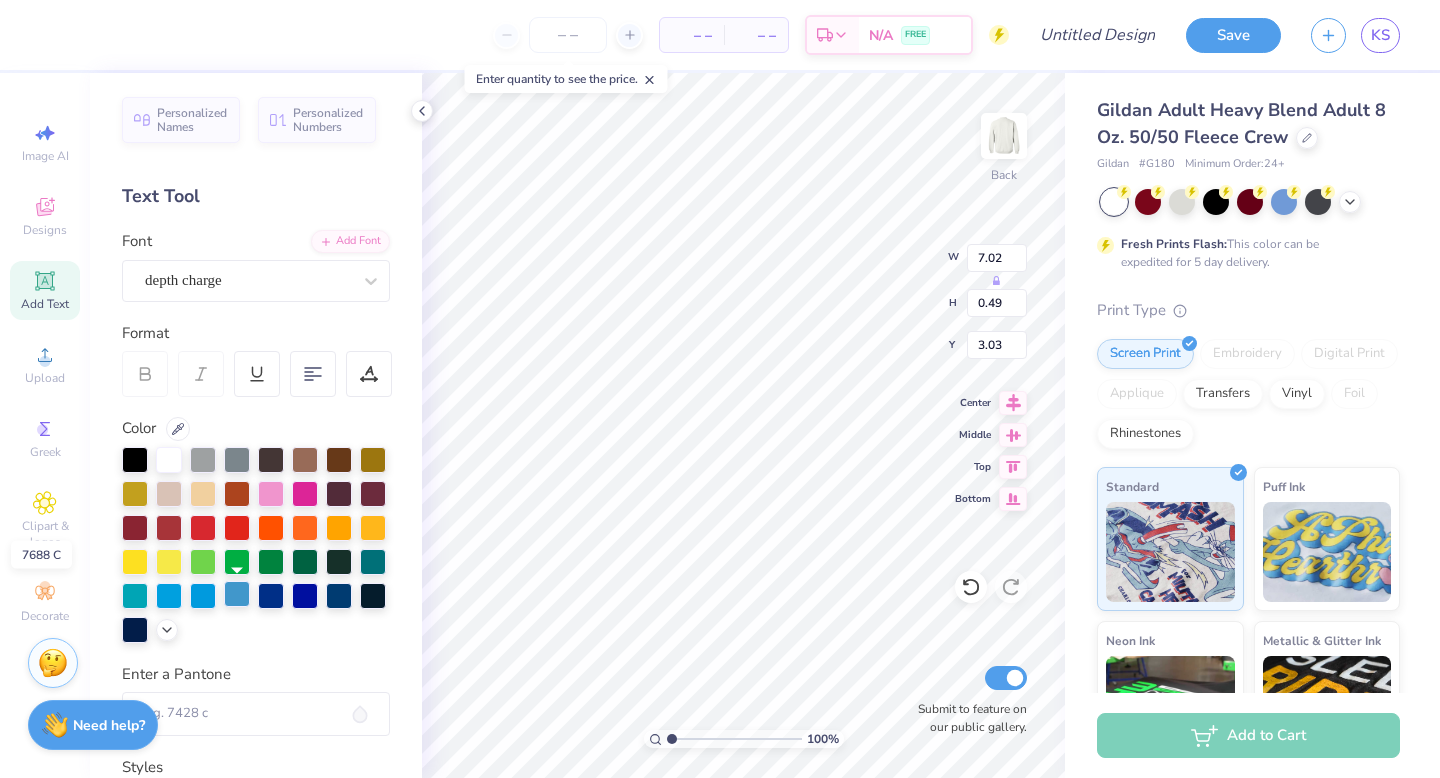 type on "12.98" 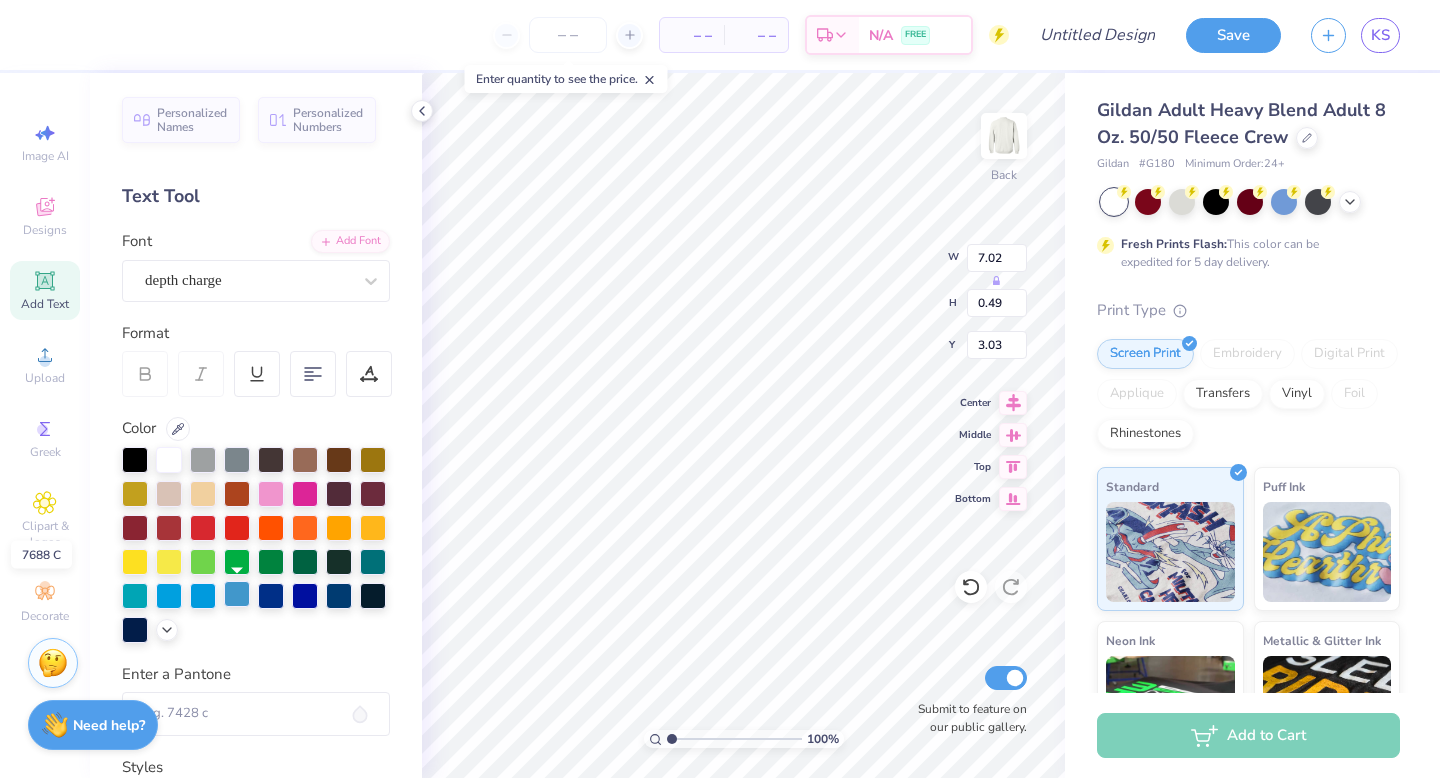 type on "0.60" 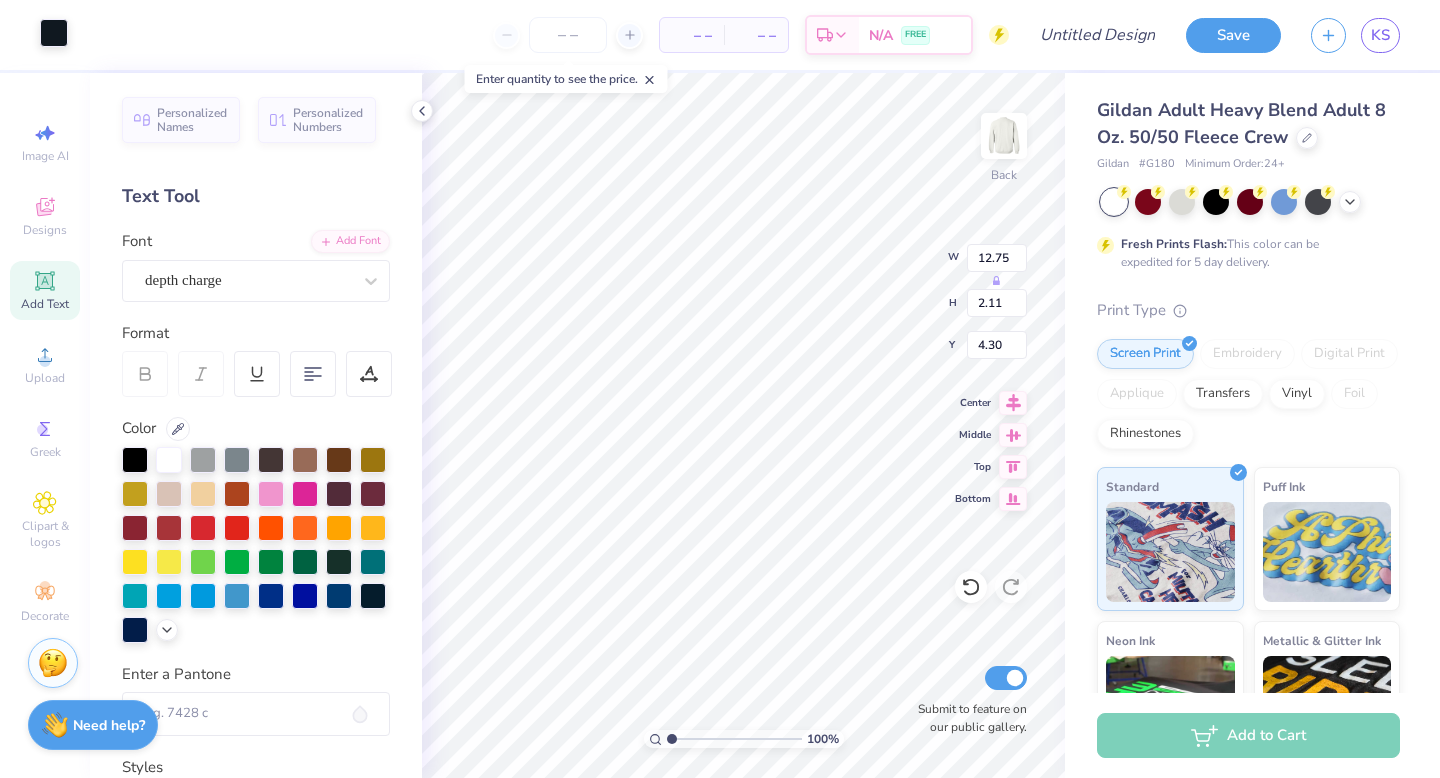 click at bounding box center [54, 33] 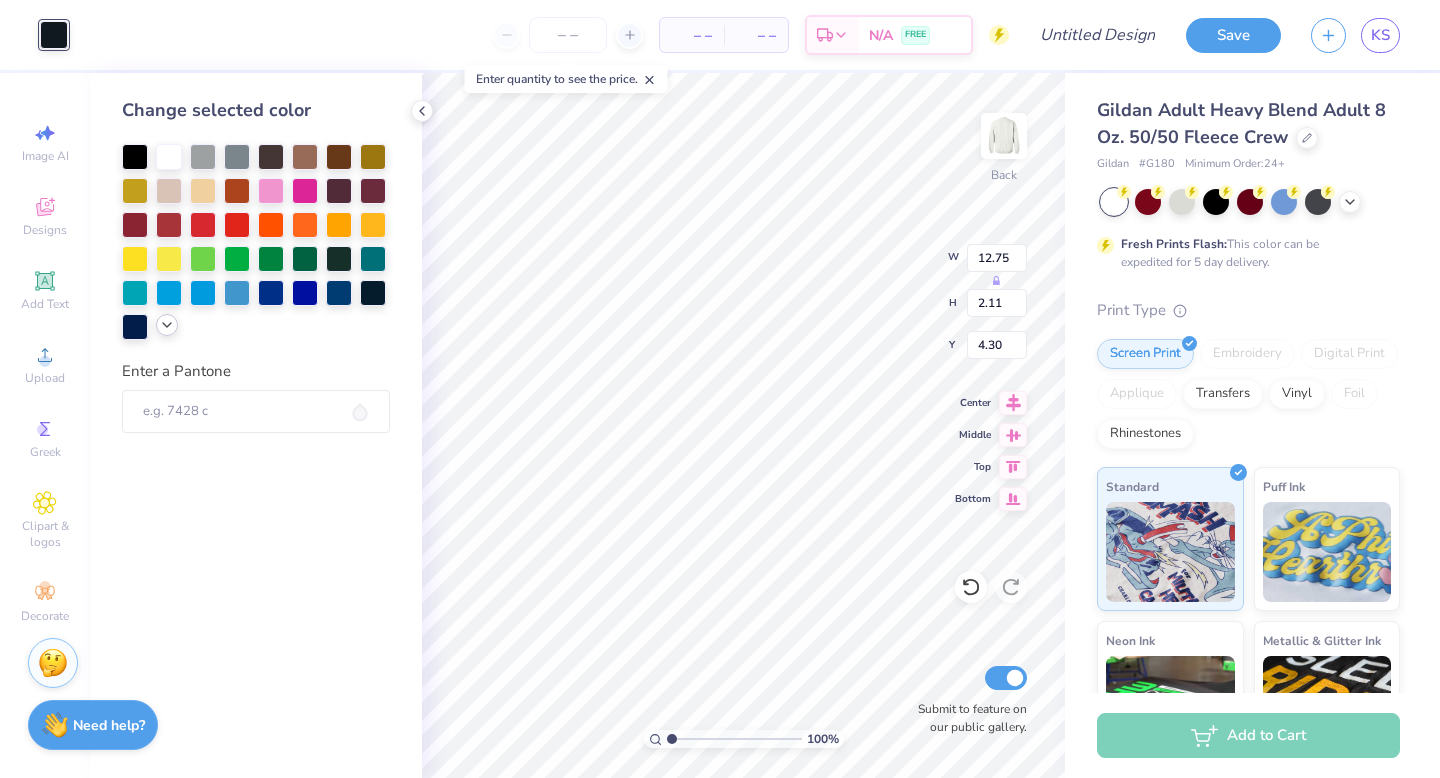 click at bounding box center [167, 325] 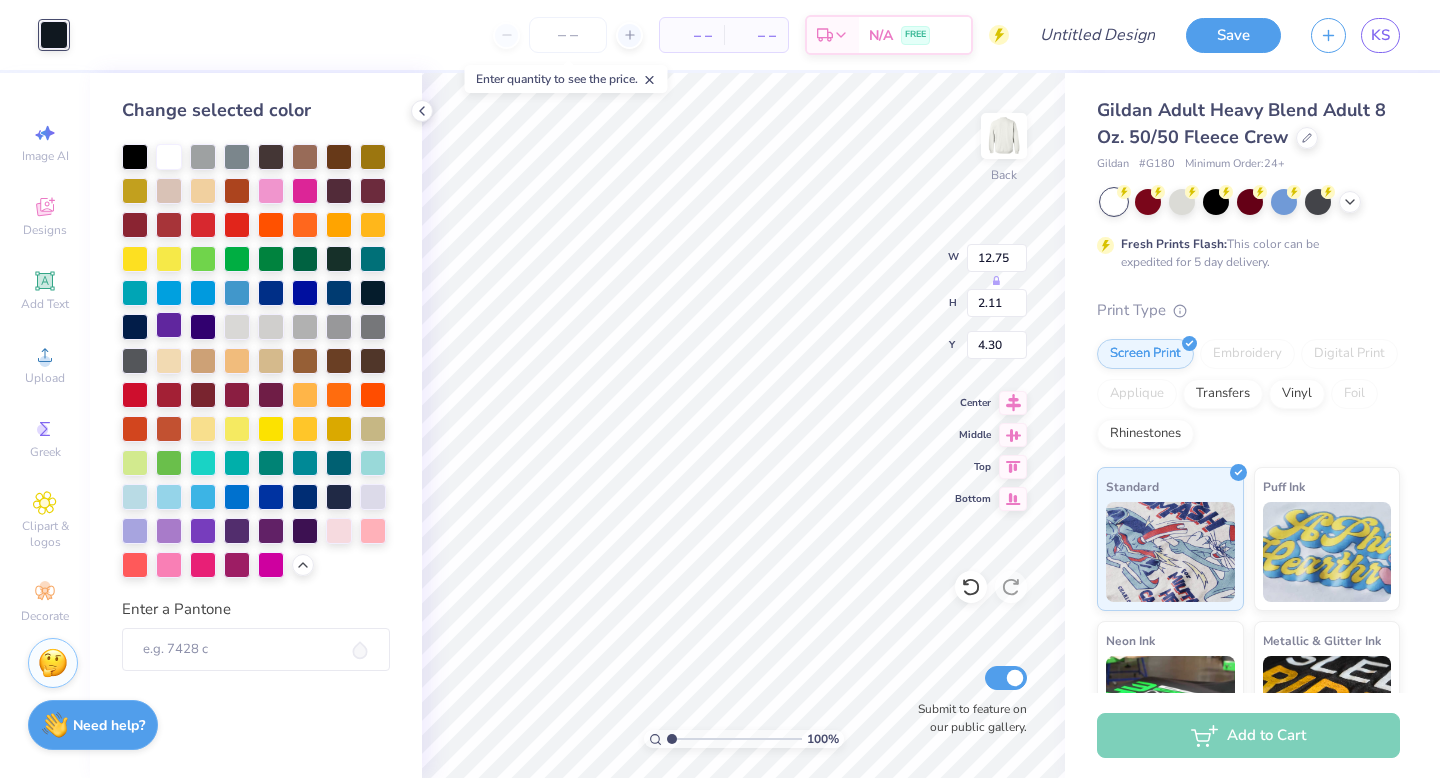 click at bounding box center [169, 325] 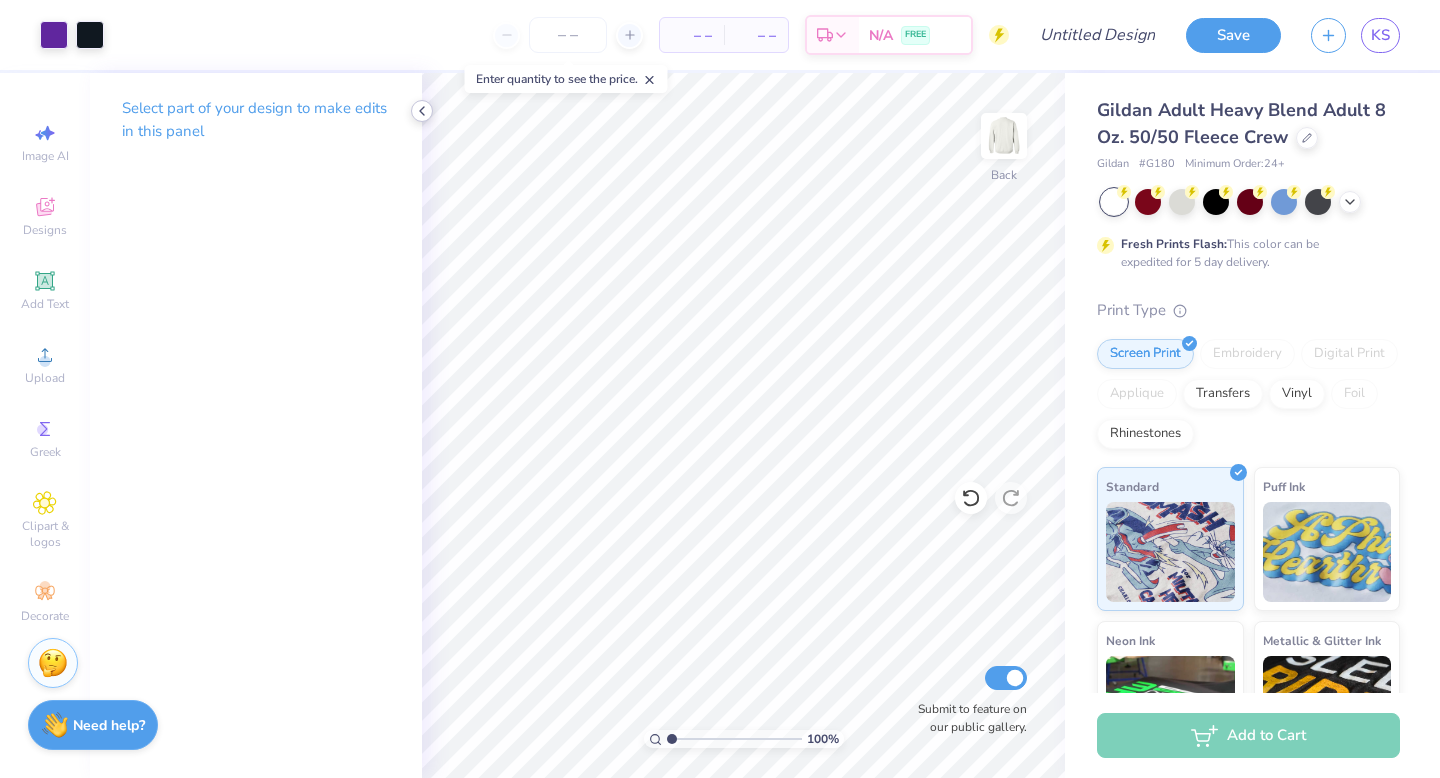 click 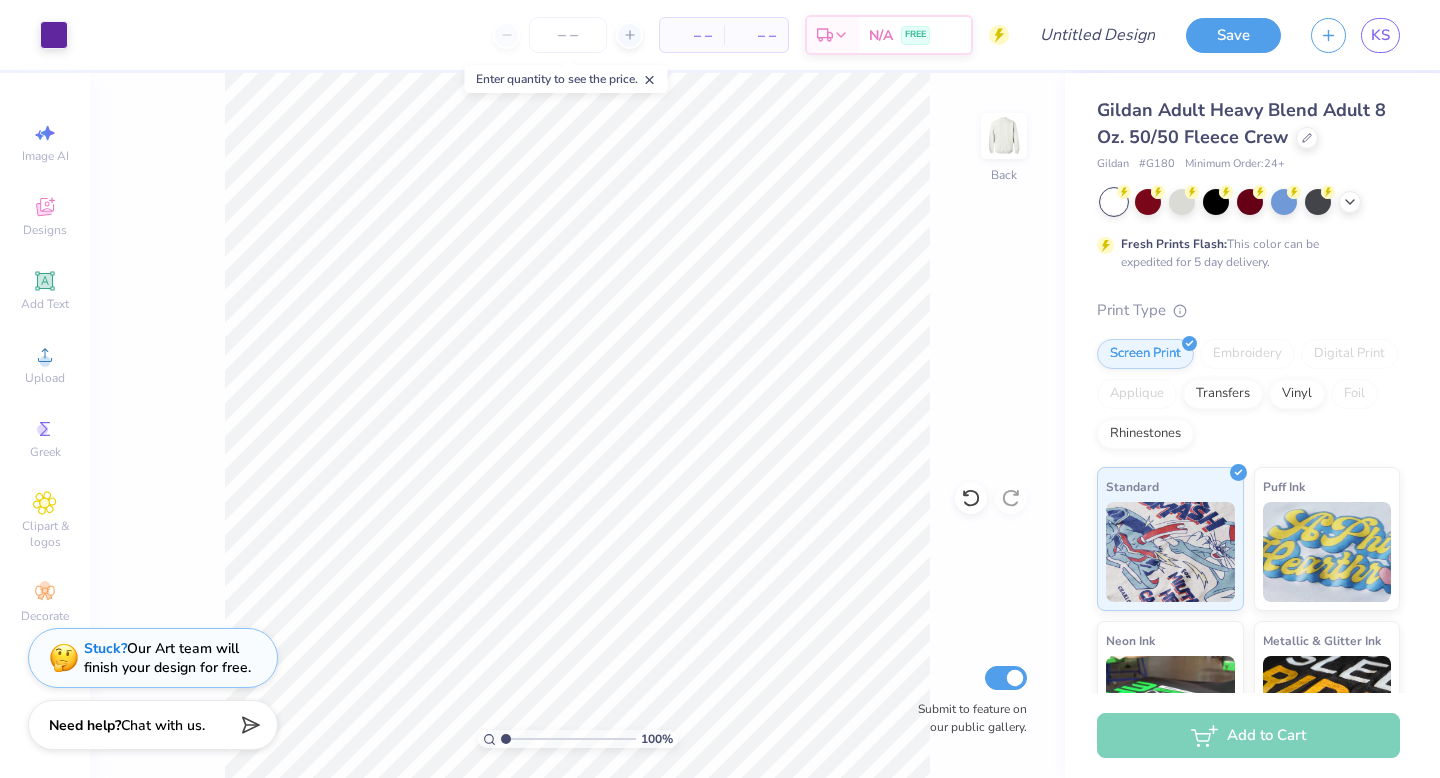 click on "Embroidery" at bounding box center [1247, 354] 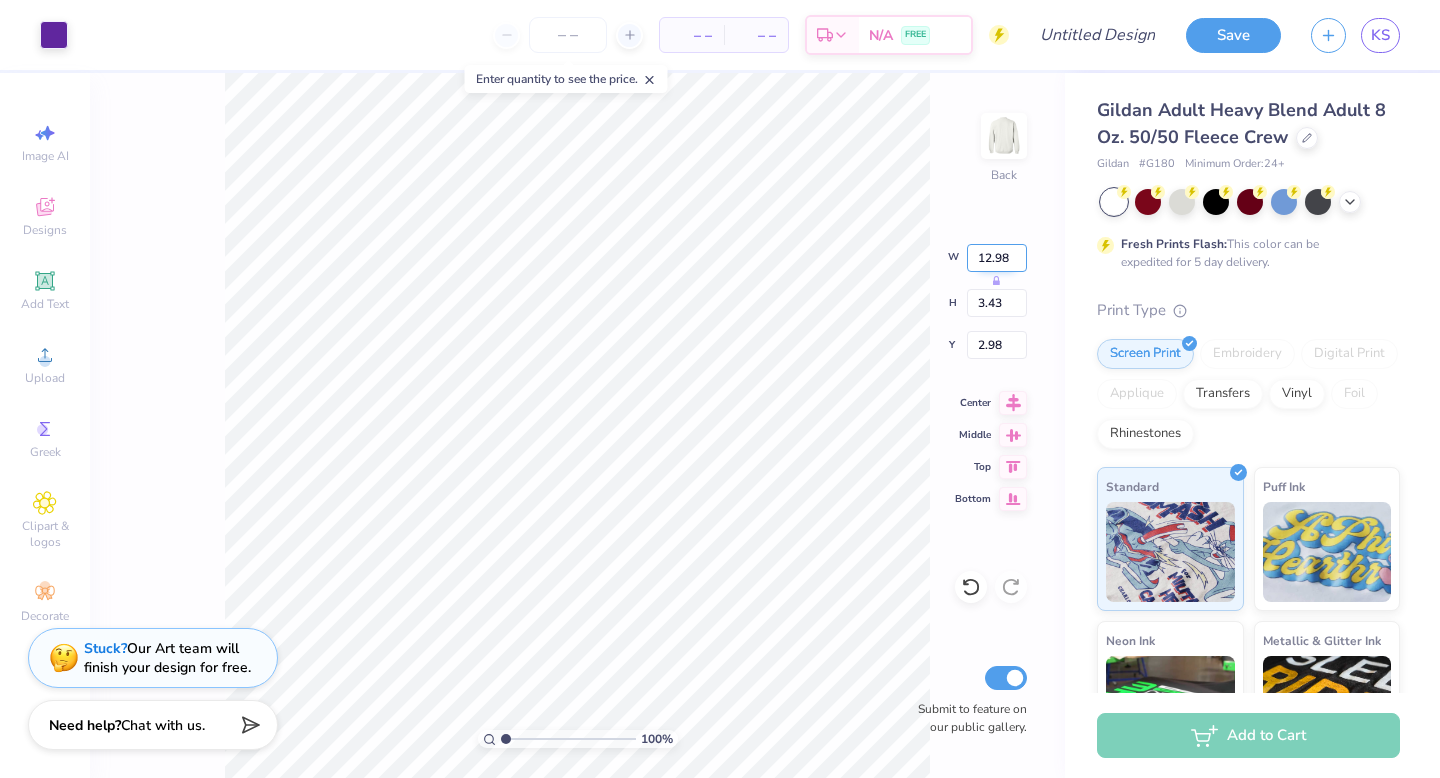click on "12.98" at bounding box center (997, 258) 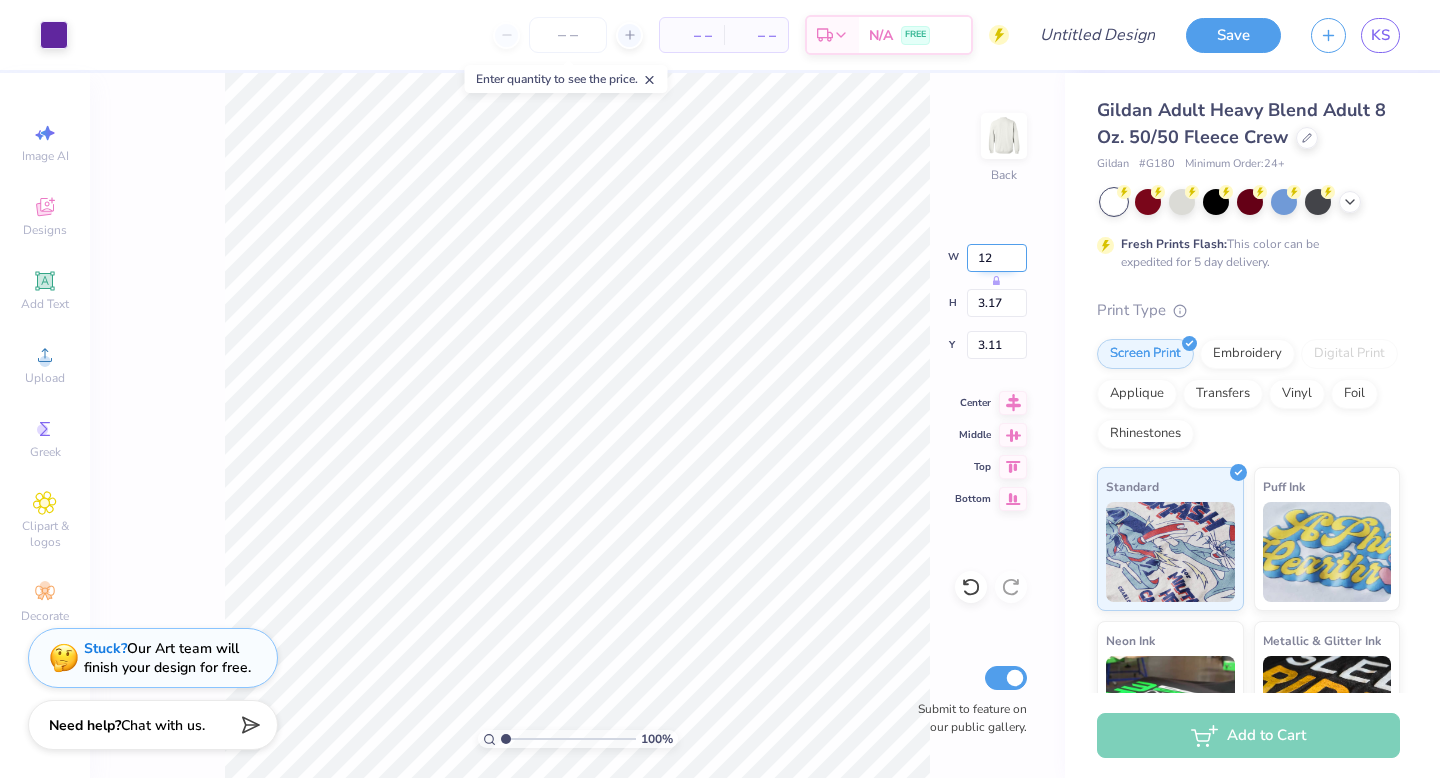 type on "12.00" 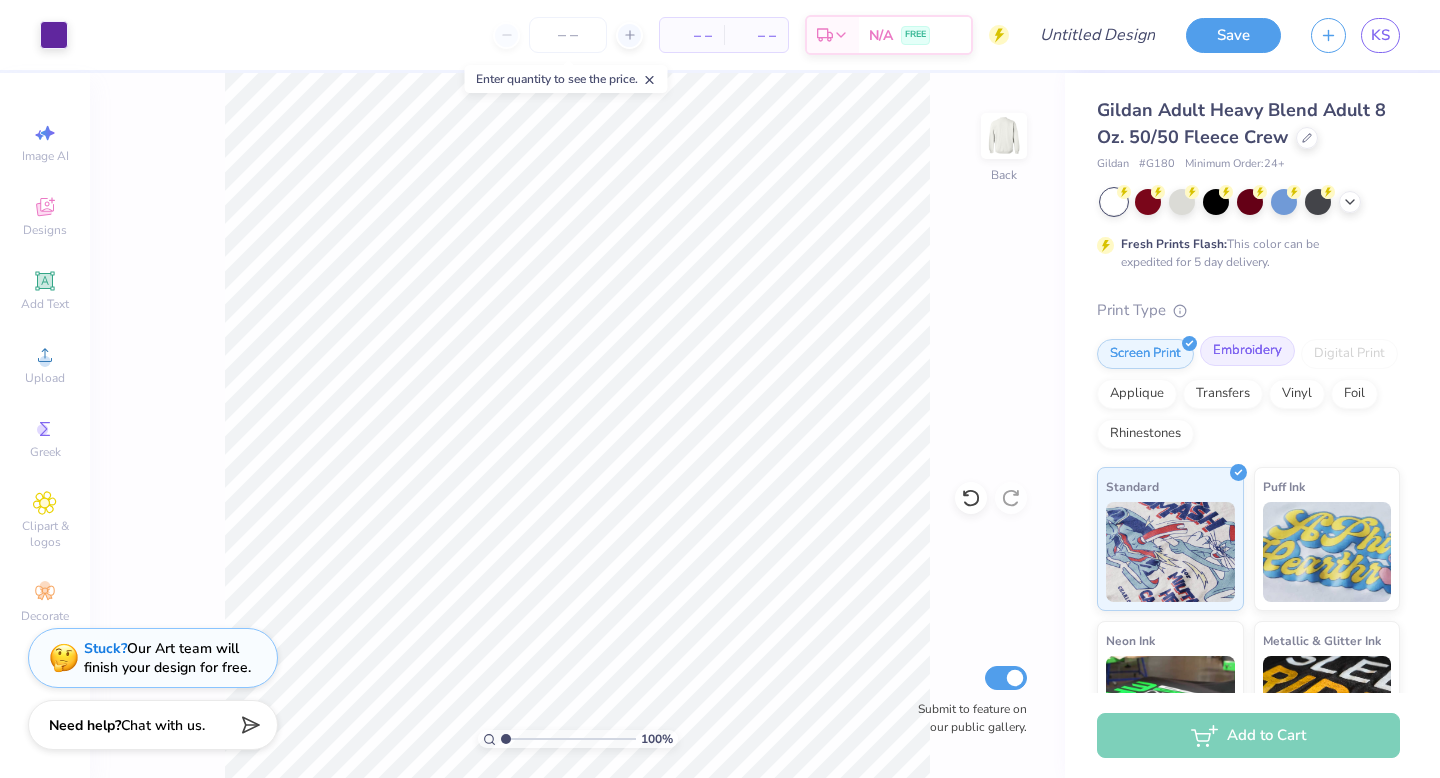 click on "Embroidery" at bounding box center [1247, 351] 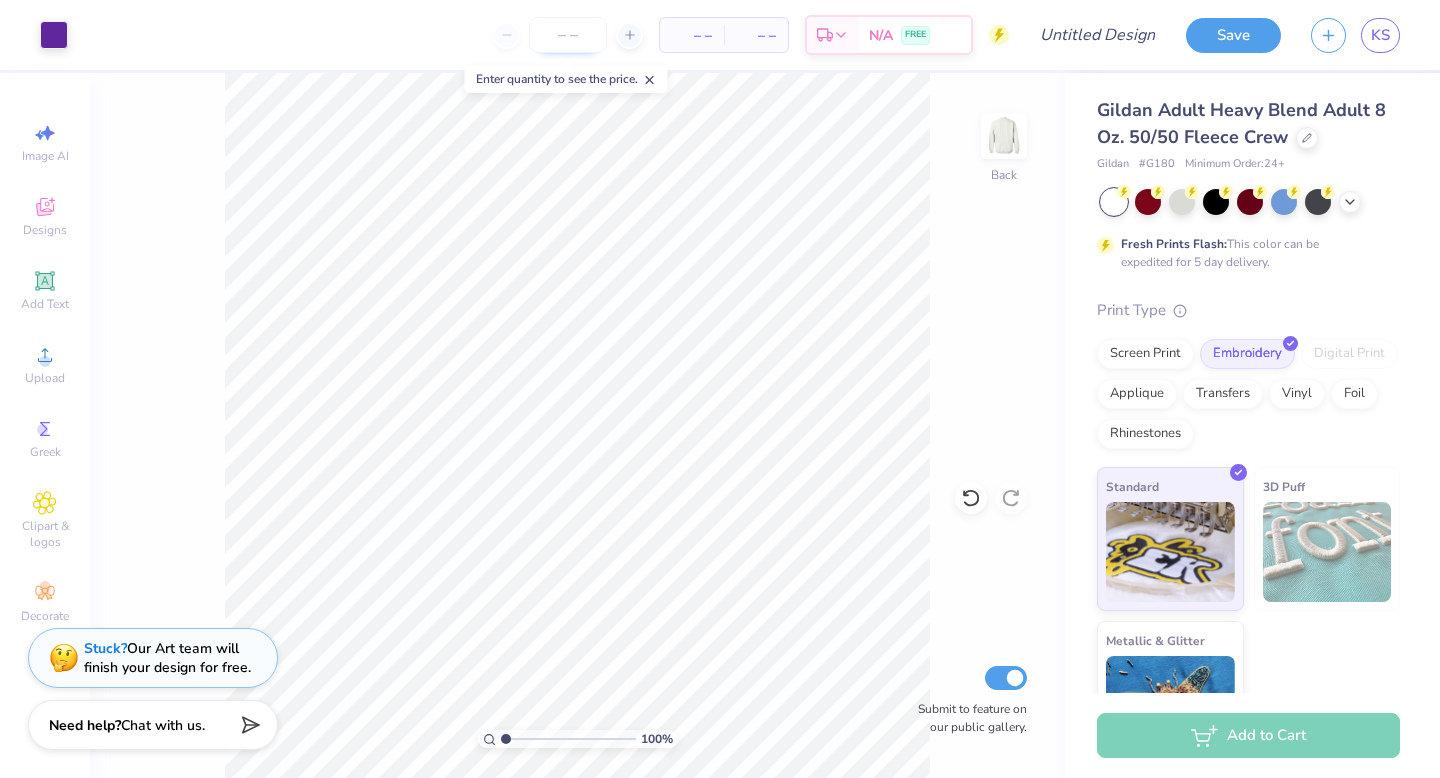click at bounding box center (568, 35) 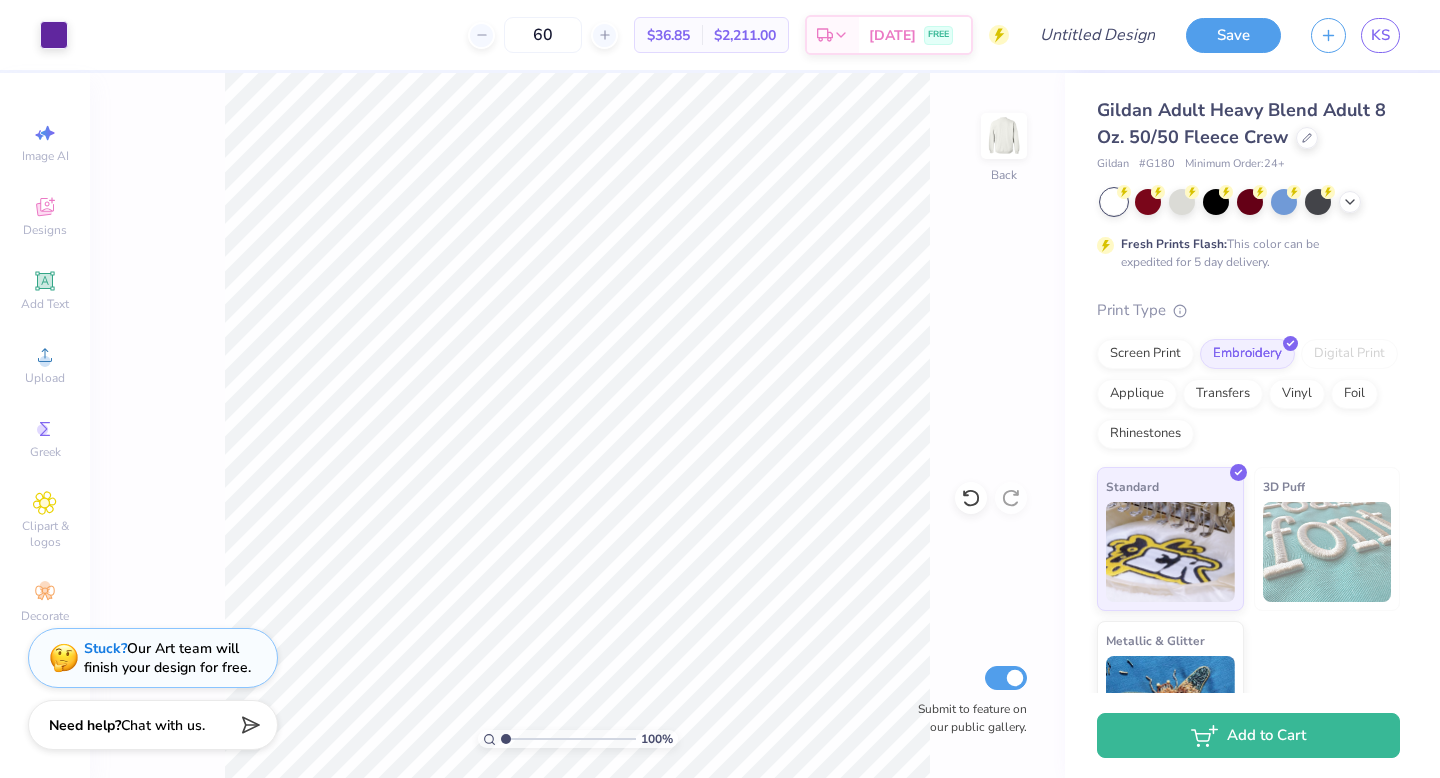 type on "60" 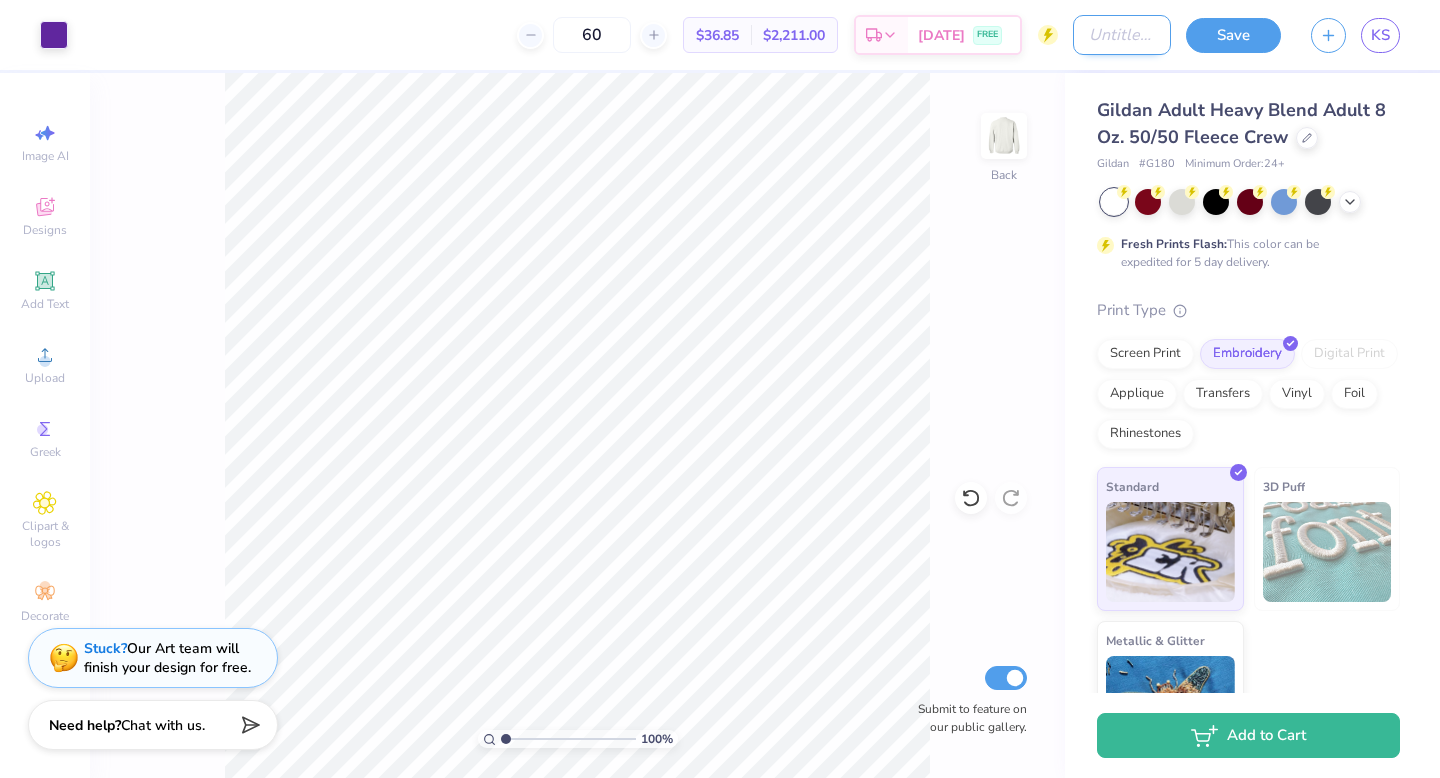click on "Design Title" at bounding box center [1122, 35] 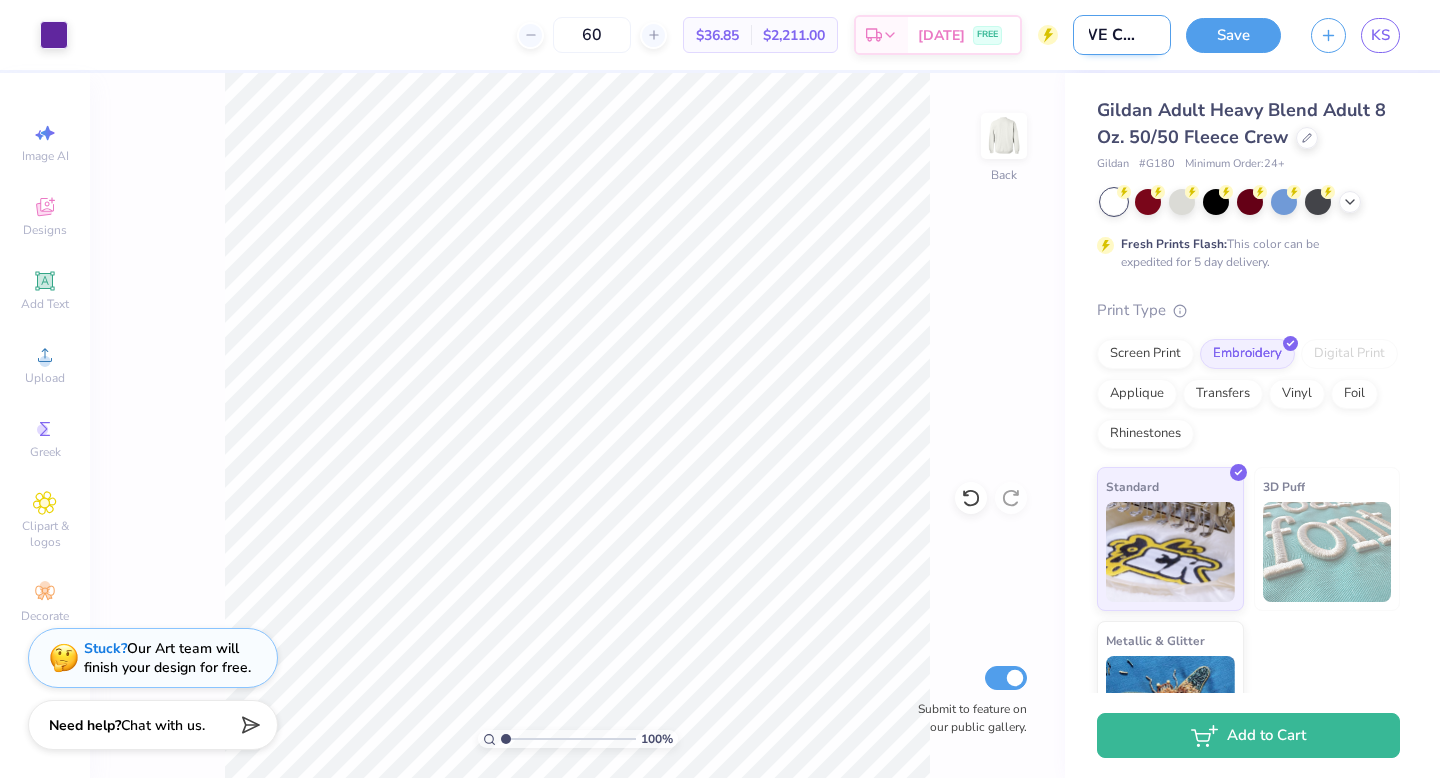 scroll, scrollTop: 0, scrollLeft: 28, axis: horizontal 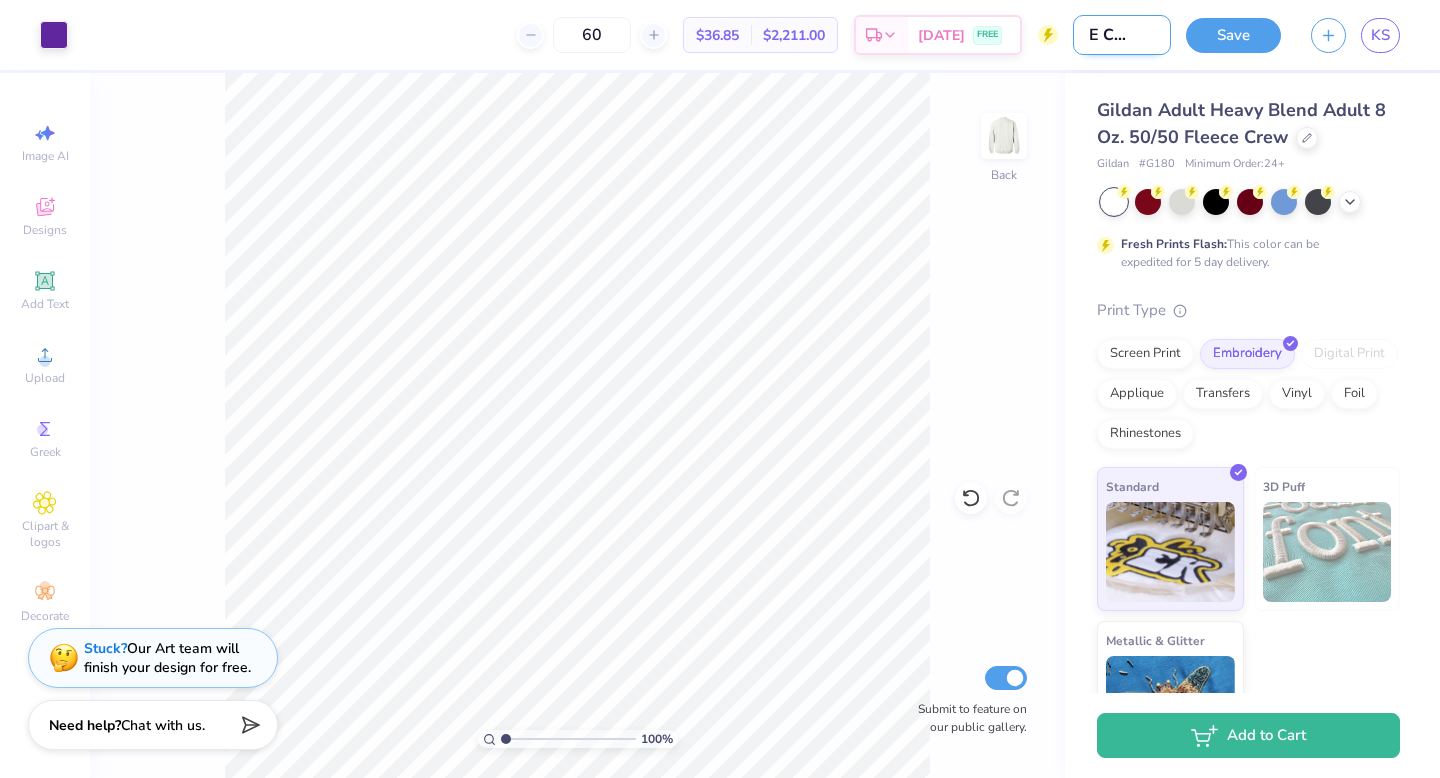 type on "SWE Crew 4" 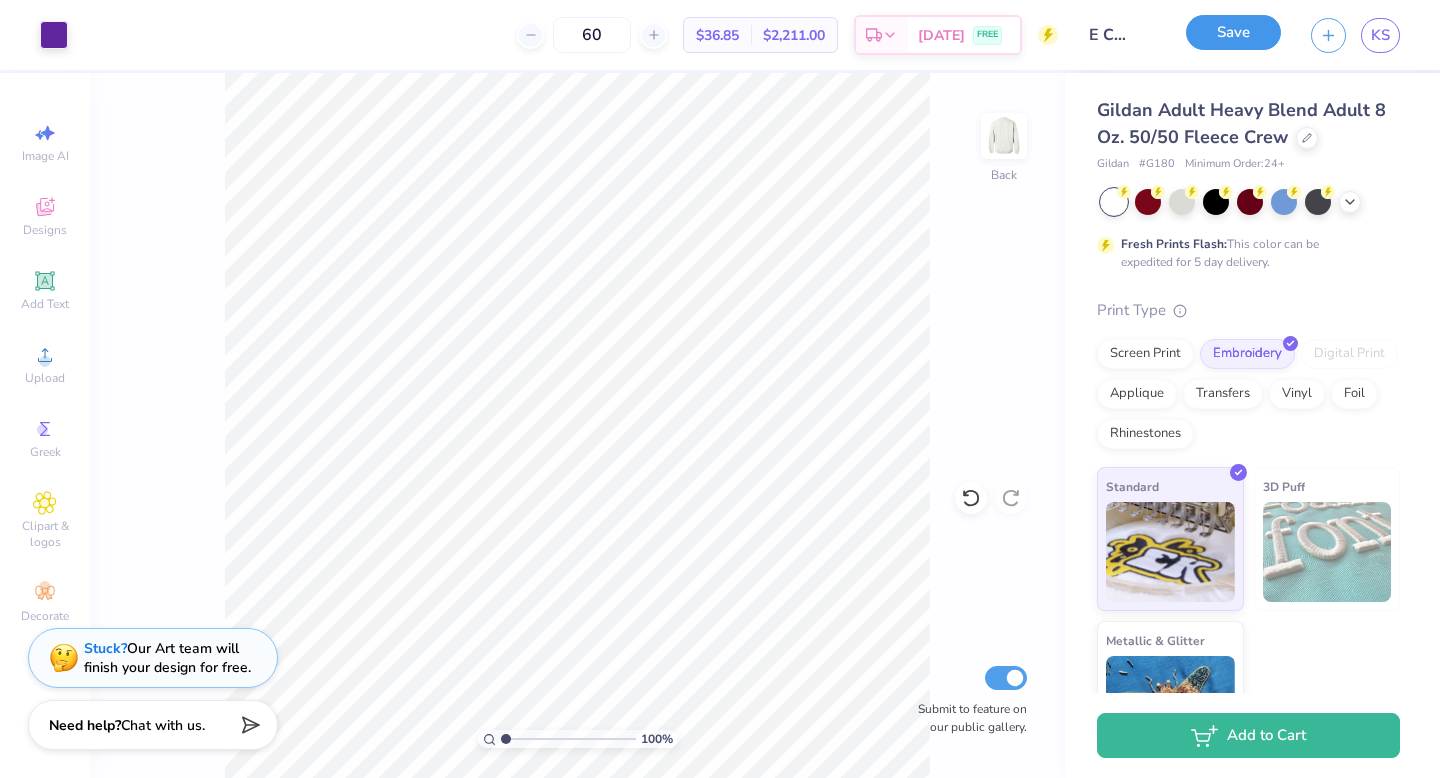 click on "Save" at bounding box center (1233, 32) 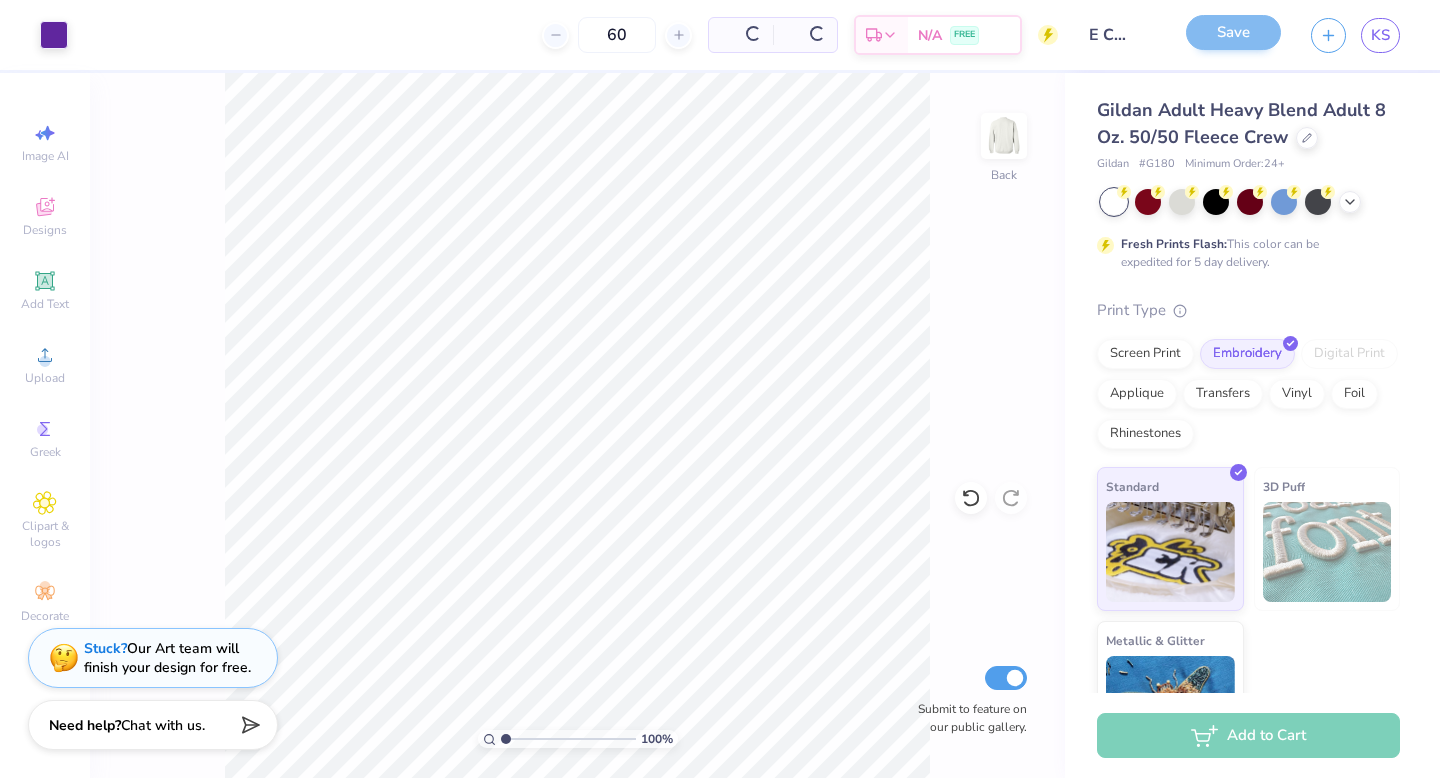scroll, scrollTop: 0, scrollLeft: 0, axis: both 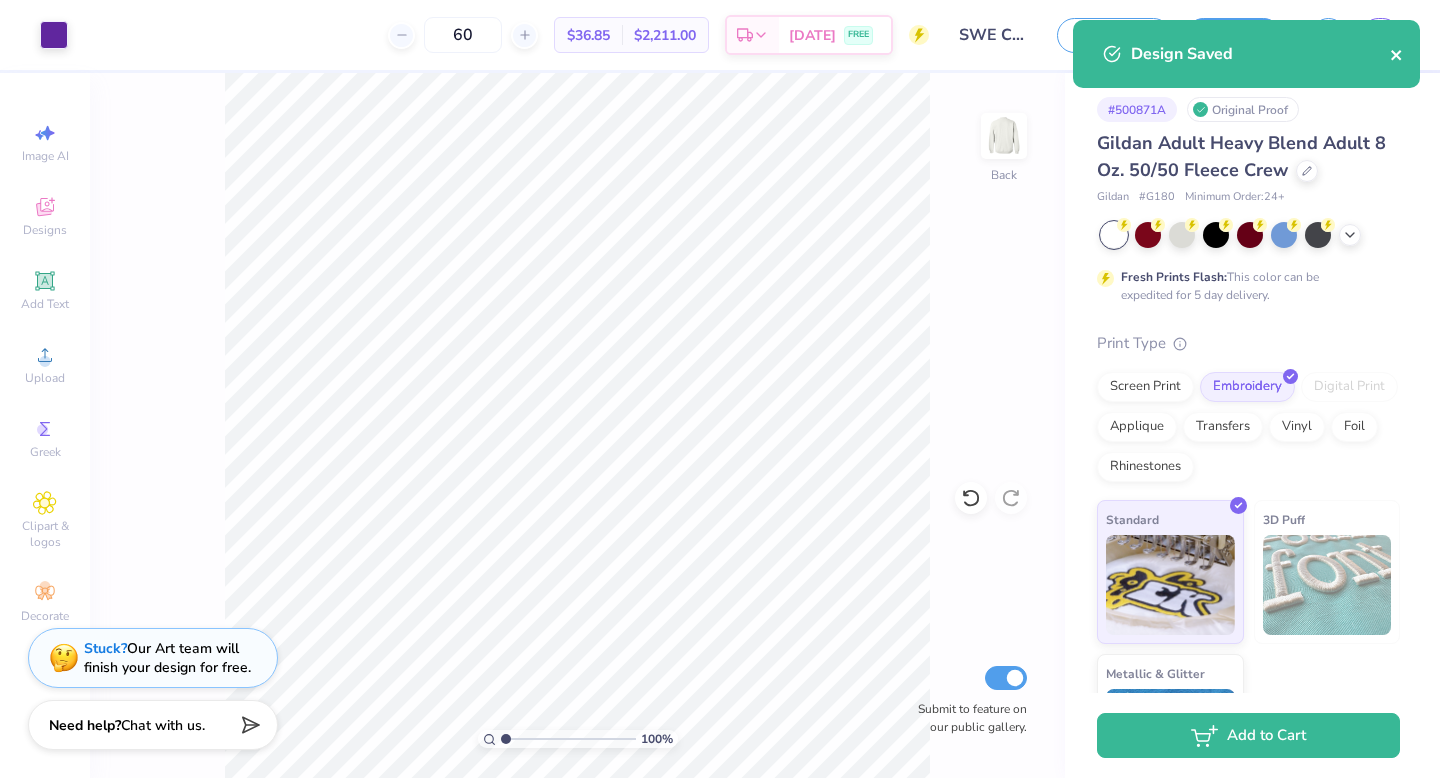 click 